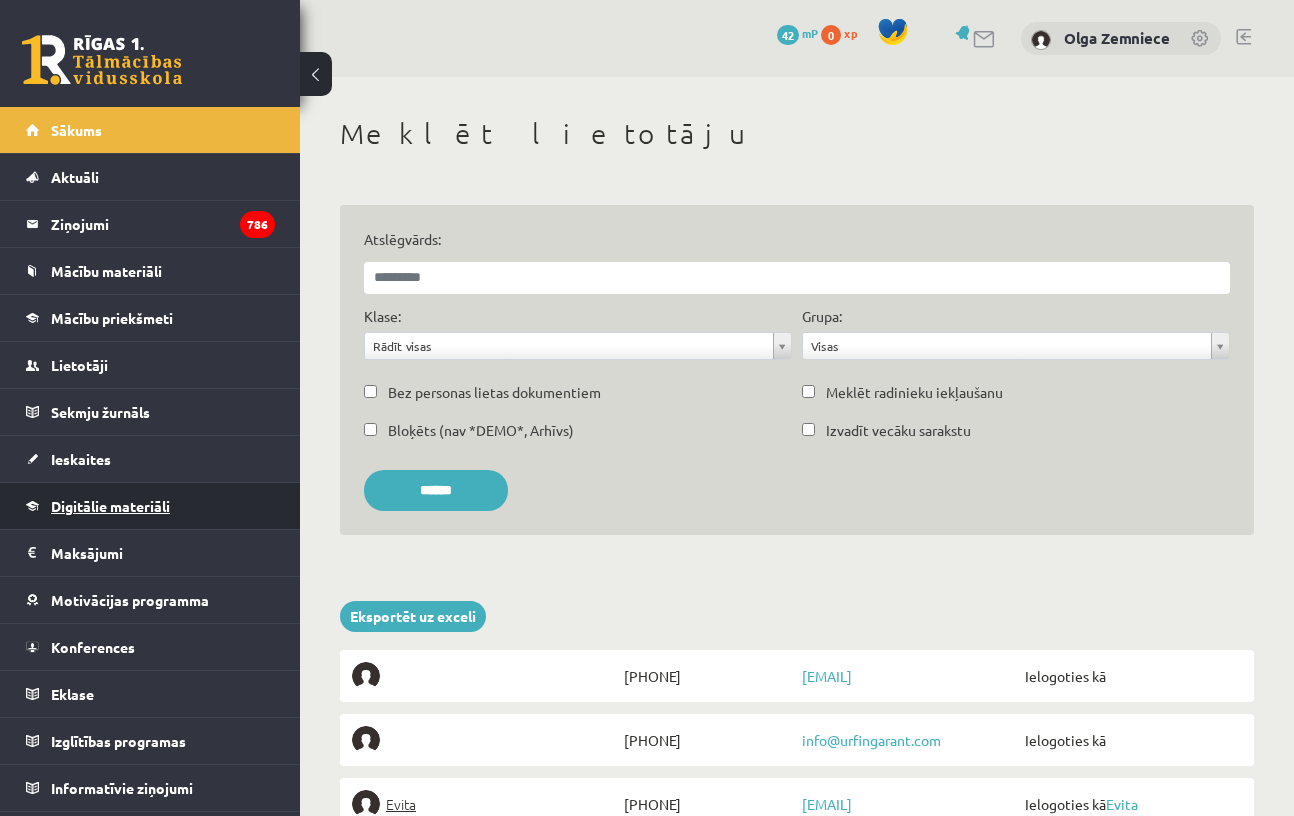 scroll, scrollTop: 0, scrollLeft: 0, axis: both 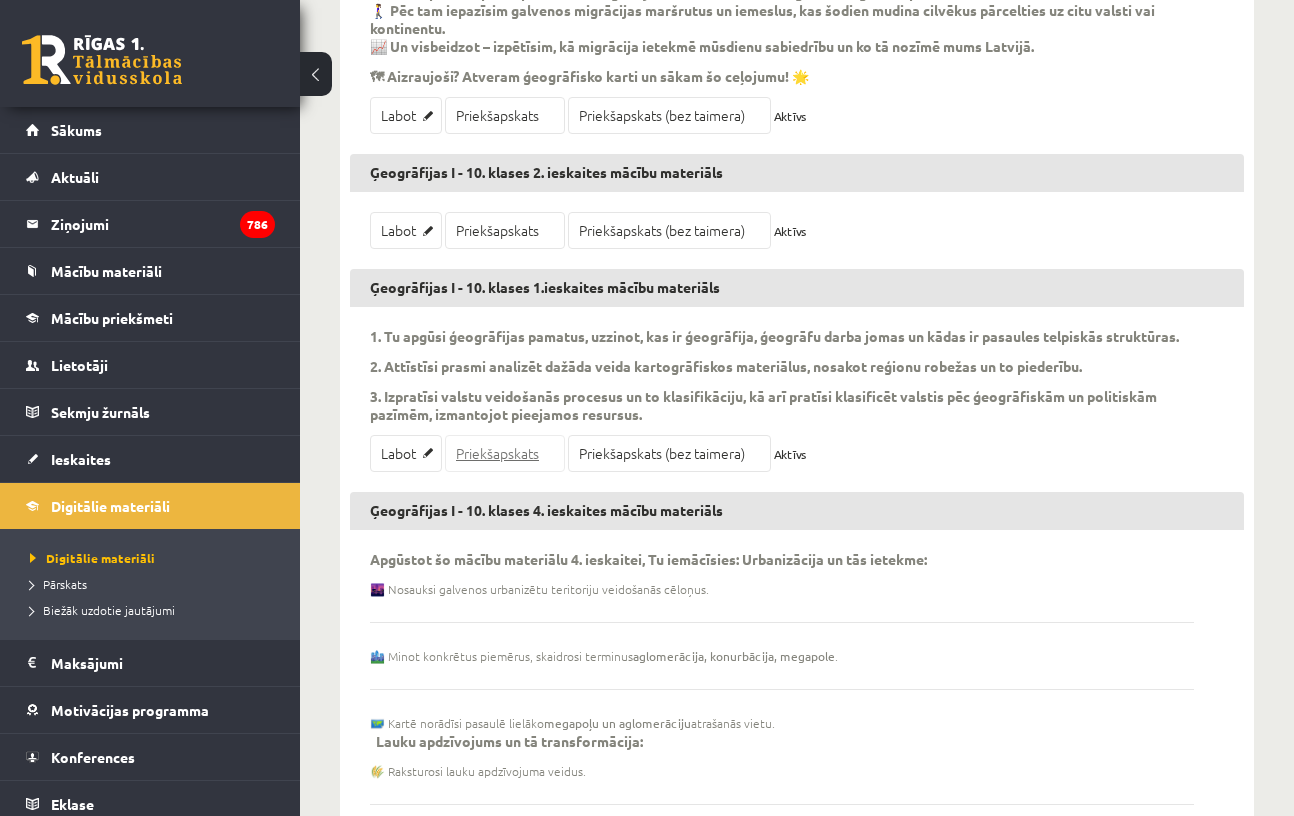 click on "Priekšapskats" at bounding box center [505, 453] 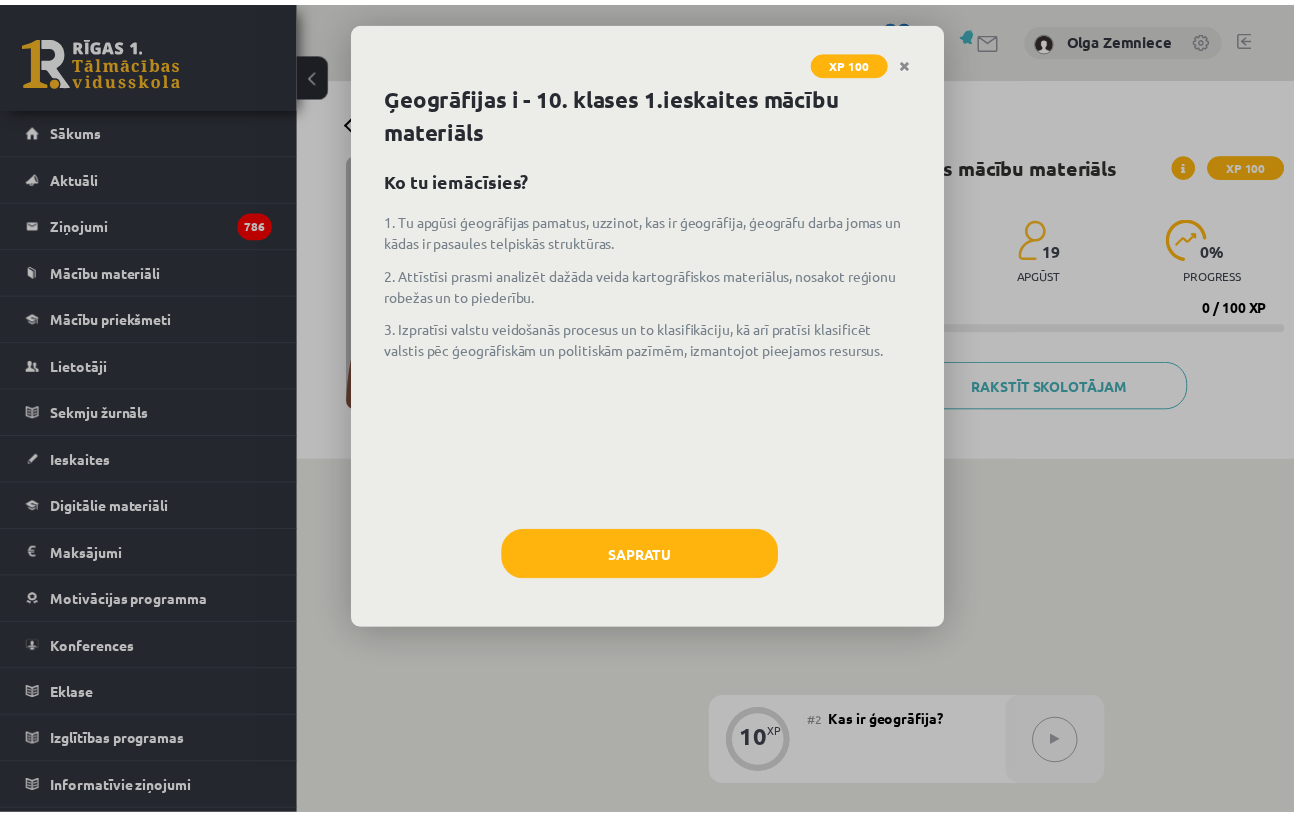 scroll, scrollTop: 0, scrollLeft: 0, axis: both 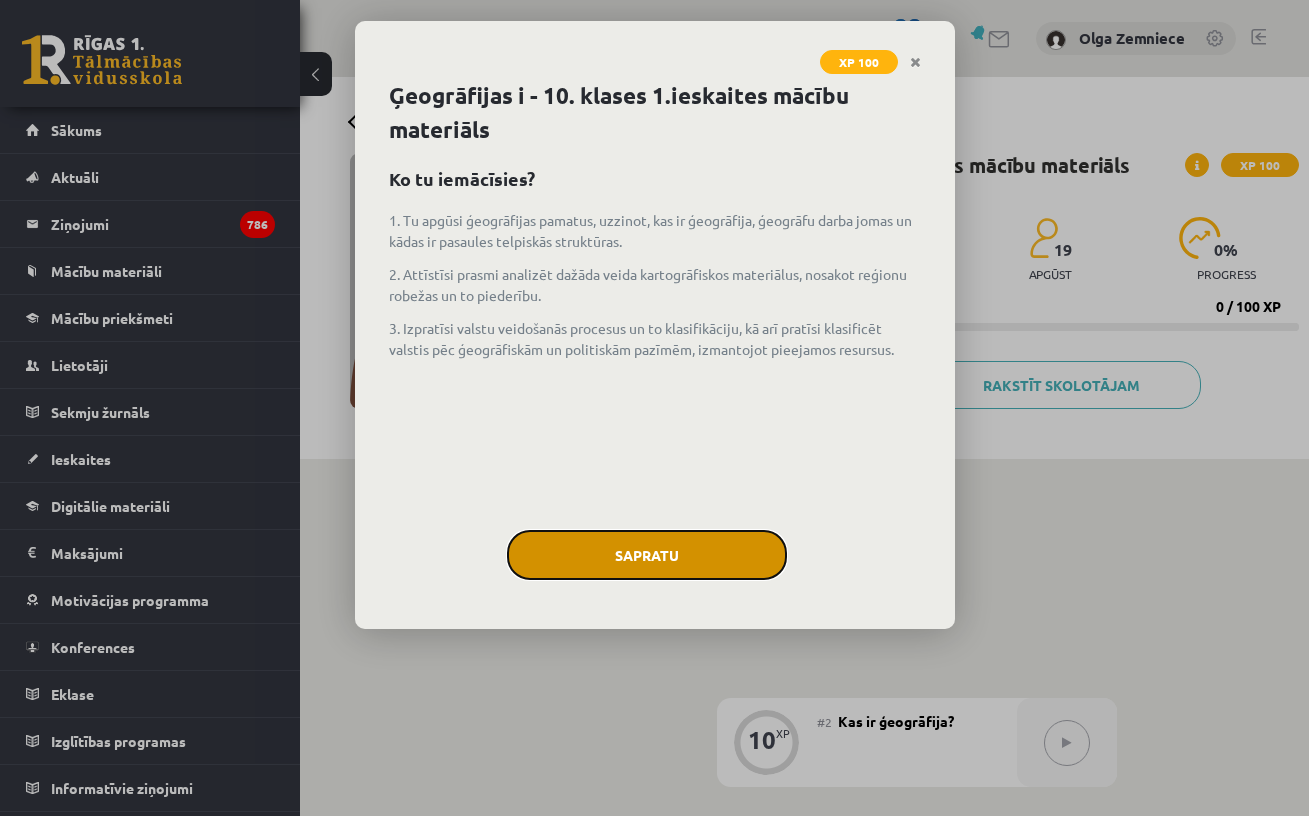 click on "Sapratu" 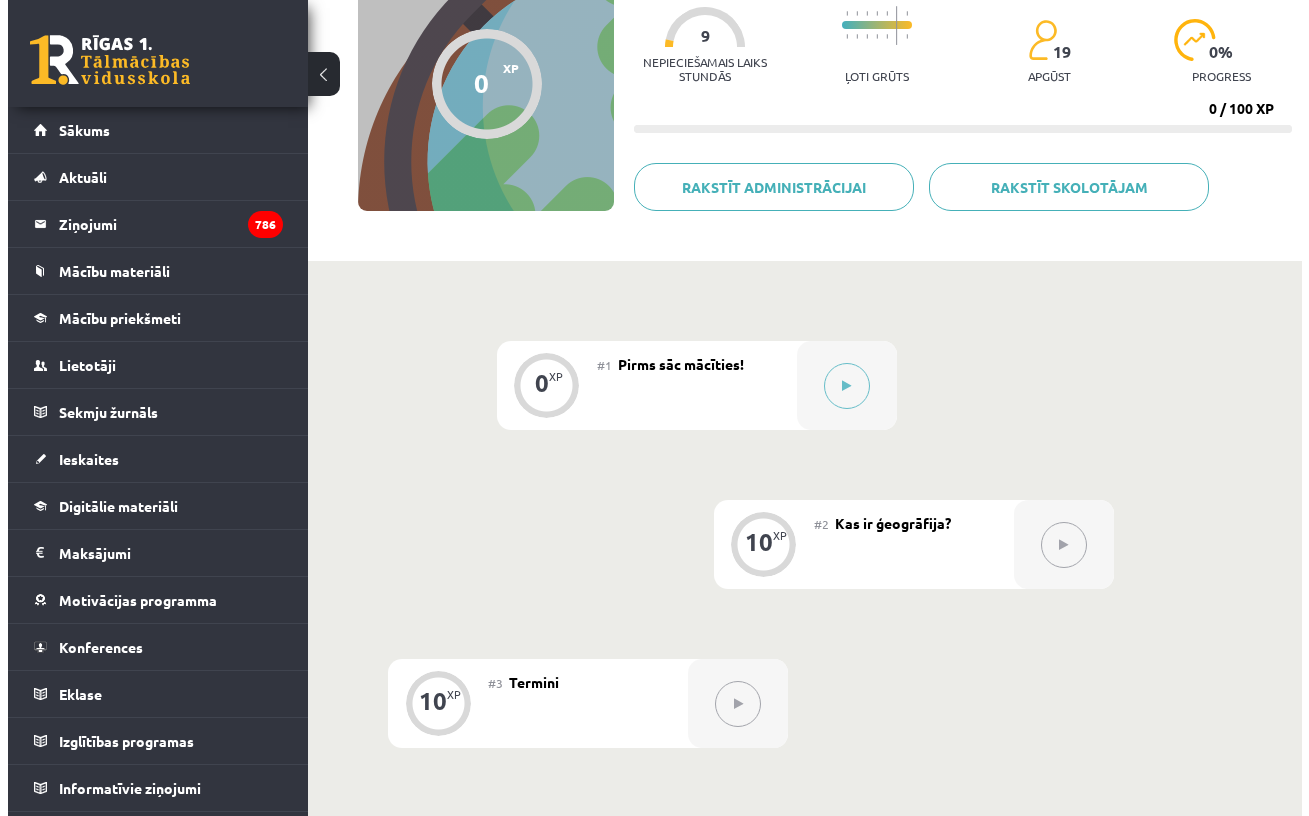 scroll, scrollTop: 274, scrollLeft: 0, axis: vertical 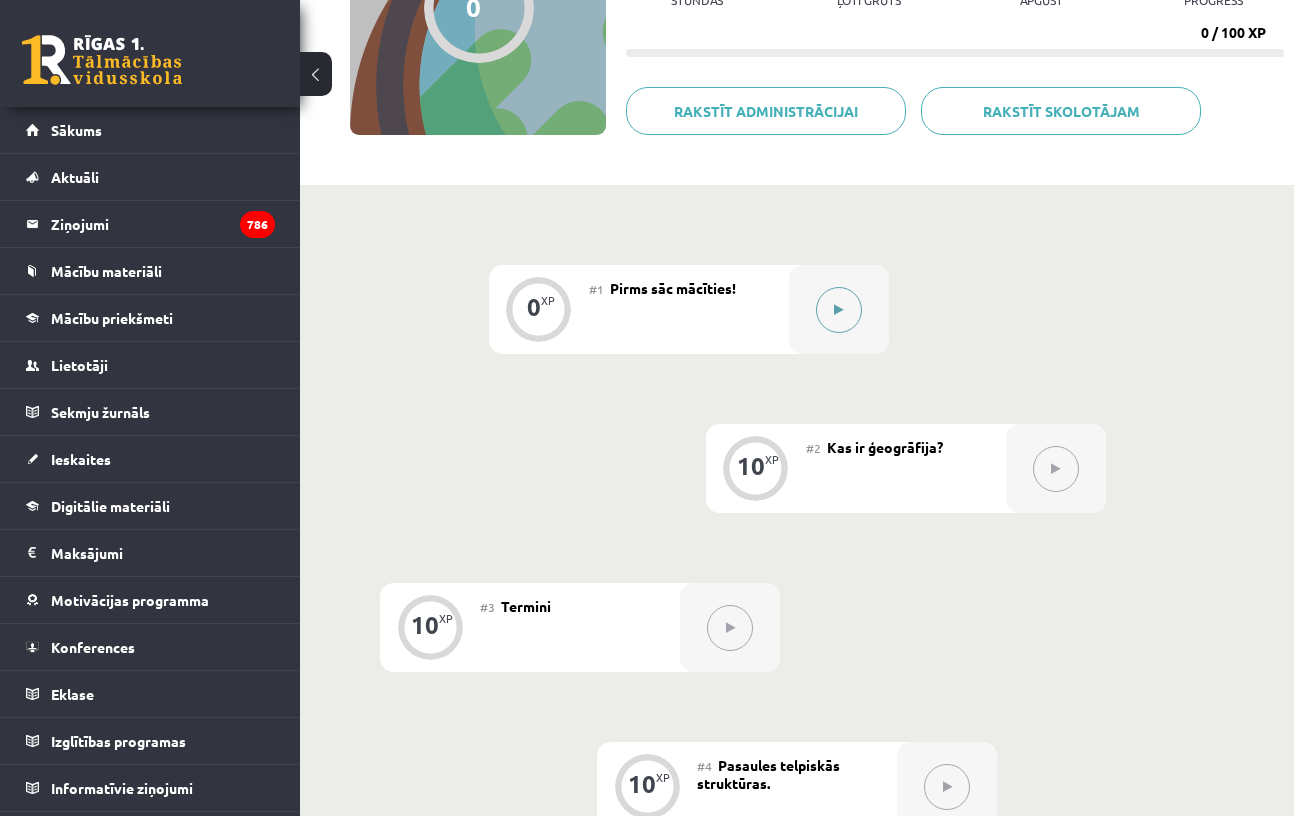 click 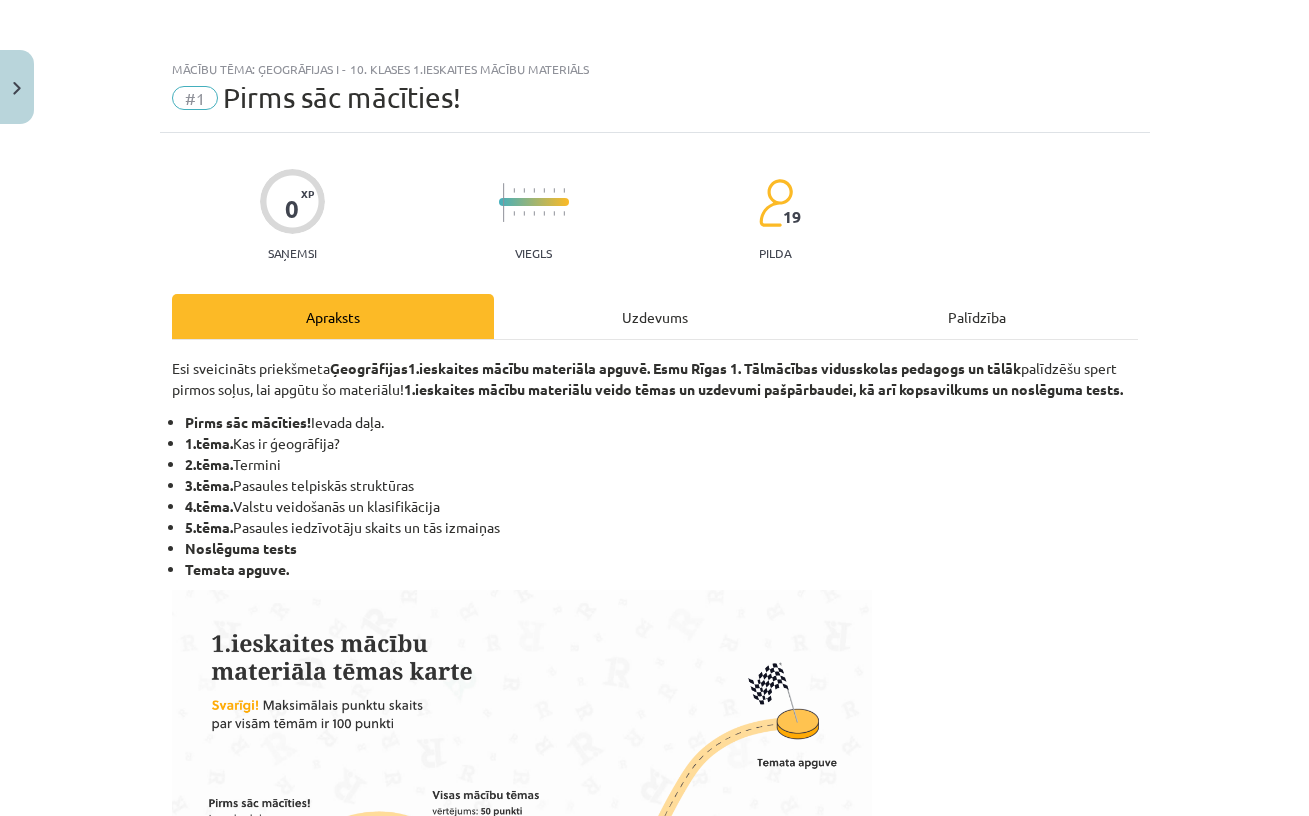 click on "Uzdevums" 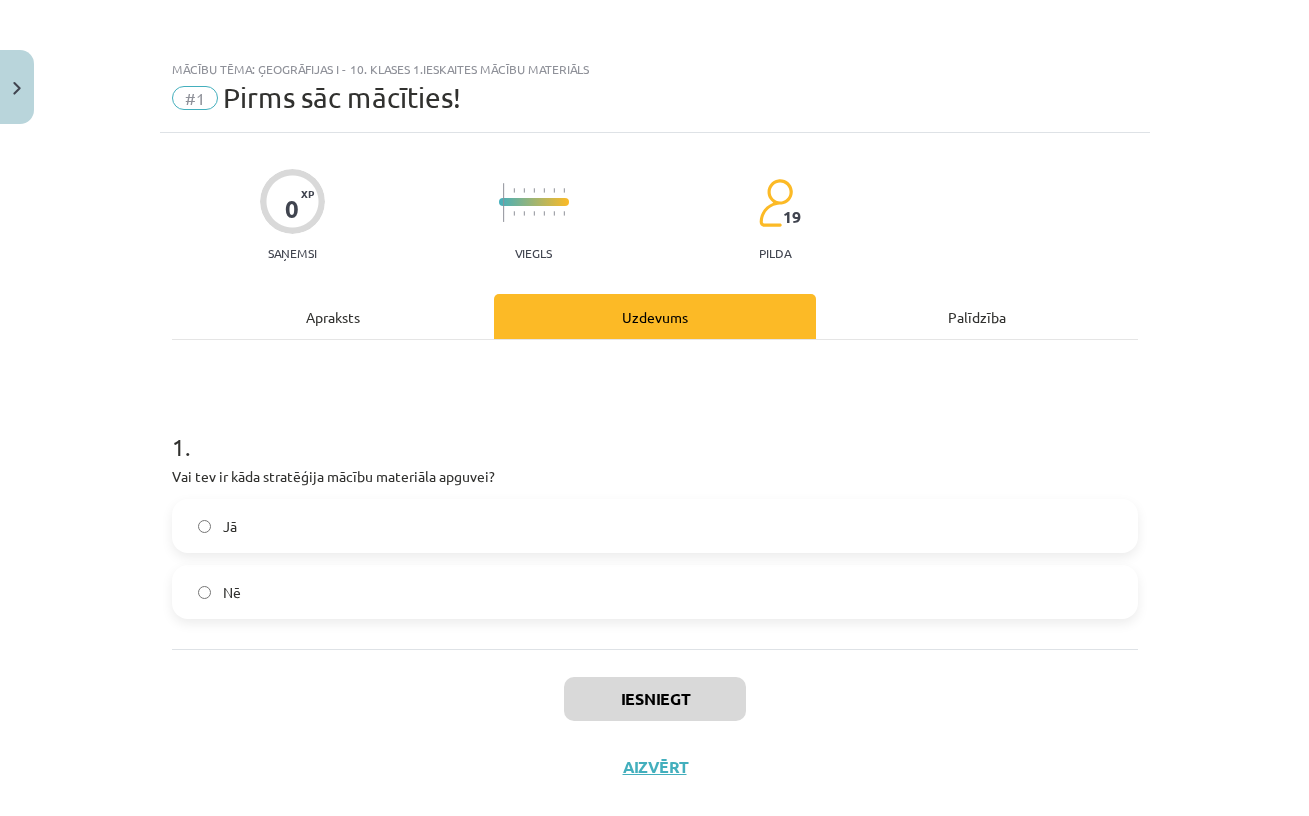 scroll, scrollTop: 35, scrollLeft: 0, axis: vertical 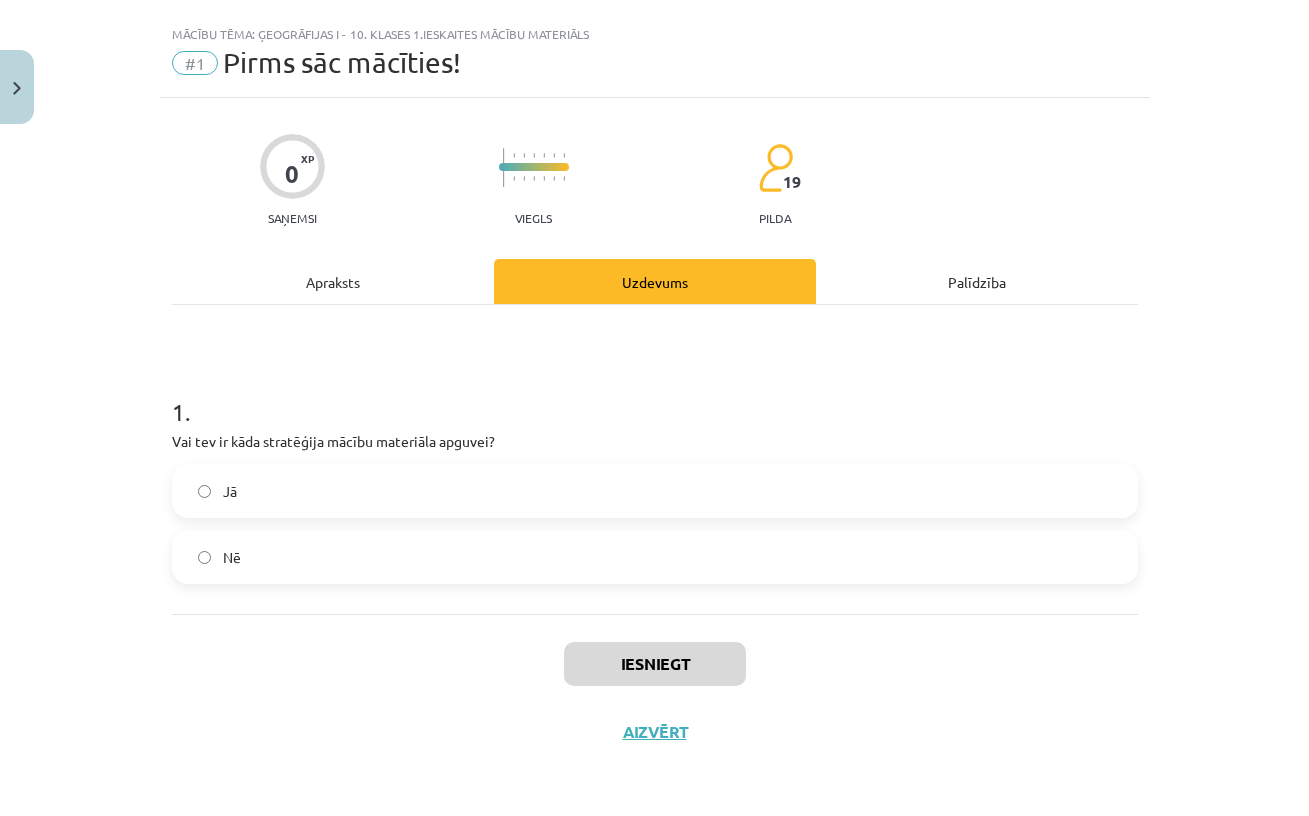 click on "Jā Nē" 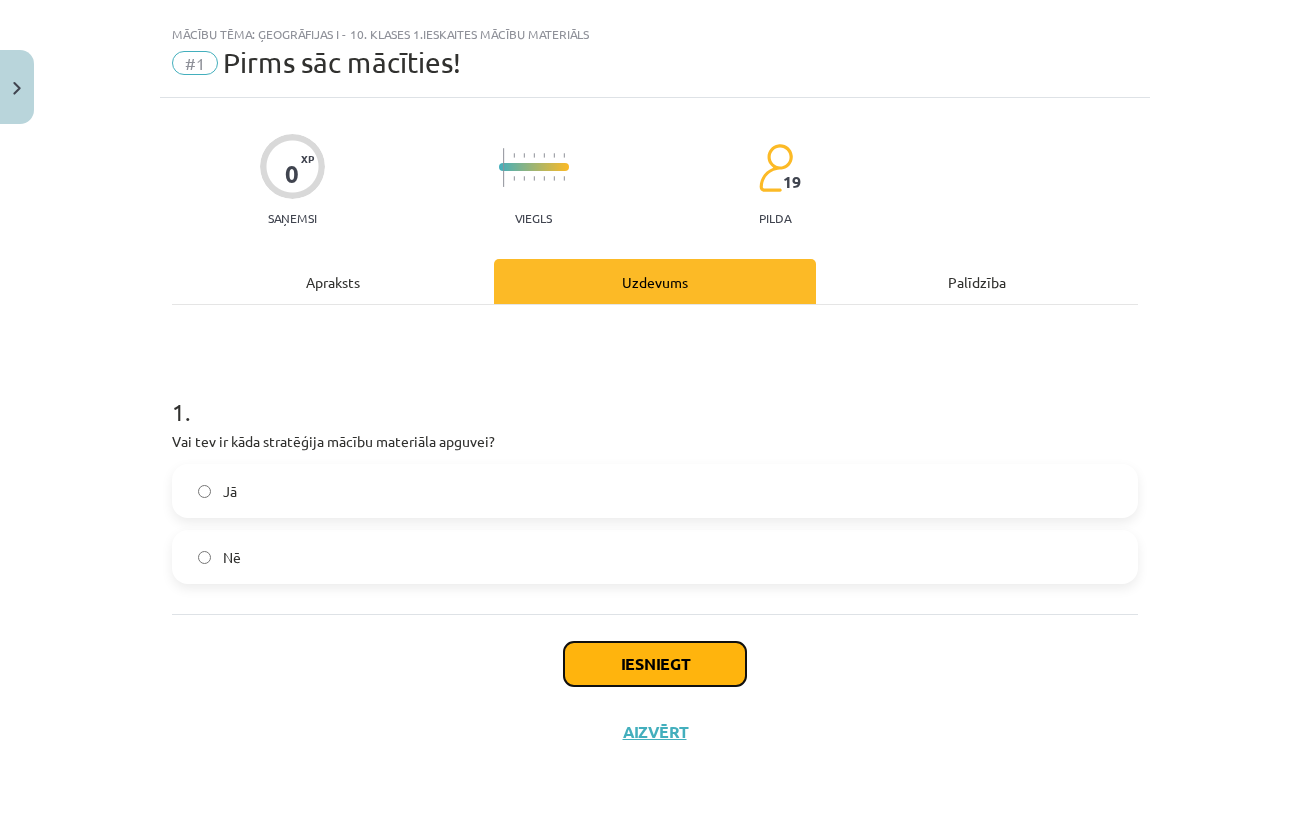 click on "Iesniegt" 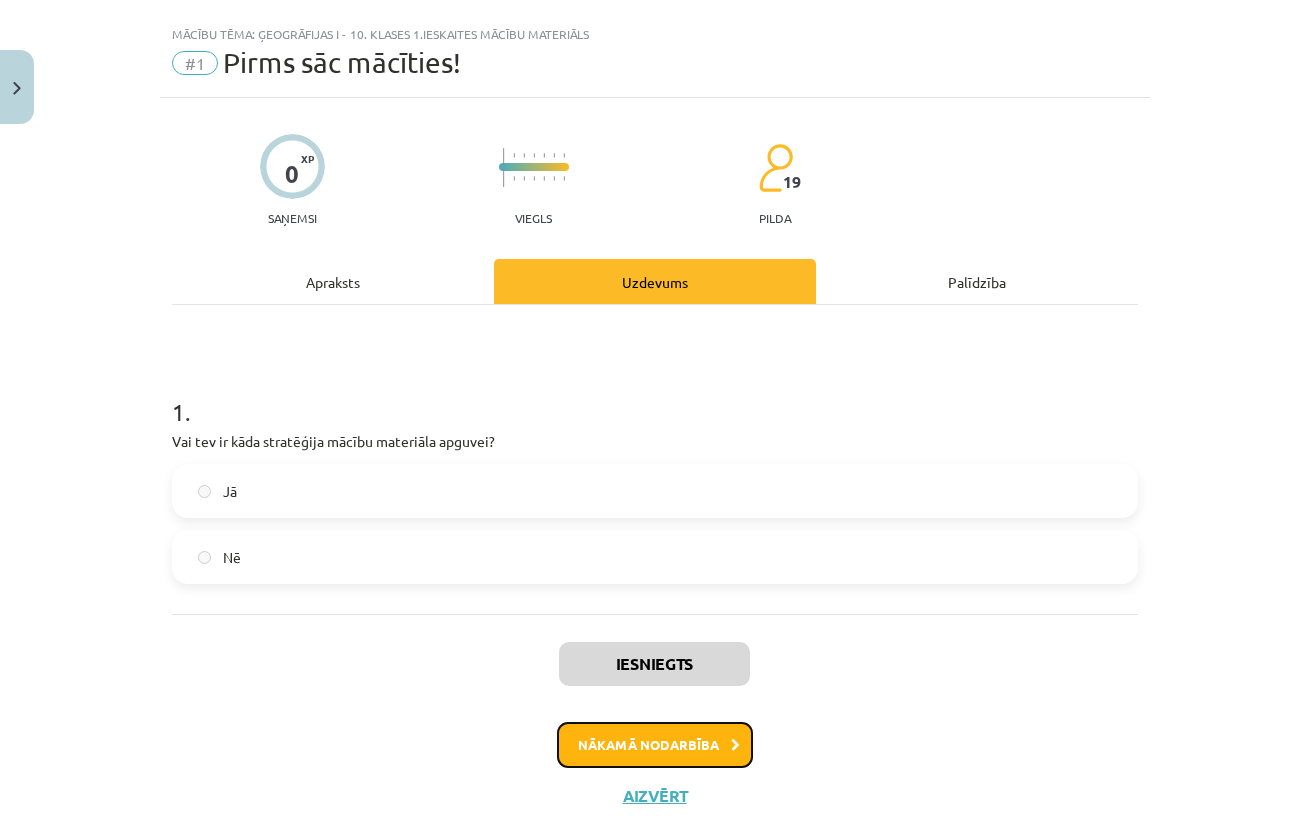 click on "Nākamā nodarbība" 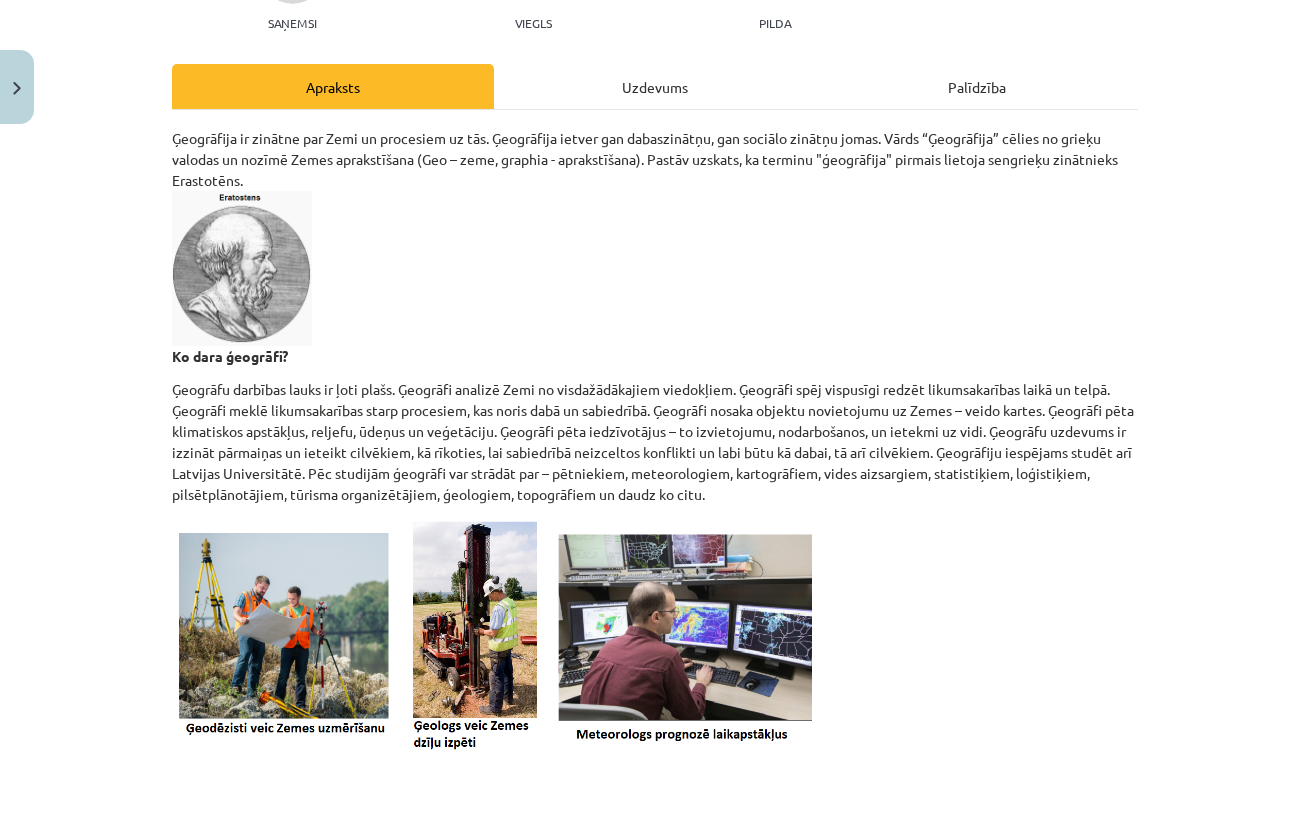scroll, scrollTop: 434, scrollLeft: 0, axis: vertical 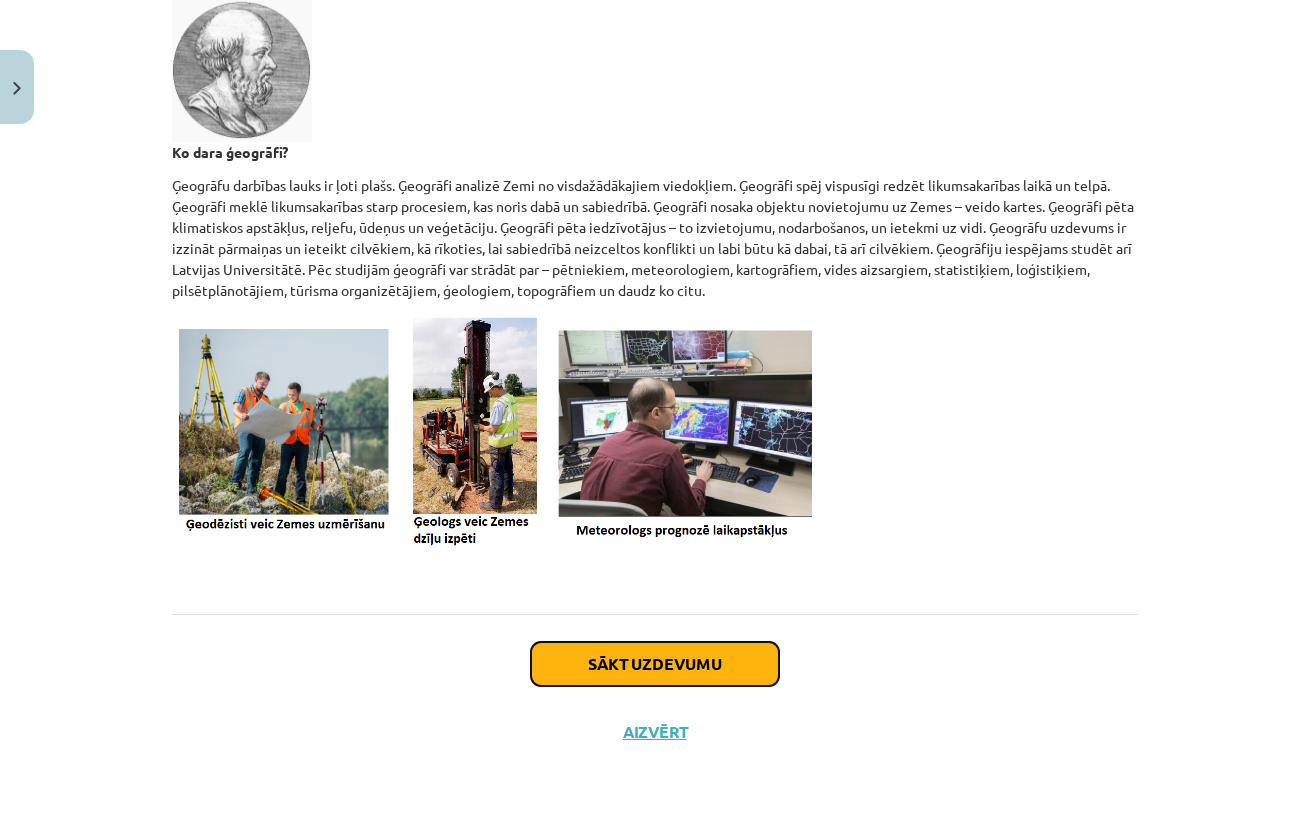 click on "Sākt uzdevumu" 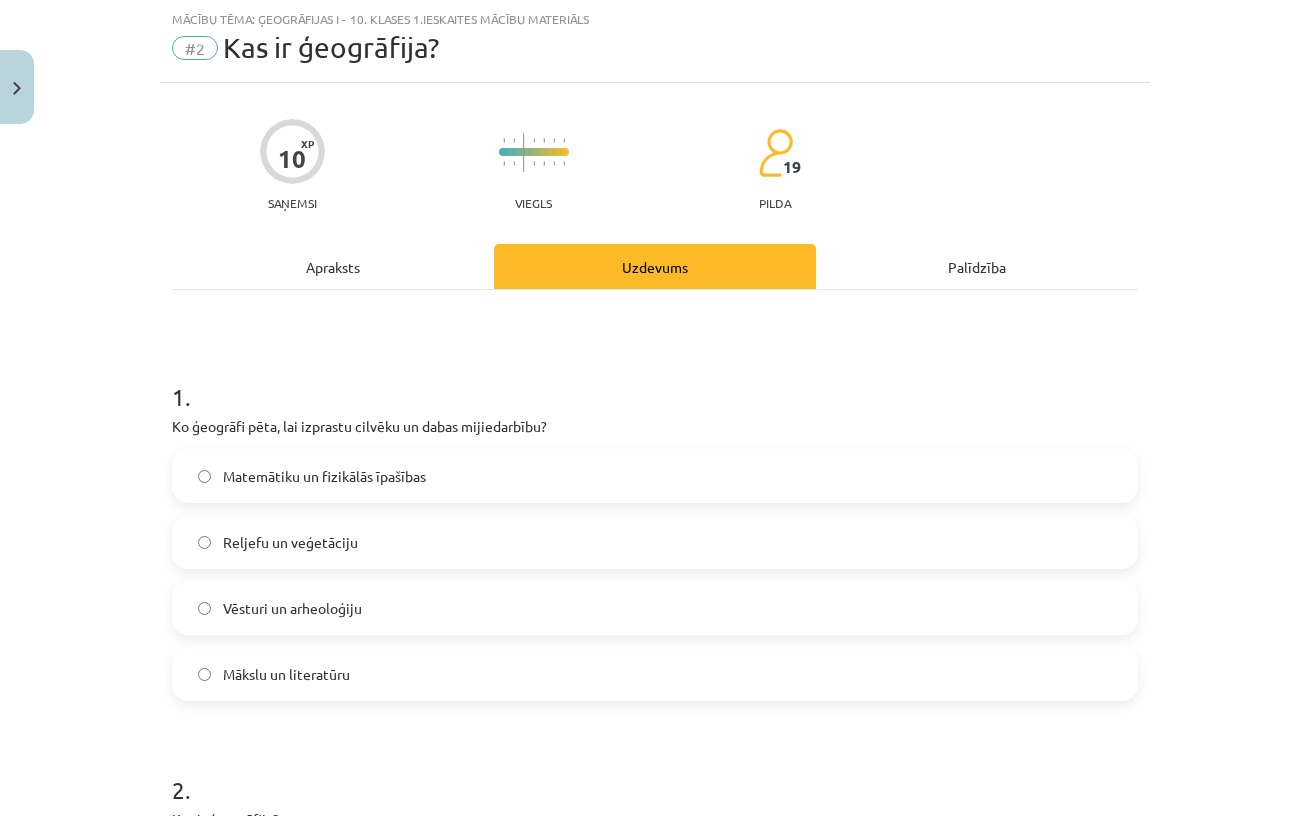 click on "Reljefu un veģetāciju" 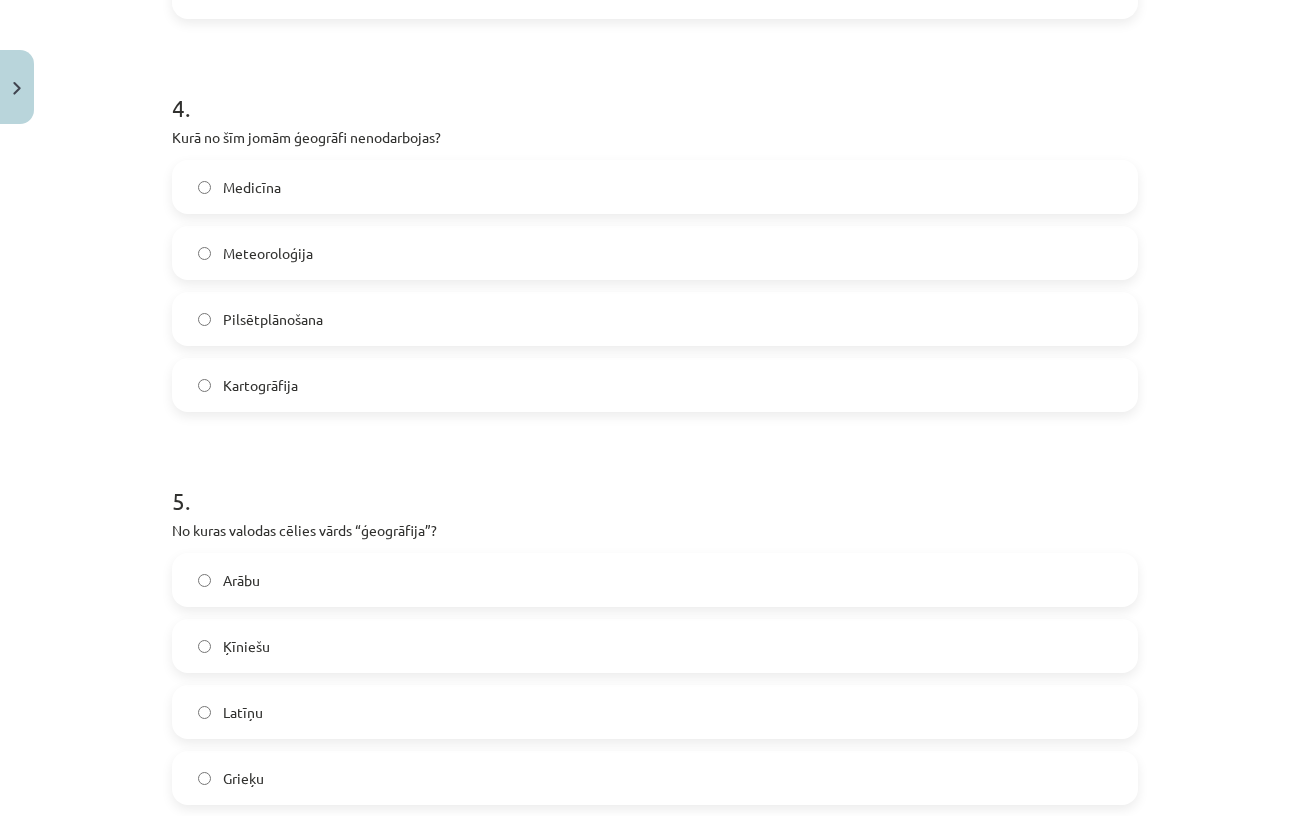 scroll, scrollTop: 1739, scrollLeft: 0, axis: vertical 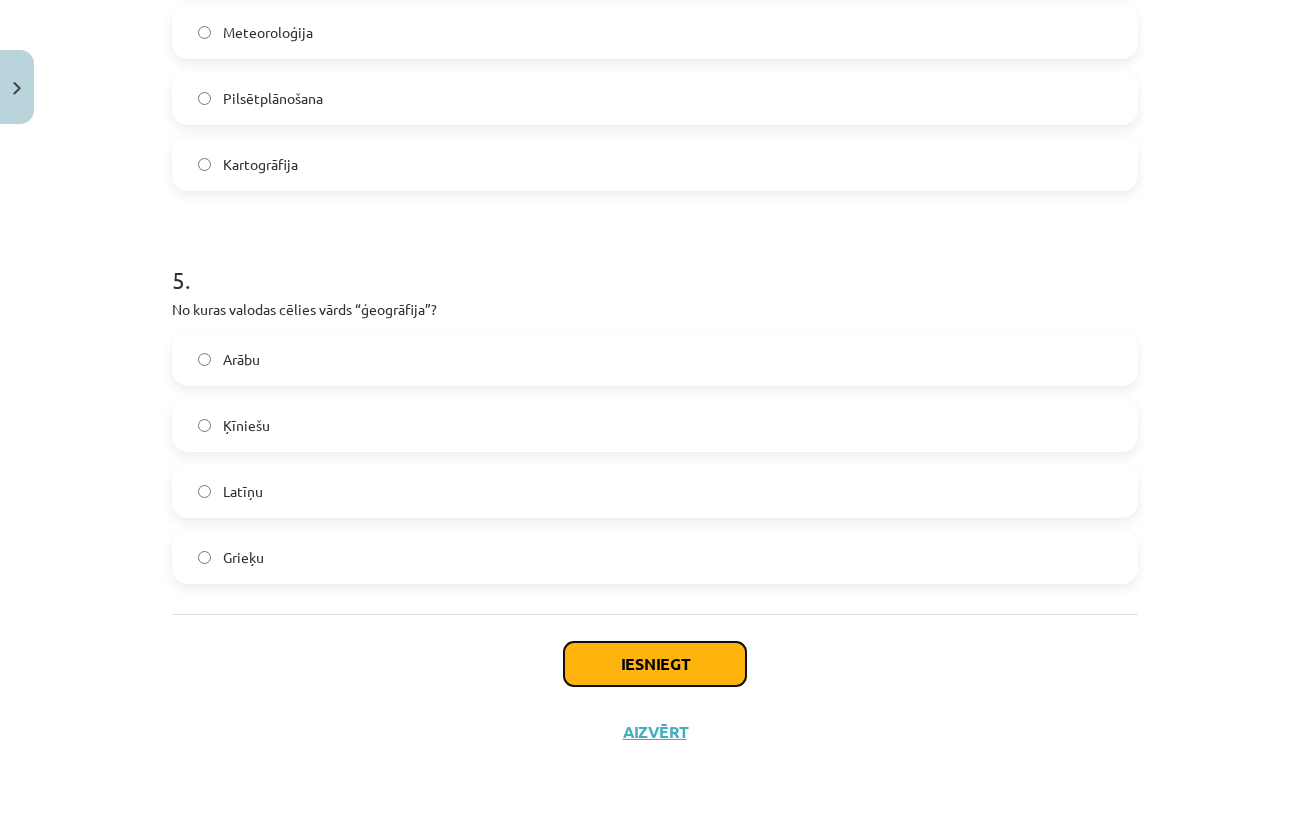 click on "Iesniegt" 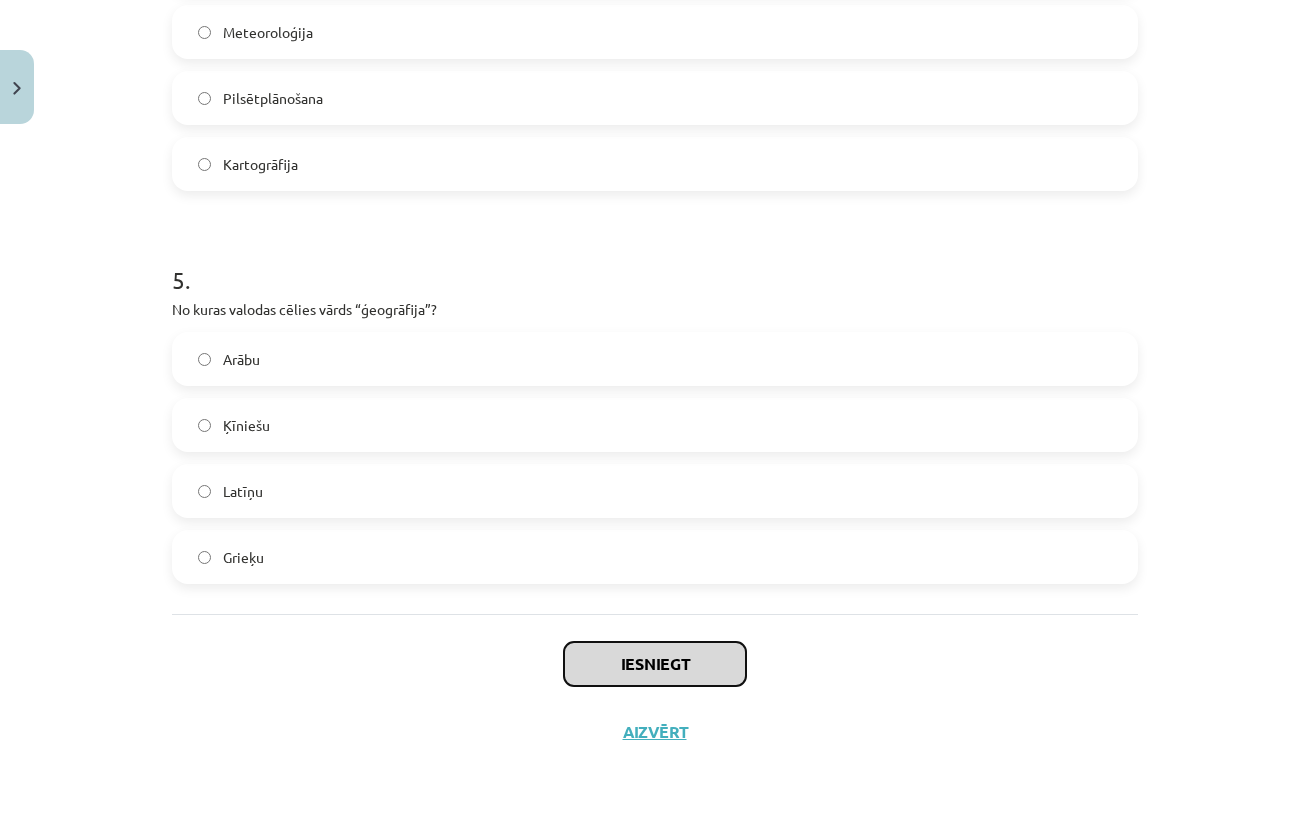 click on "Iesniegt" 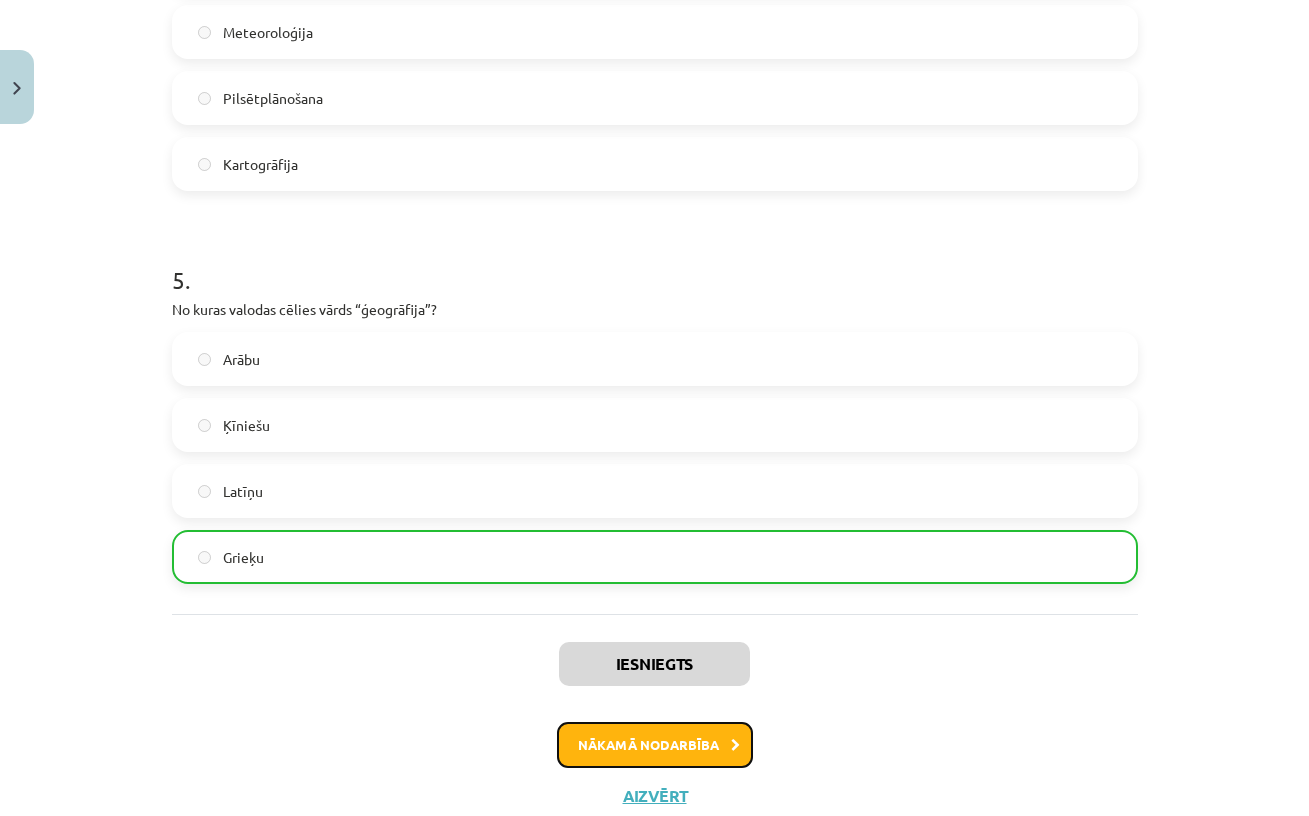click on "Nākamā nodarbība" 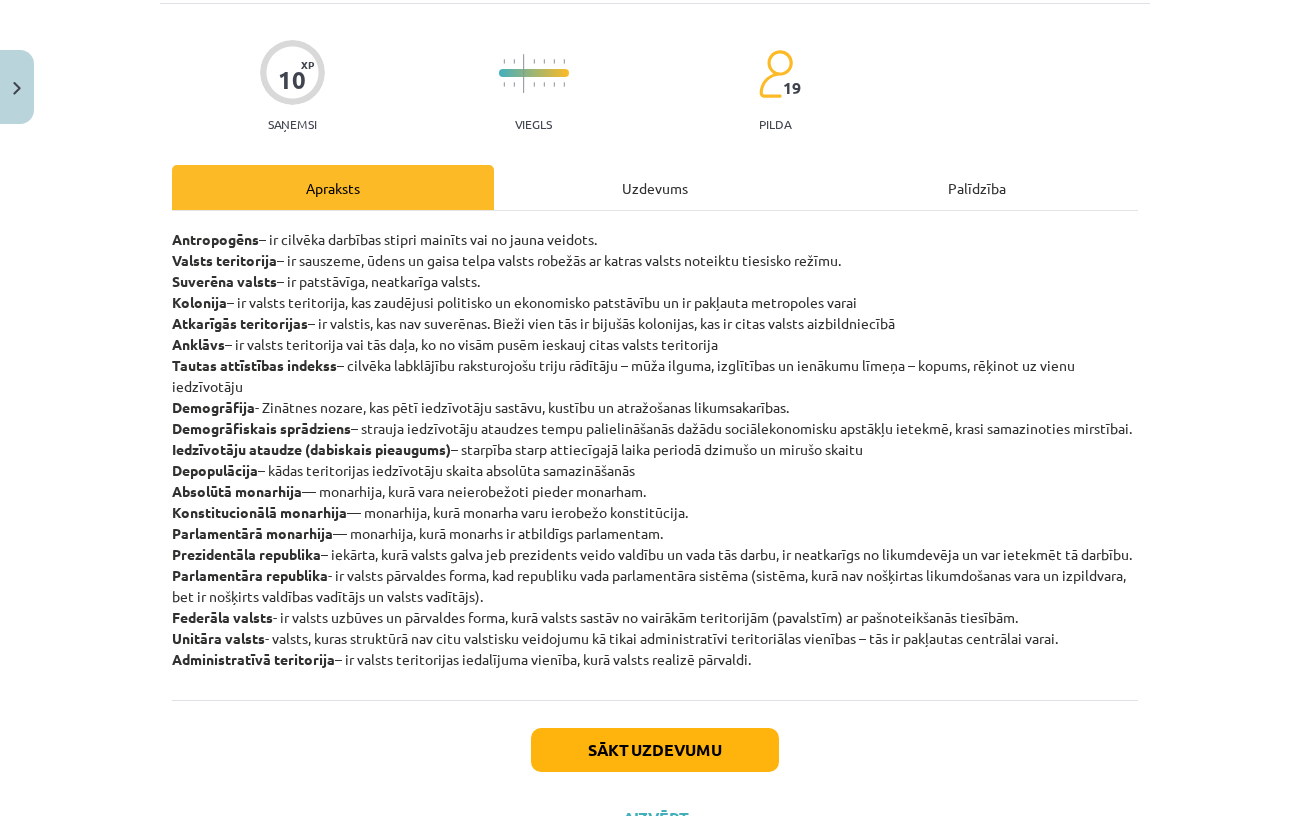 scroll, scrollTop: 257, scrollLeft: 0, axis: vertical 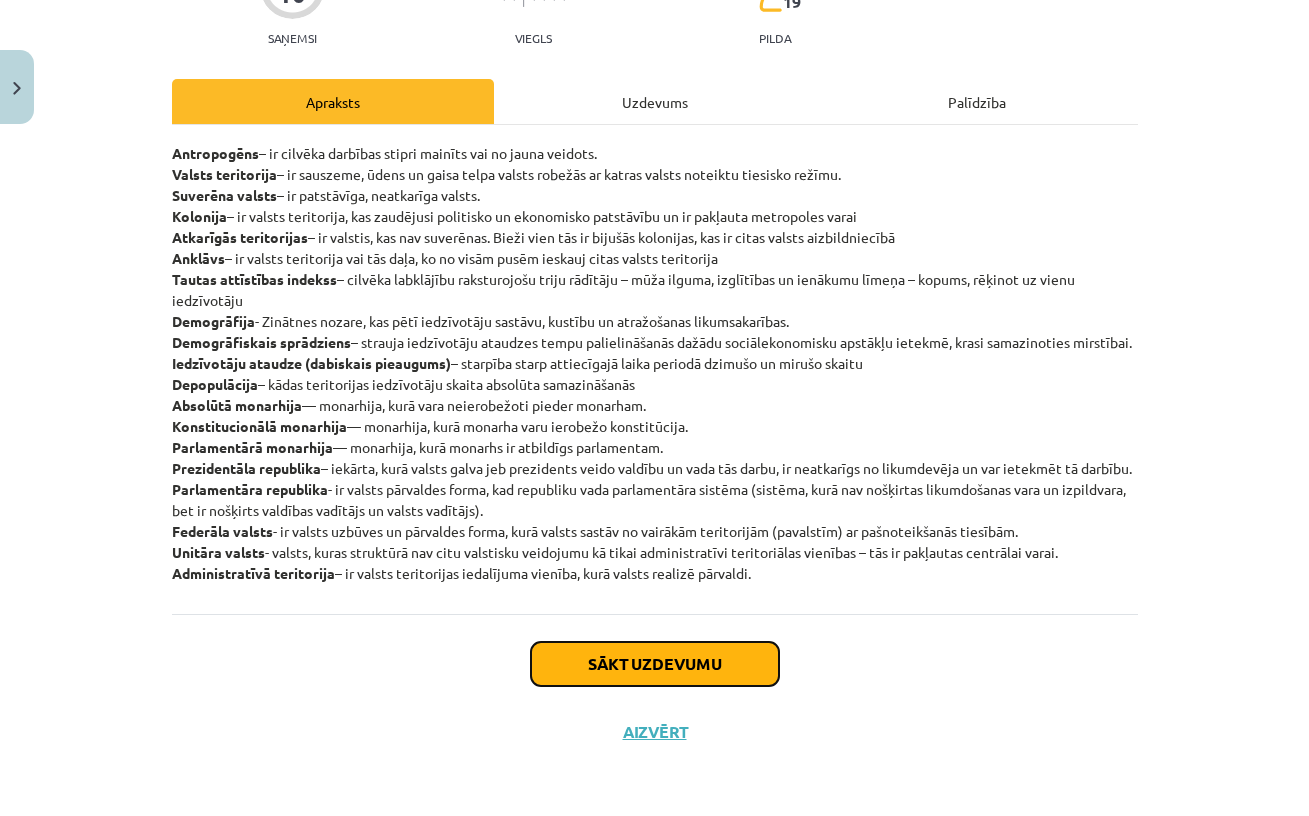 click on "Sākt uzdevumu" 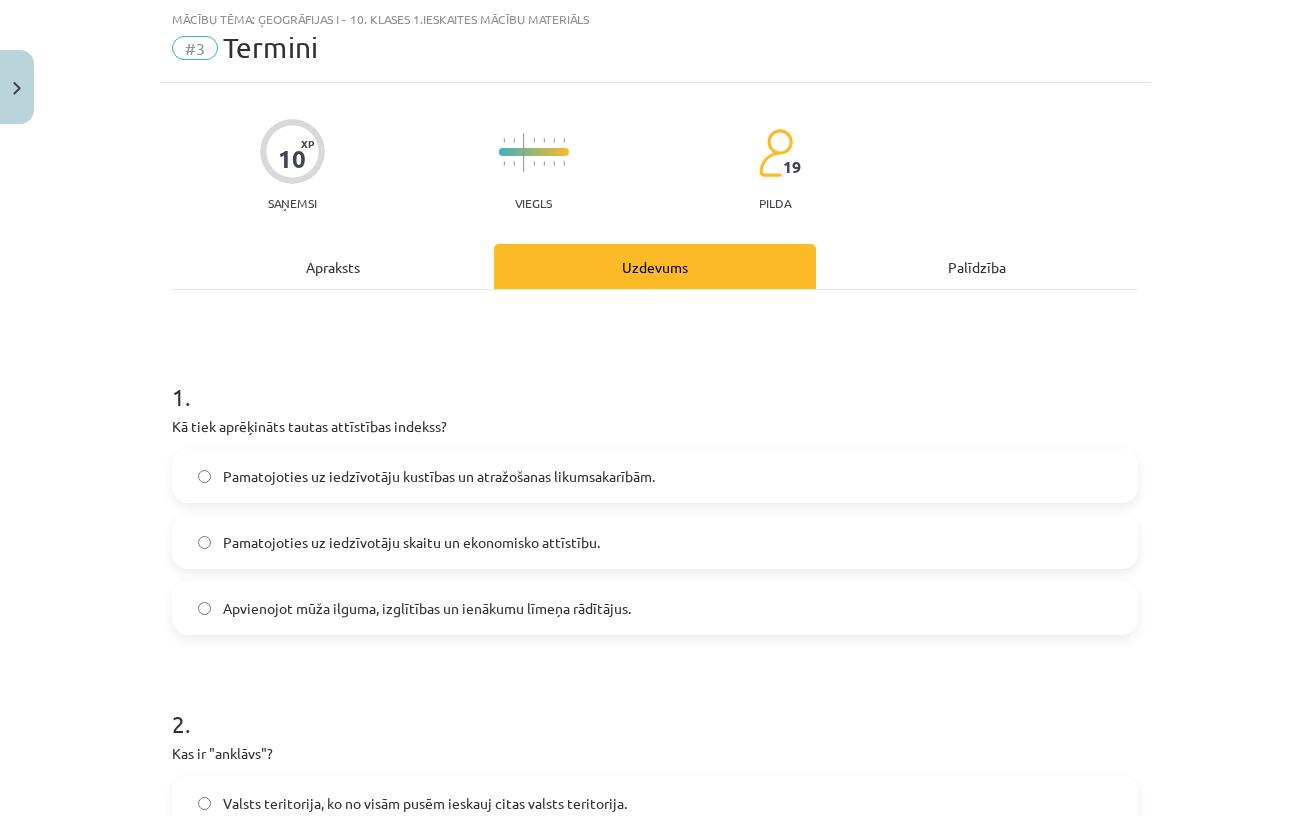 click on "Apvienojot mūža ilguma, izglītības un ienākumu līmeņa rādītājus." 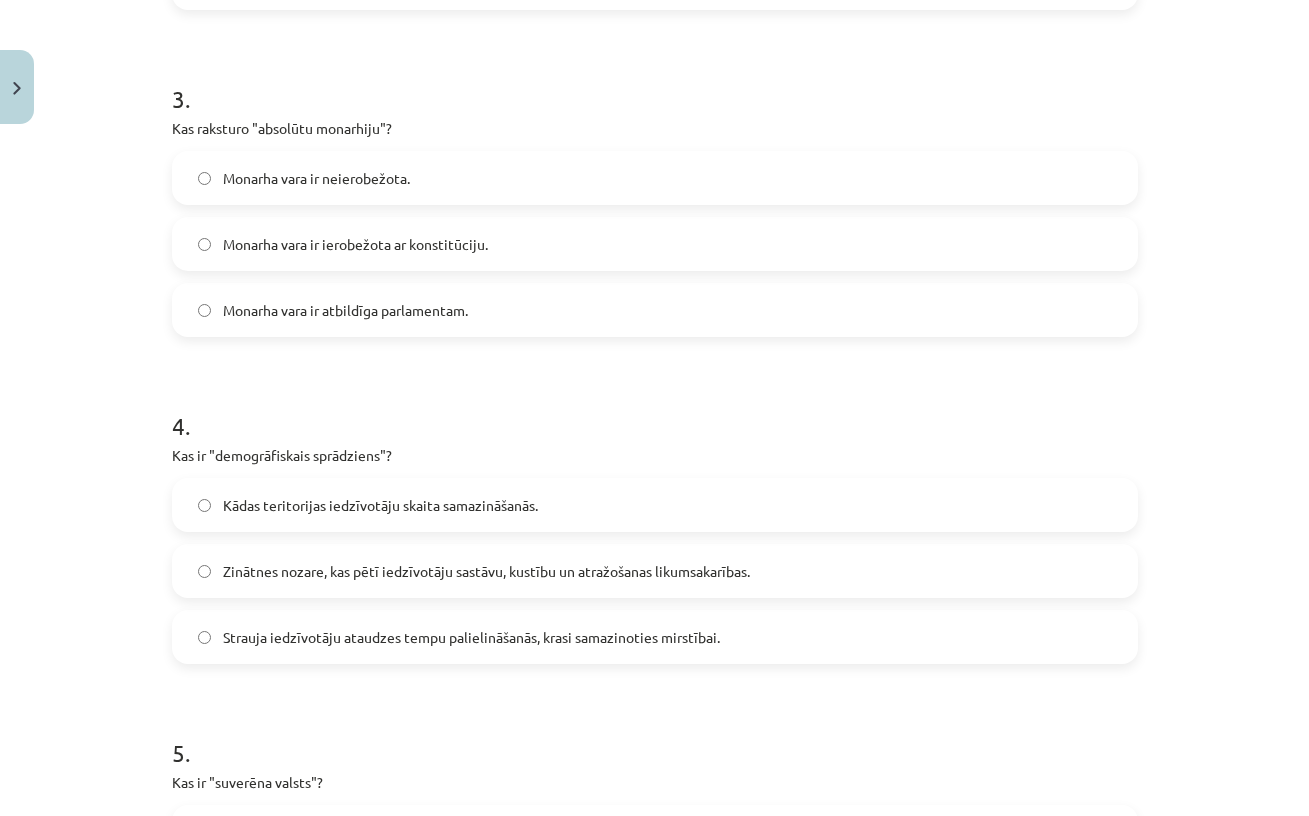 scroll, scrollTop: 1409, scrollLeft: 0, axis: vertical 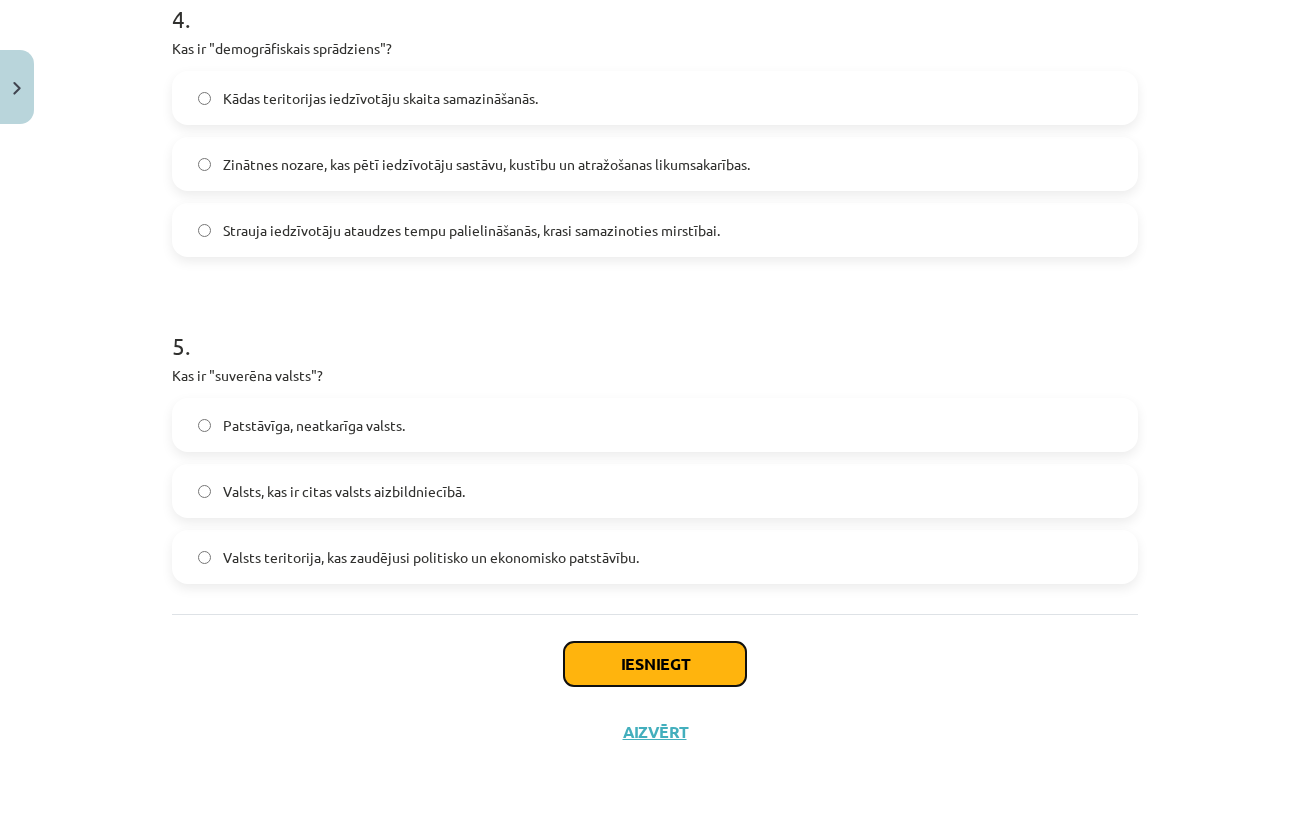 click on "Iesniegt" 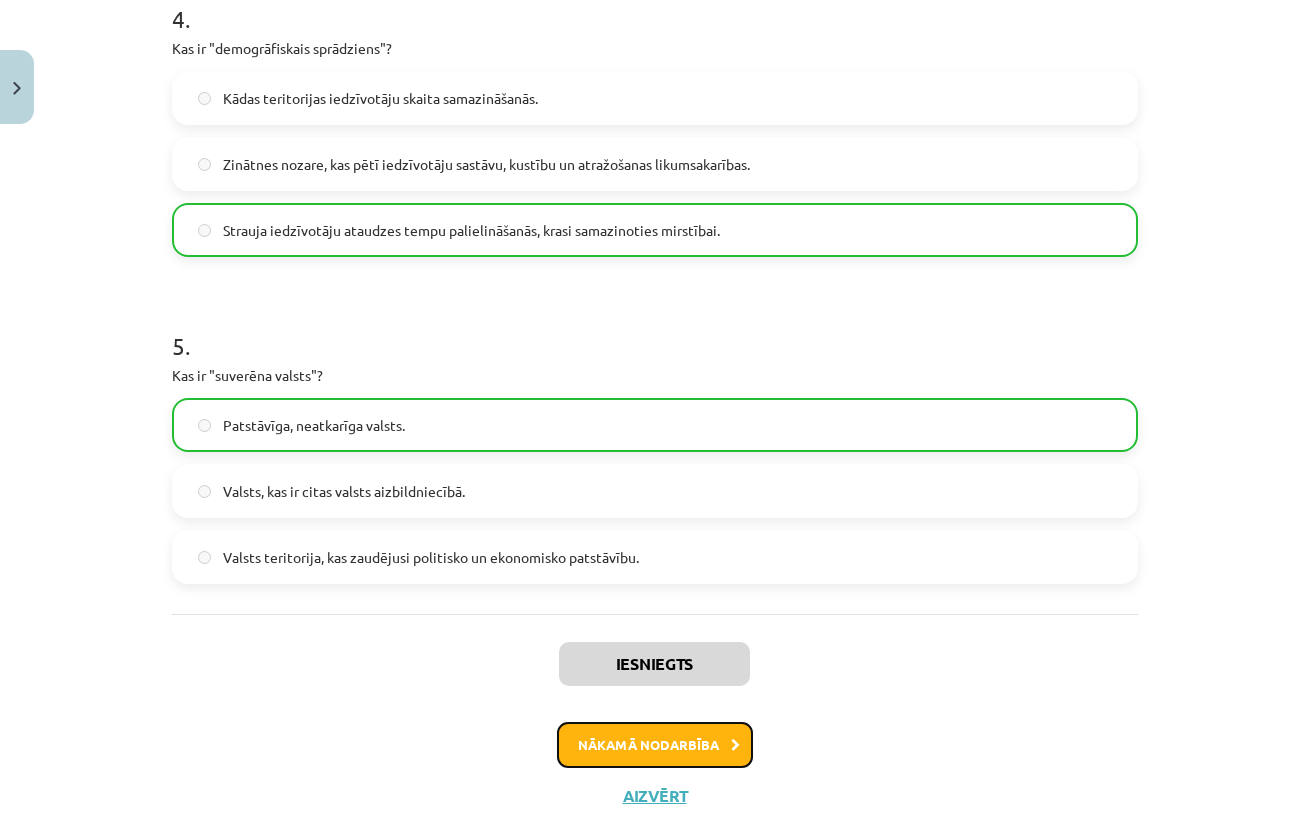 click on "Nākamā nodarbība" 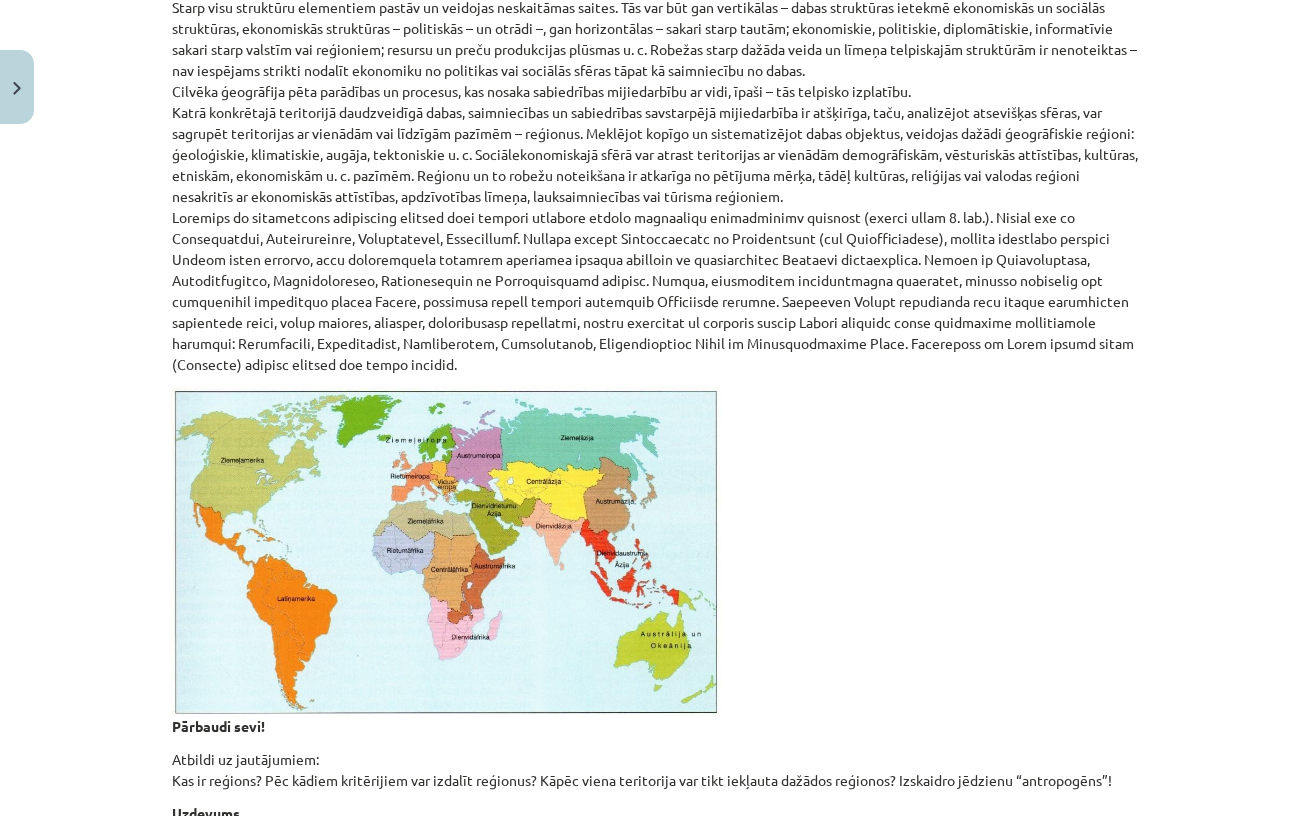 scroll, scrollTop: 0, scrollLeft: 0, axis: both 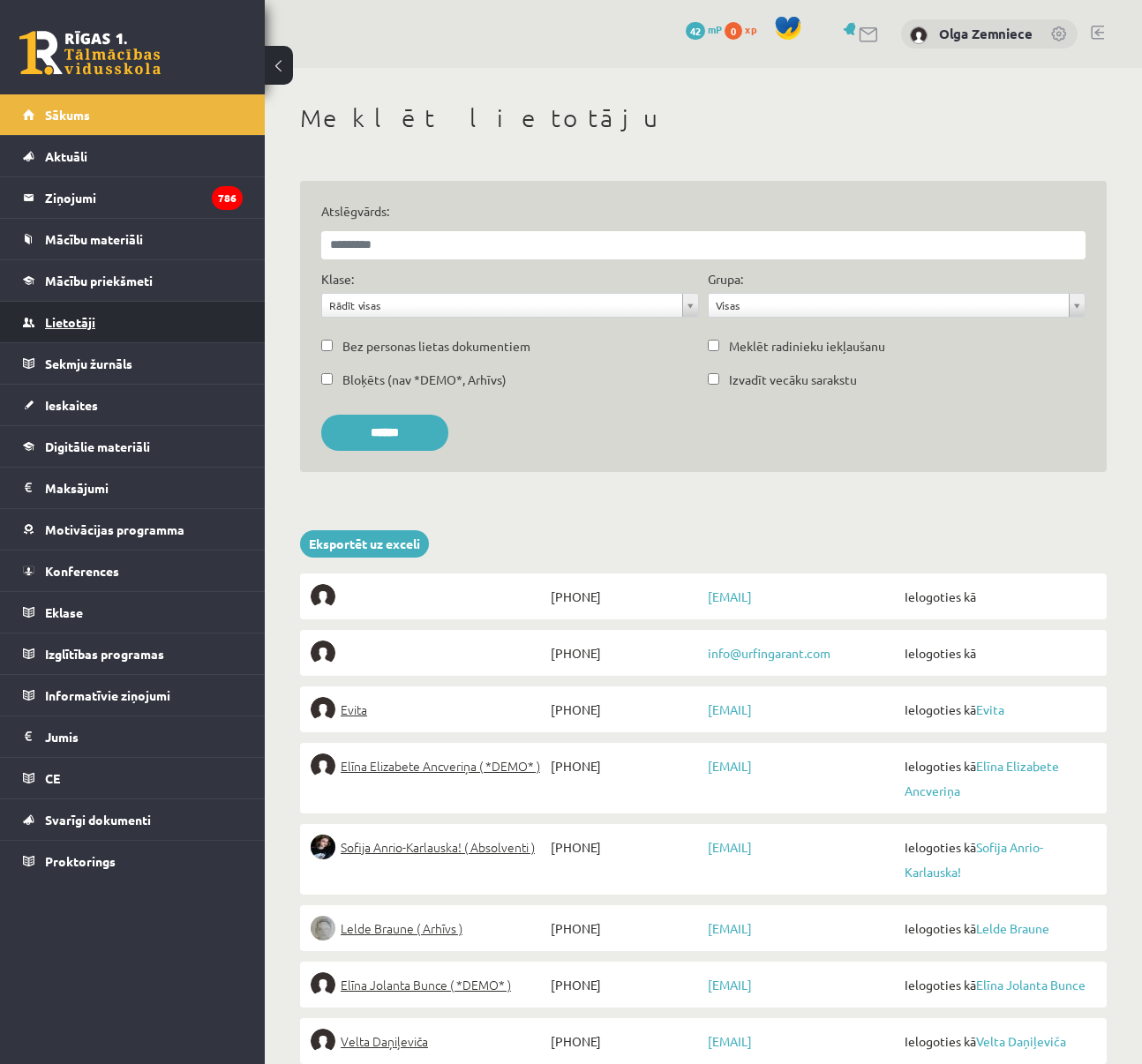 click on "Lietotāji" at bounding box center [70, 322] 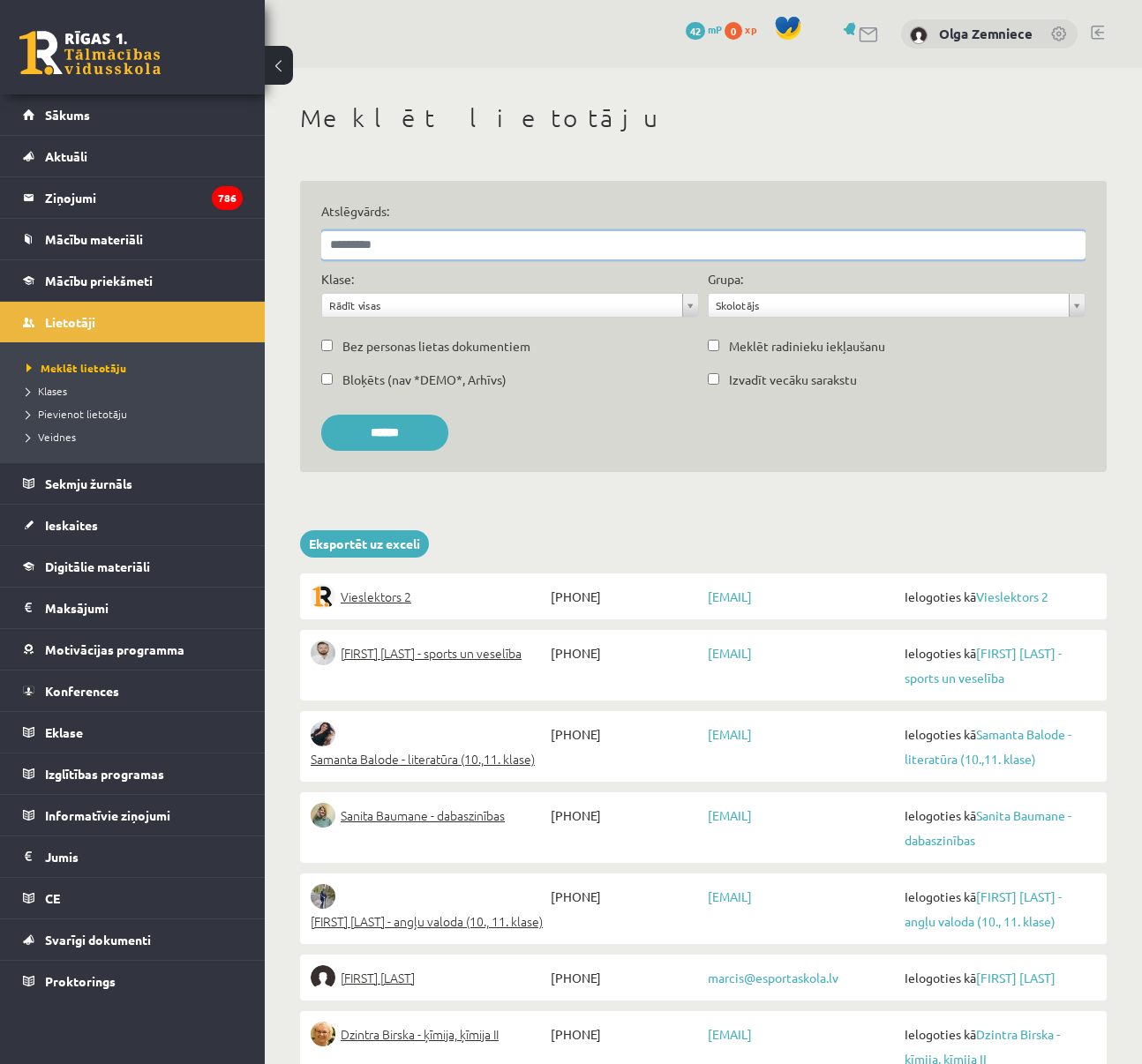 click on "Atslēgvārds:" at bounding box center [703, 245] 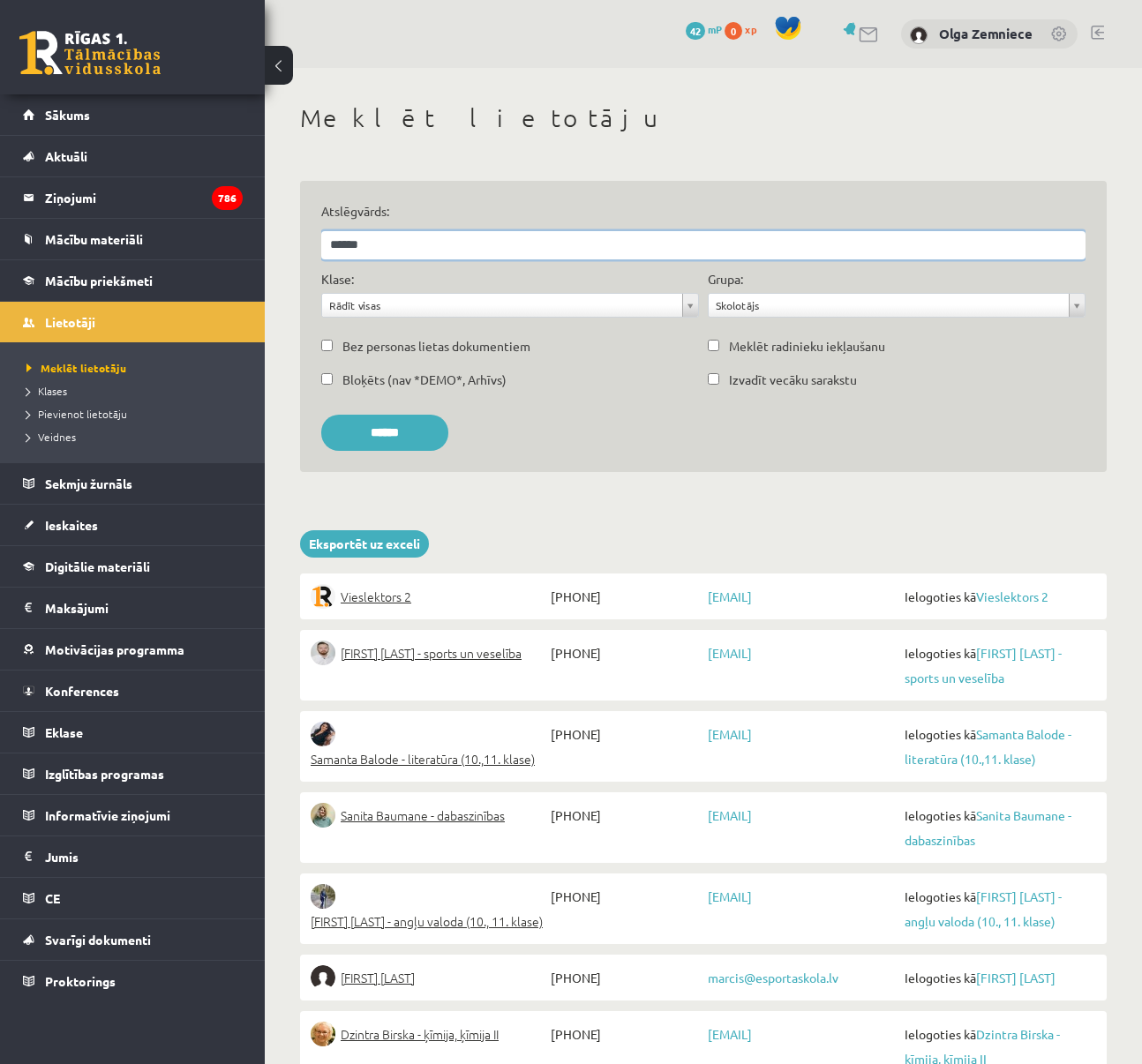 click on "******" at bounding box center [385, 432] 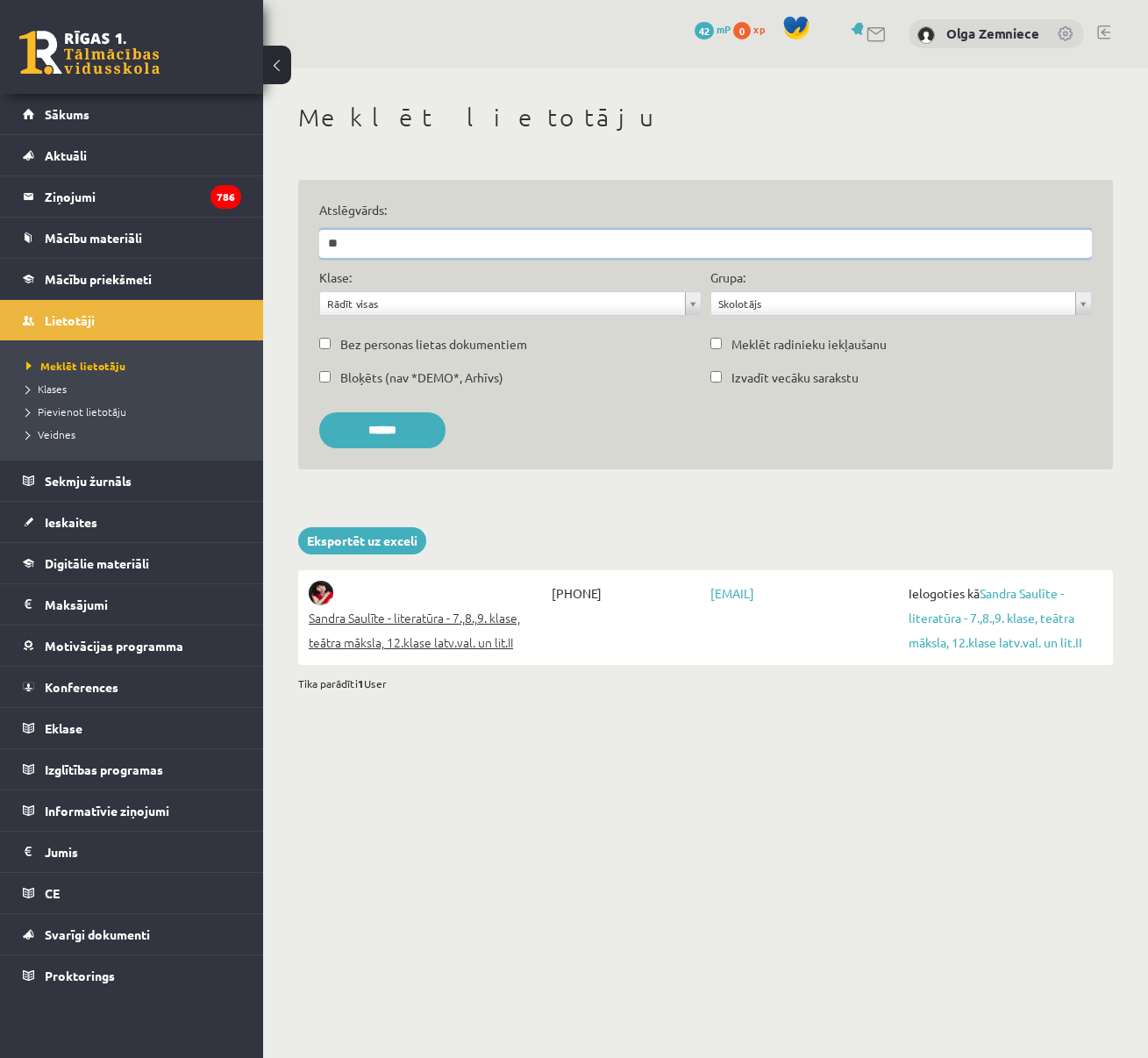 type on "*" 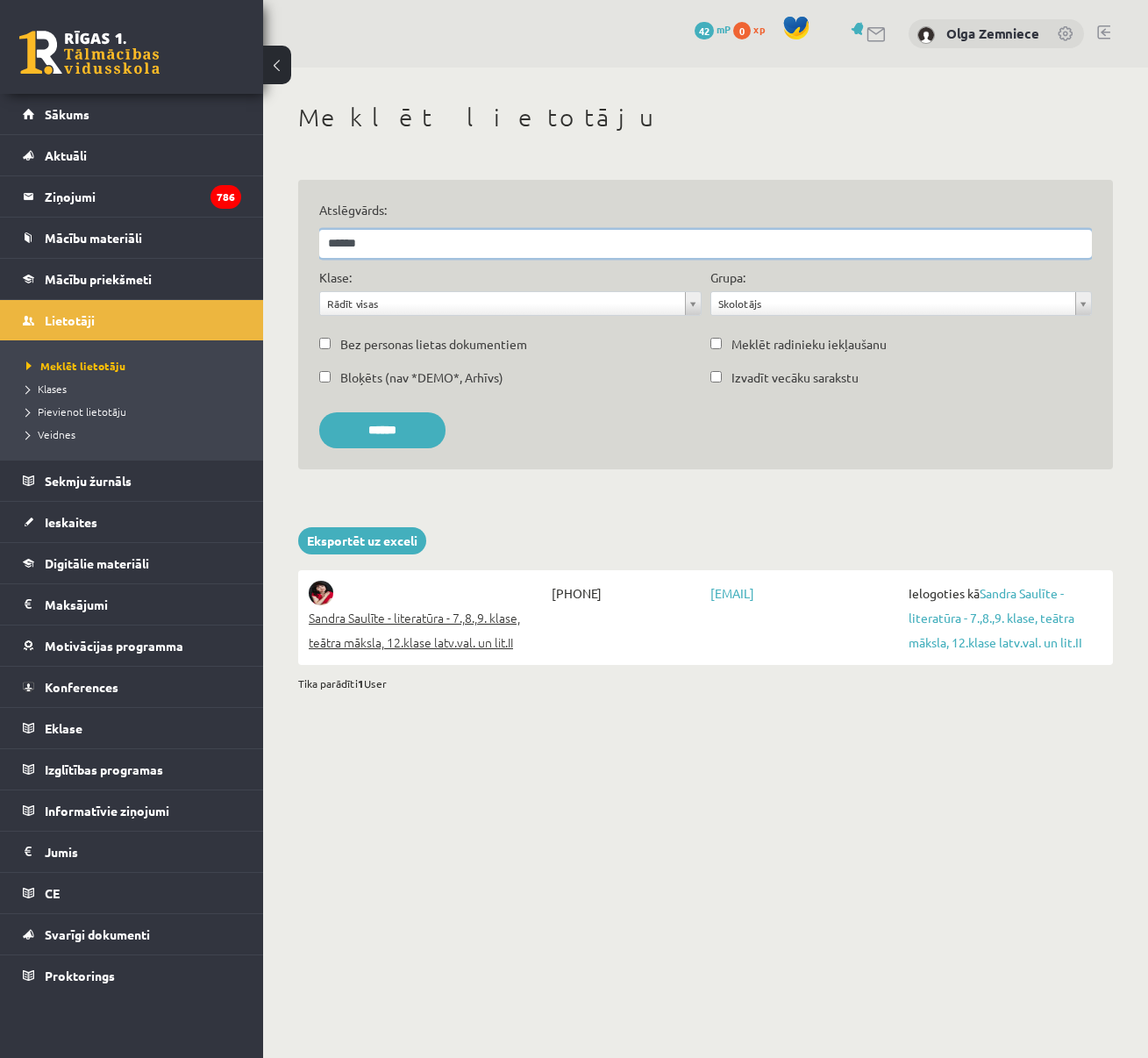 click on "******" at bounding box center (382, 430) 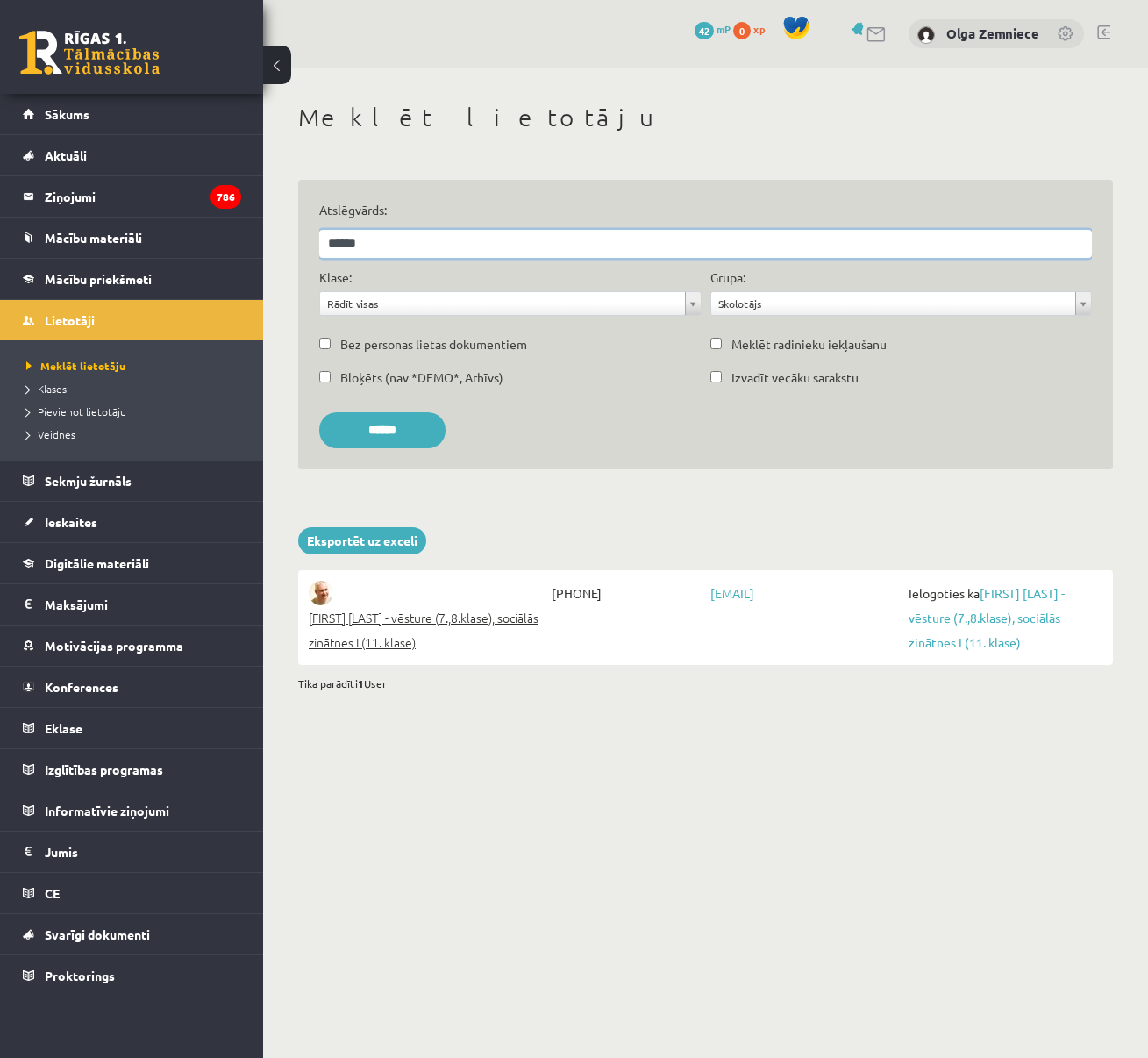 drag, startPoint x: 377, startPoint y: 246, endPoint x: 276, endPoint y: 249, distance: 101.04454 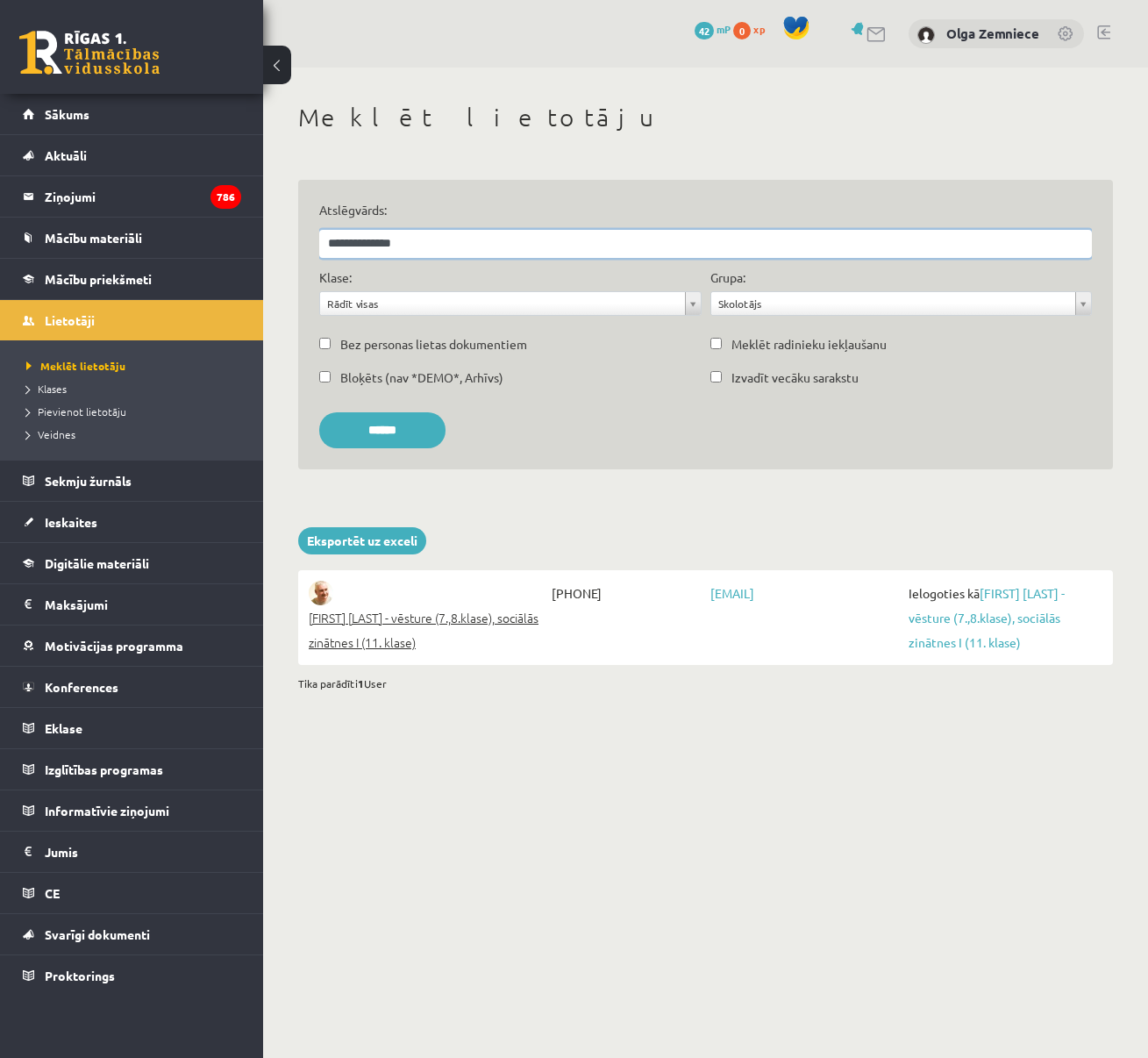 type on "**********" 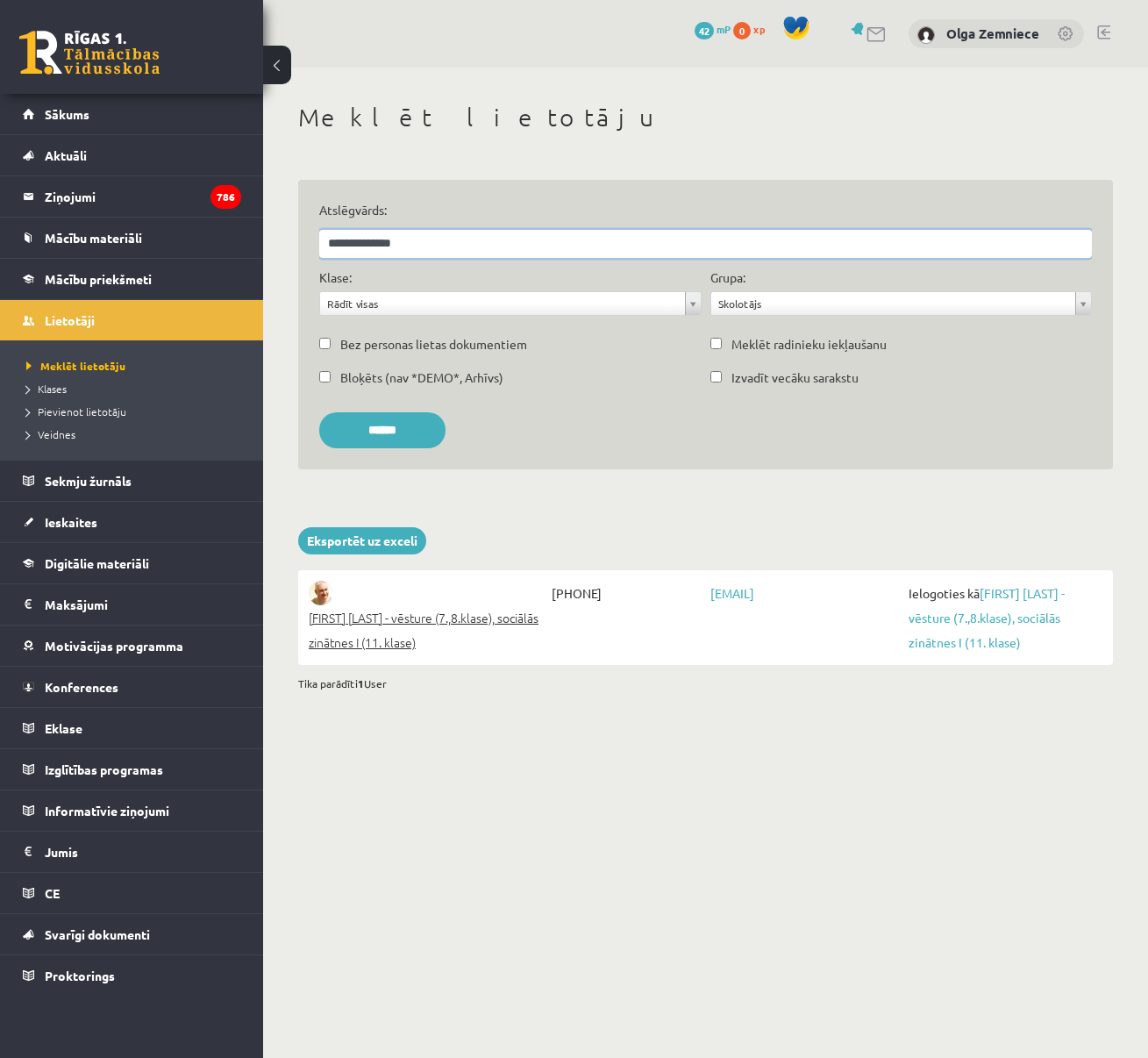 click on "******" at bounding box center (382, 430) 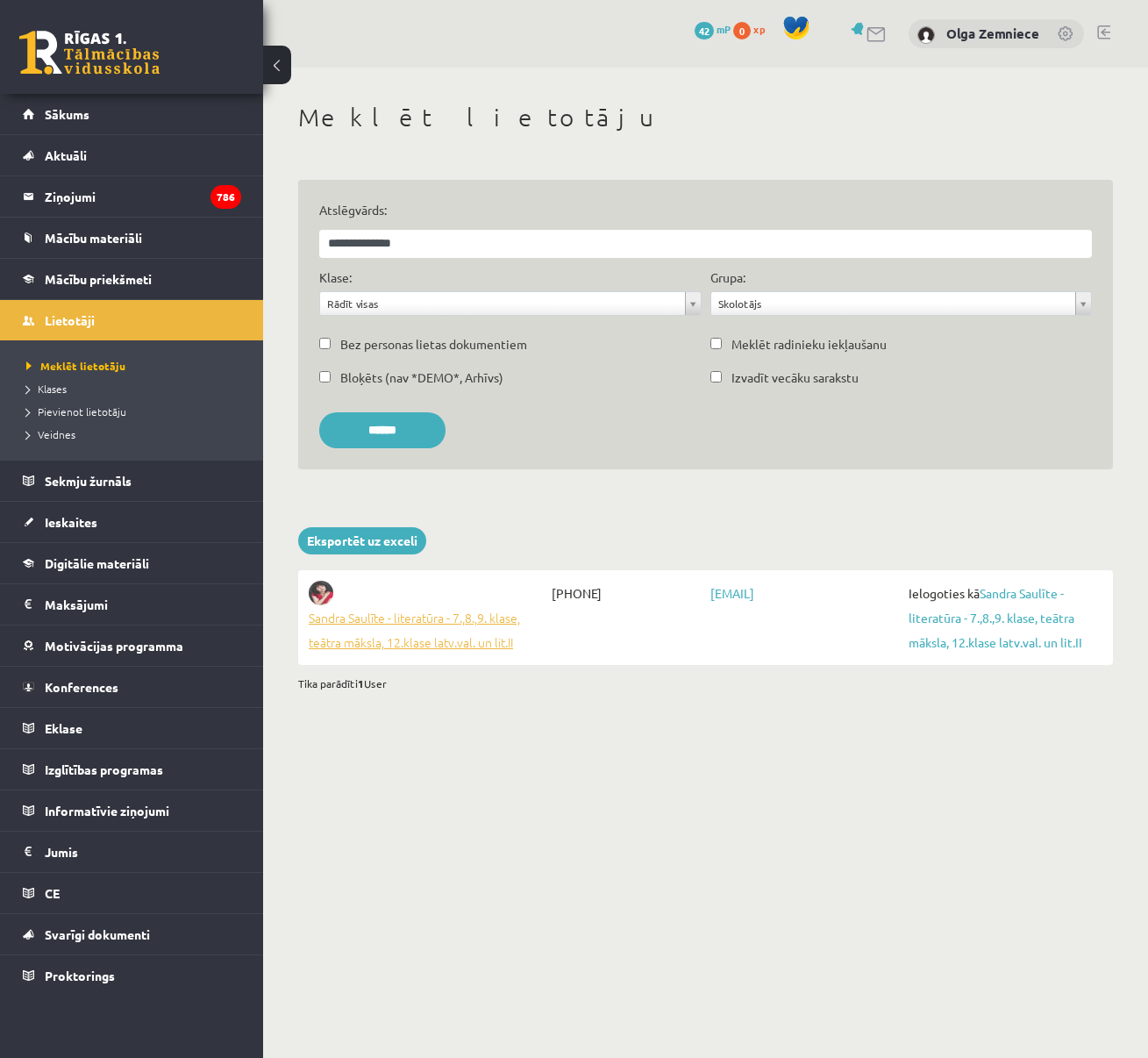 click on "Sandra Saulīte - literatūra - 7.,8.,9. klase, teātra māksla, 12.klase latv.val. un lit.II" at bounding box center (428, 630) 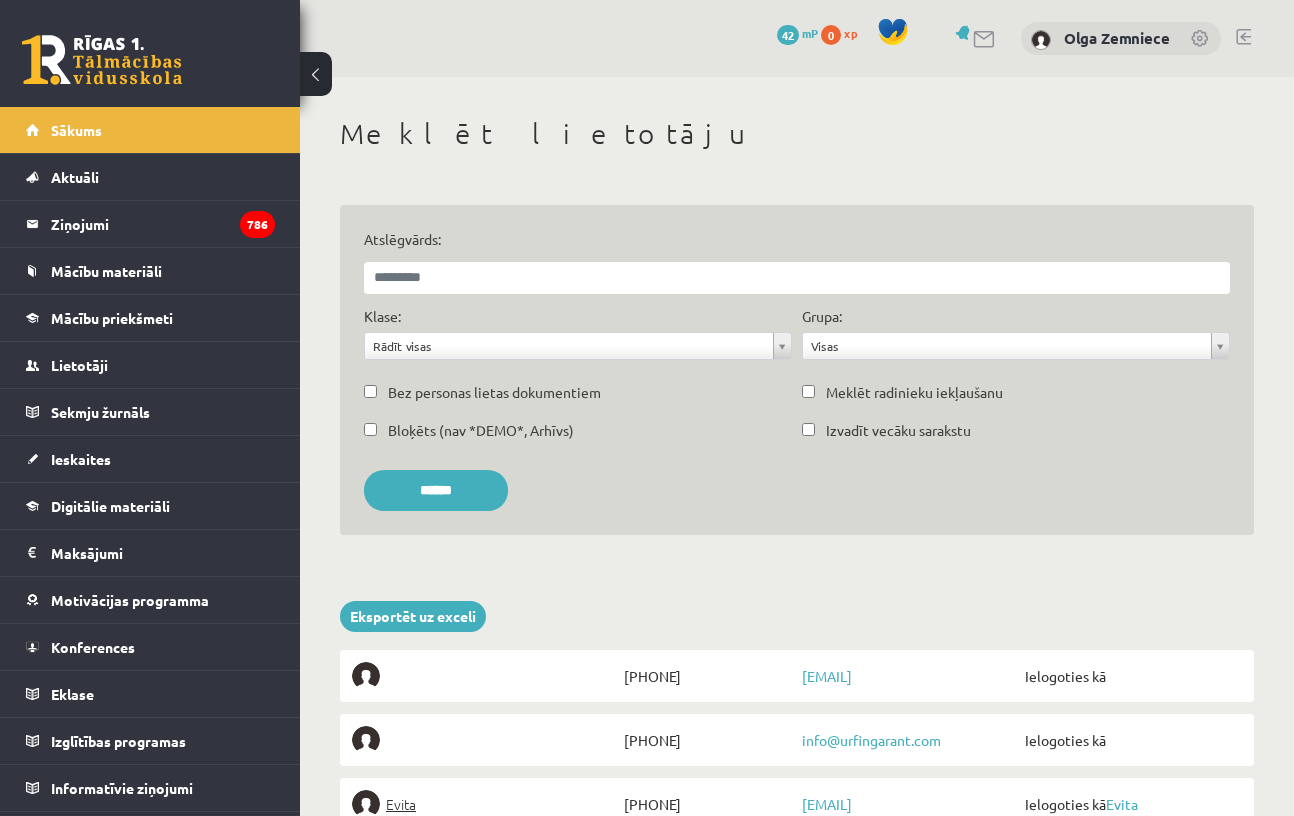 scroll, scrollTop: 0, scrollLeft: 0, axis: both 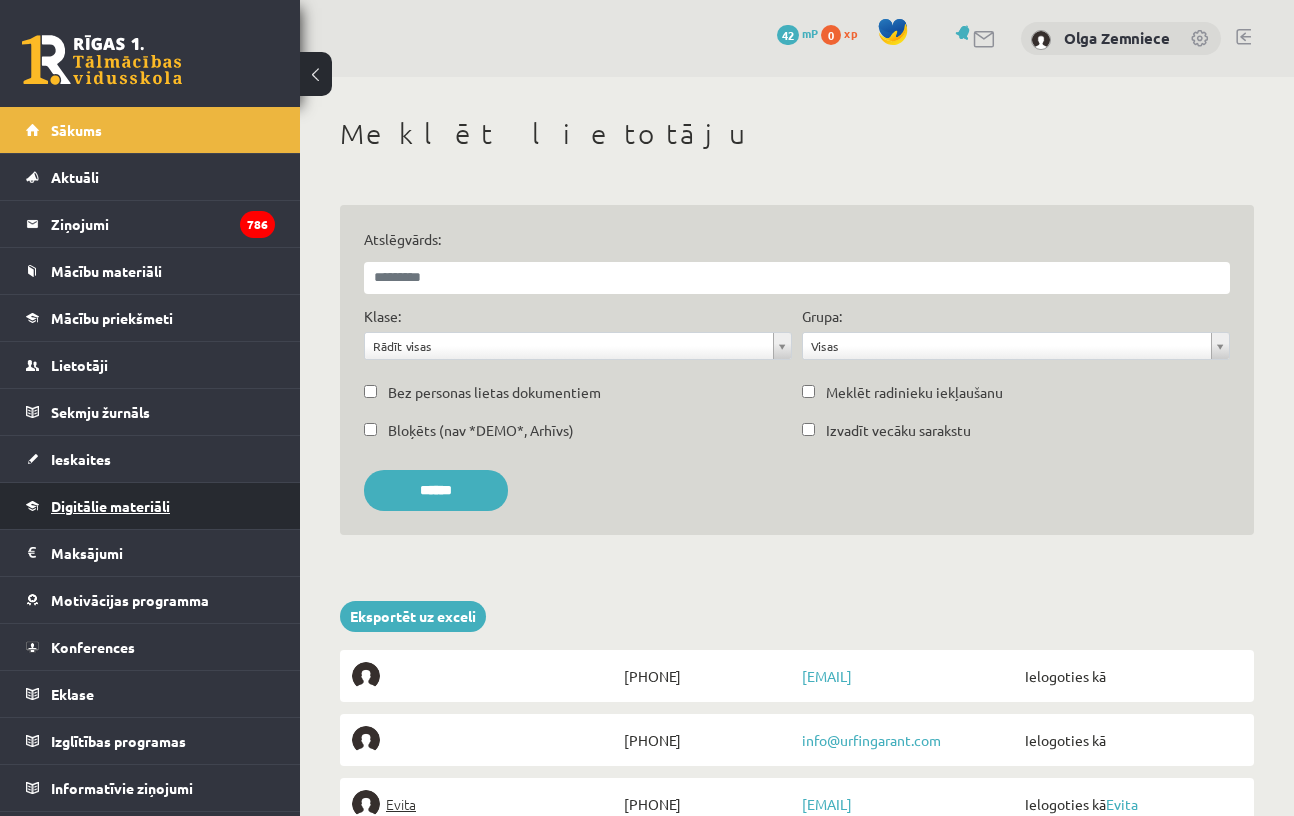 click on "Digitālie materiāli" at bounding box center (110, 506) 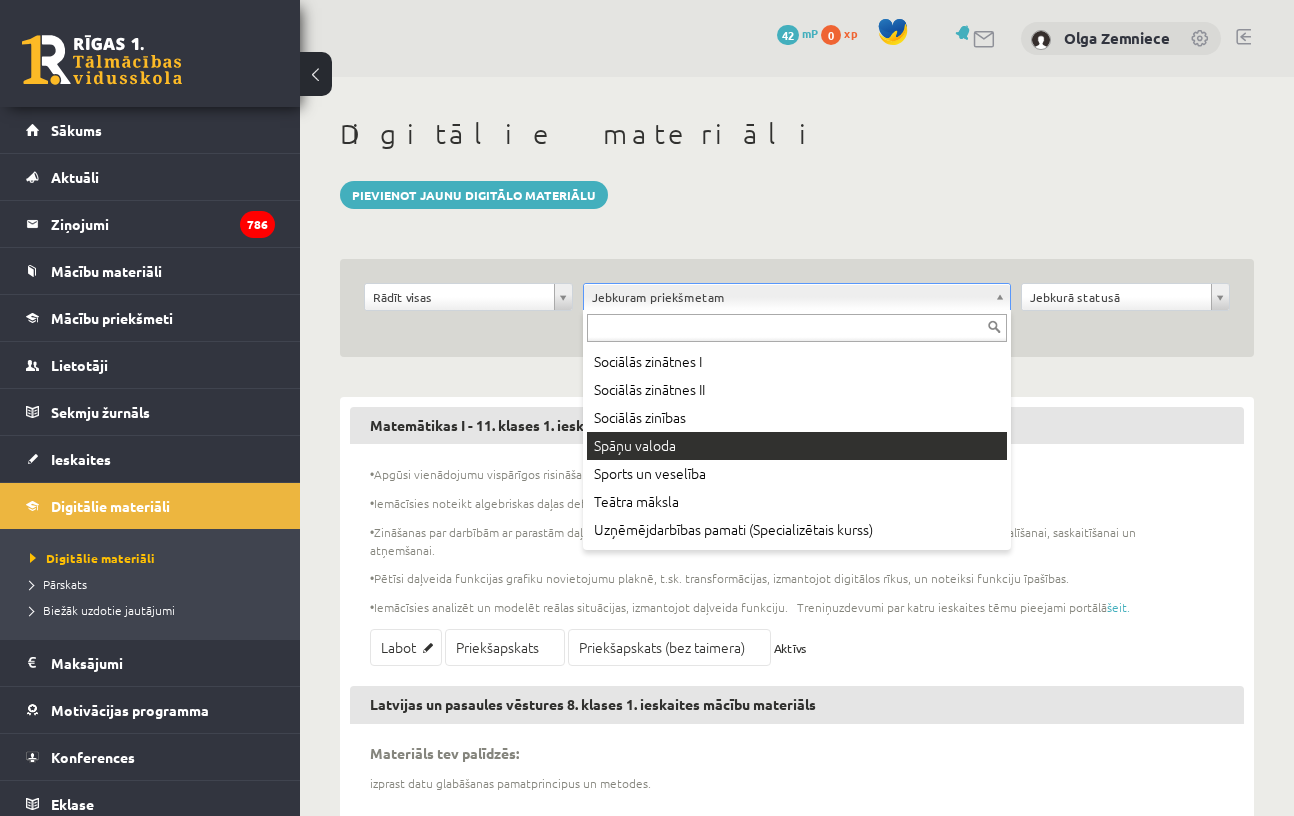 scroll, scrollTop: 1030, scrollLeft: 0, axis: vertical 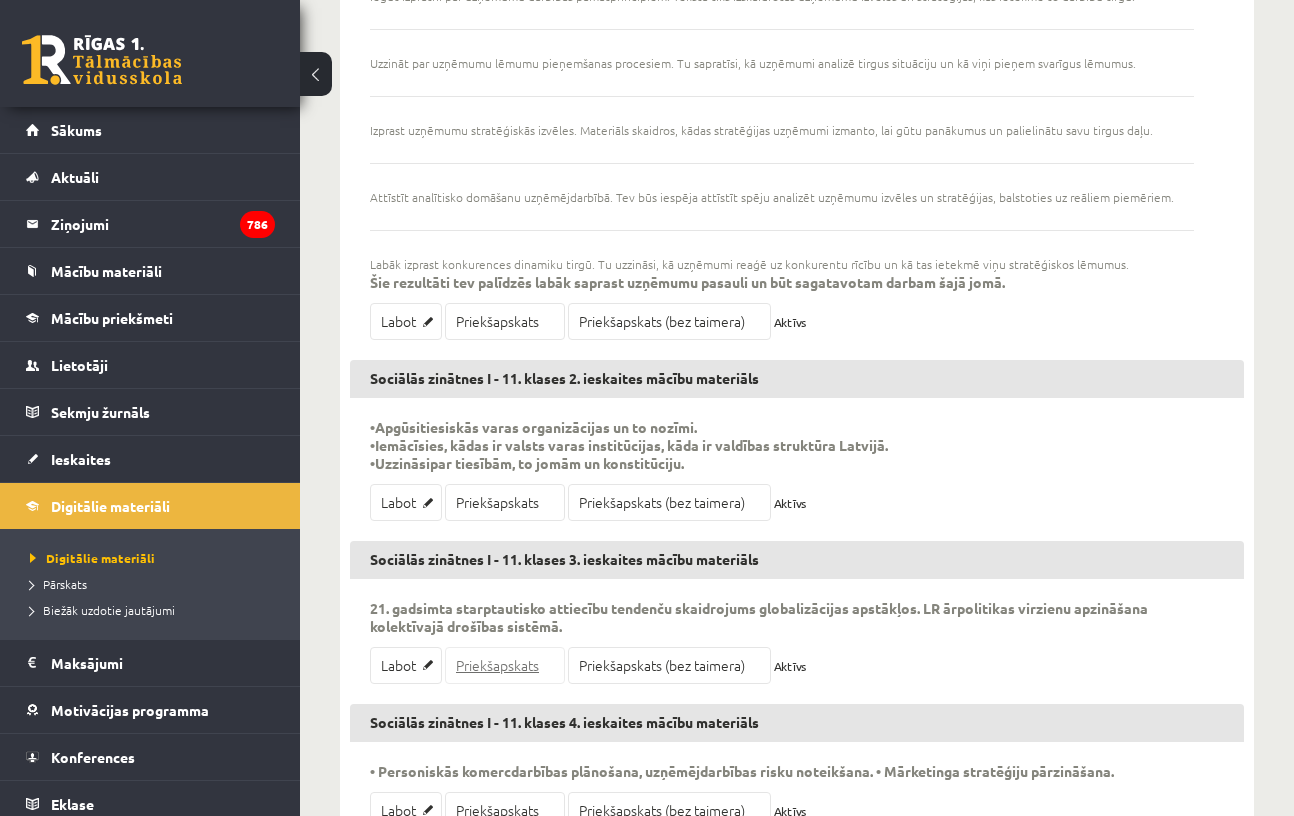 click on "Priekšapskats" at bounding box center [505, 665] 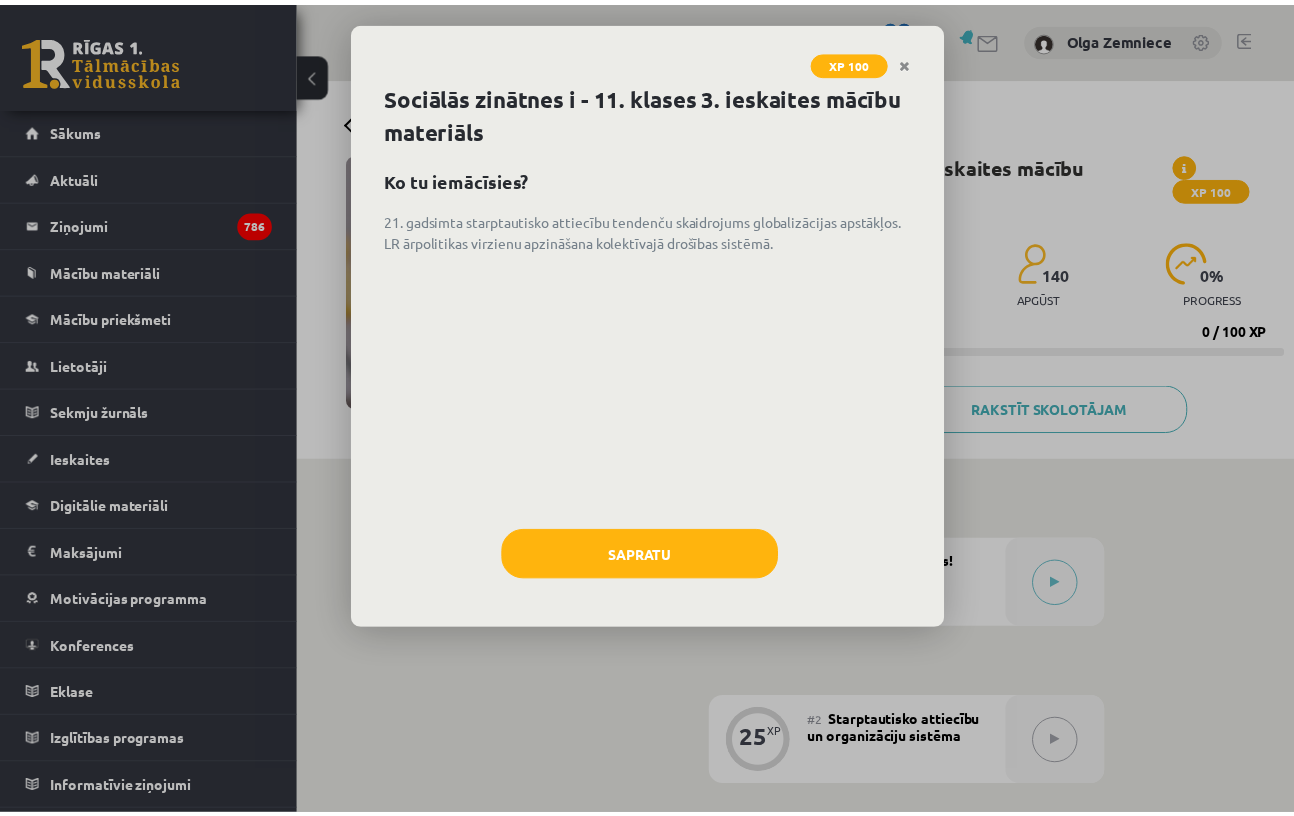 scroll, scrollTop: 0, scrollLeft: 0, axis: both 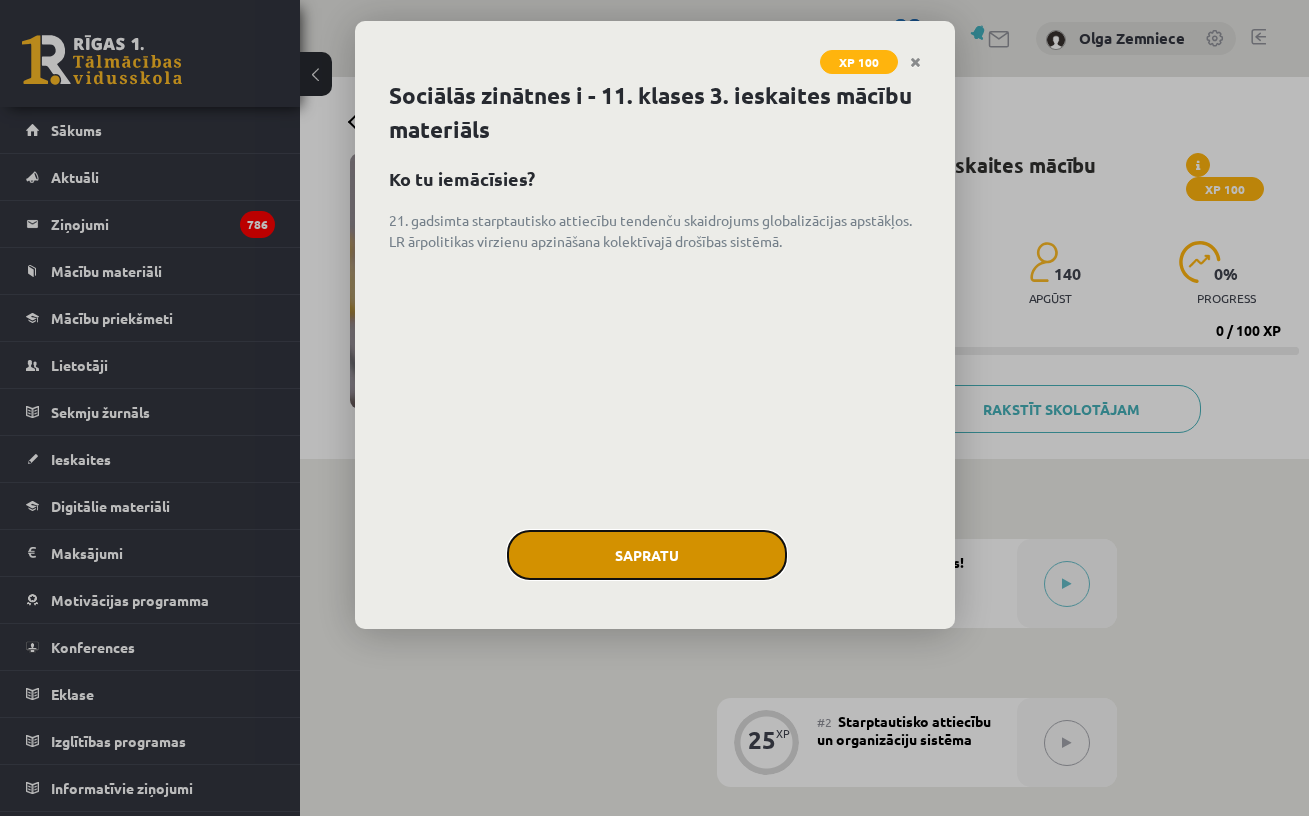 click on "Sapratu" 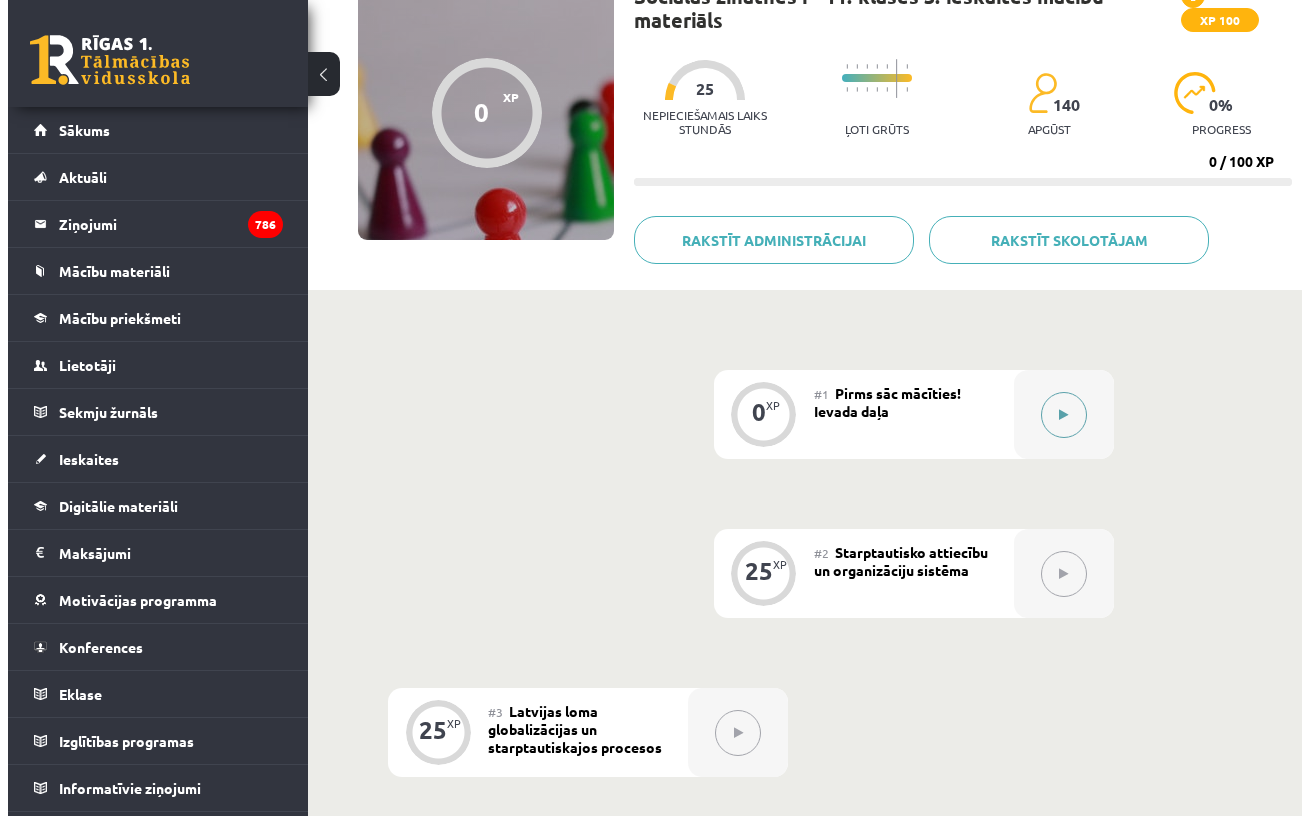 scroll, scrollTop: 134, scrollLeft: 0, axis: vertical 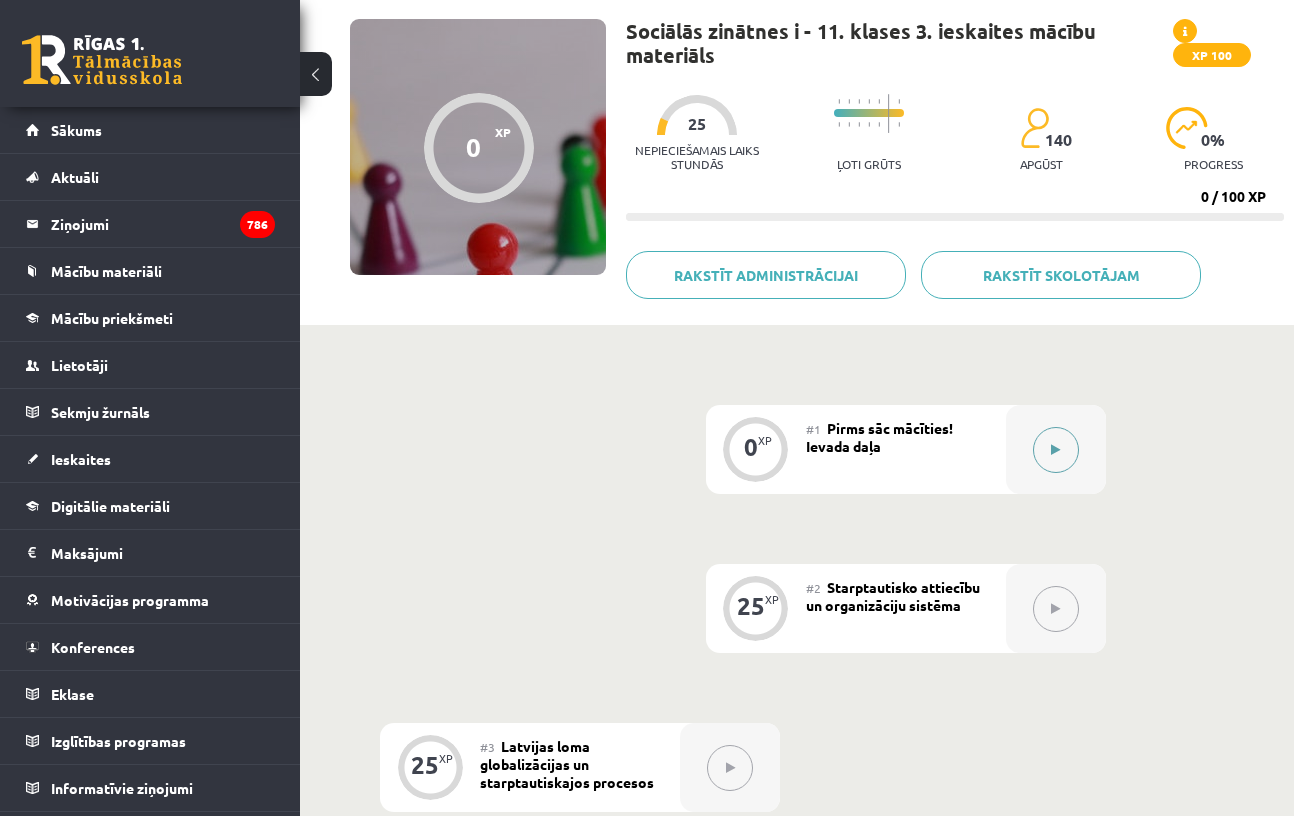 click 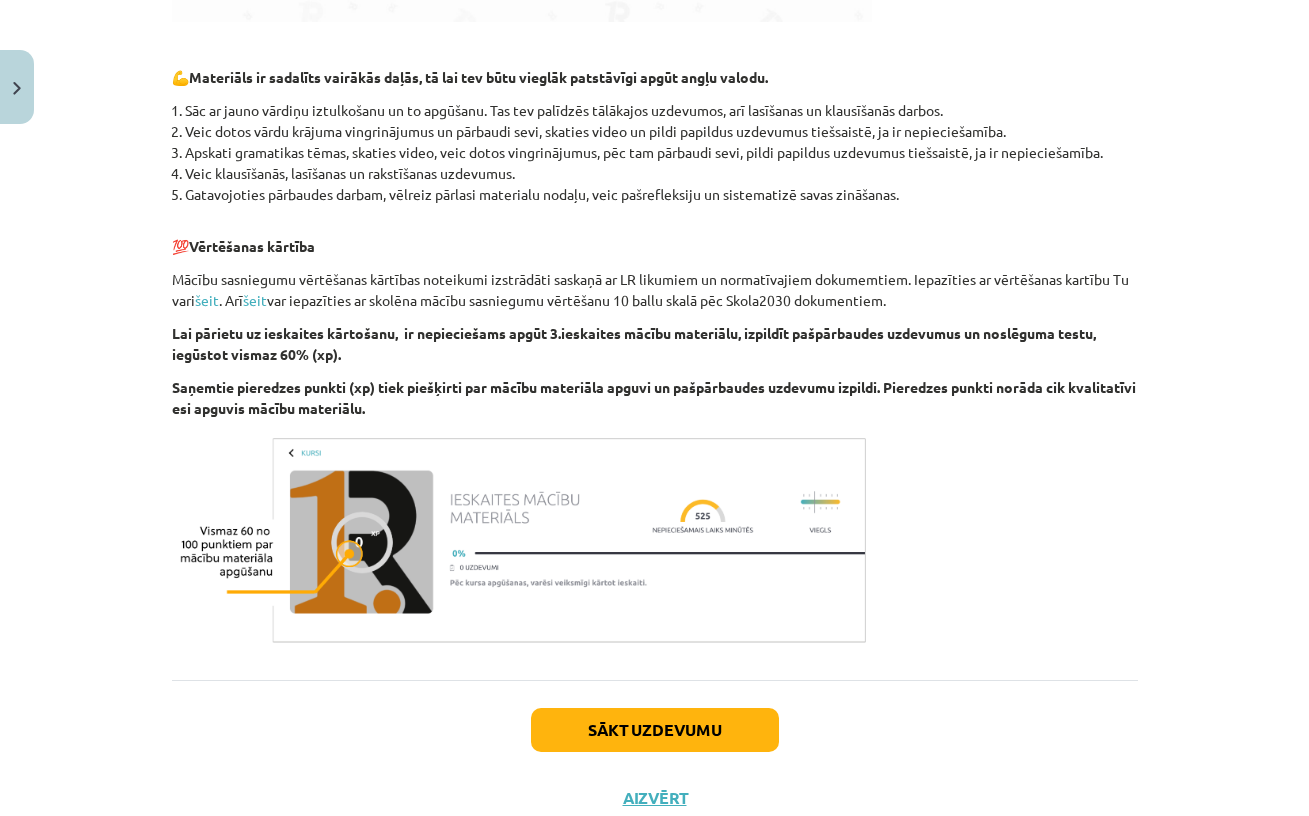 scroll, scrollTop: 1224, scrollLeft: 0, axis: vertical 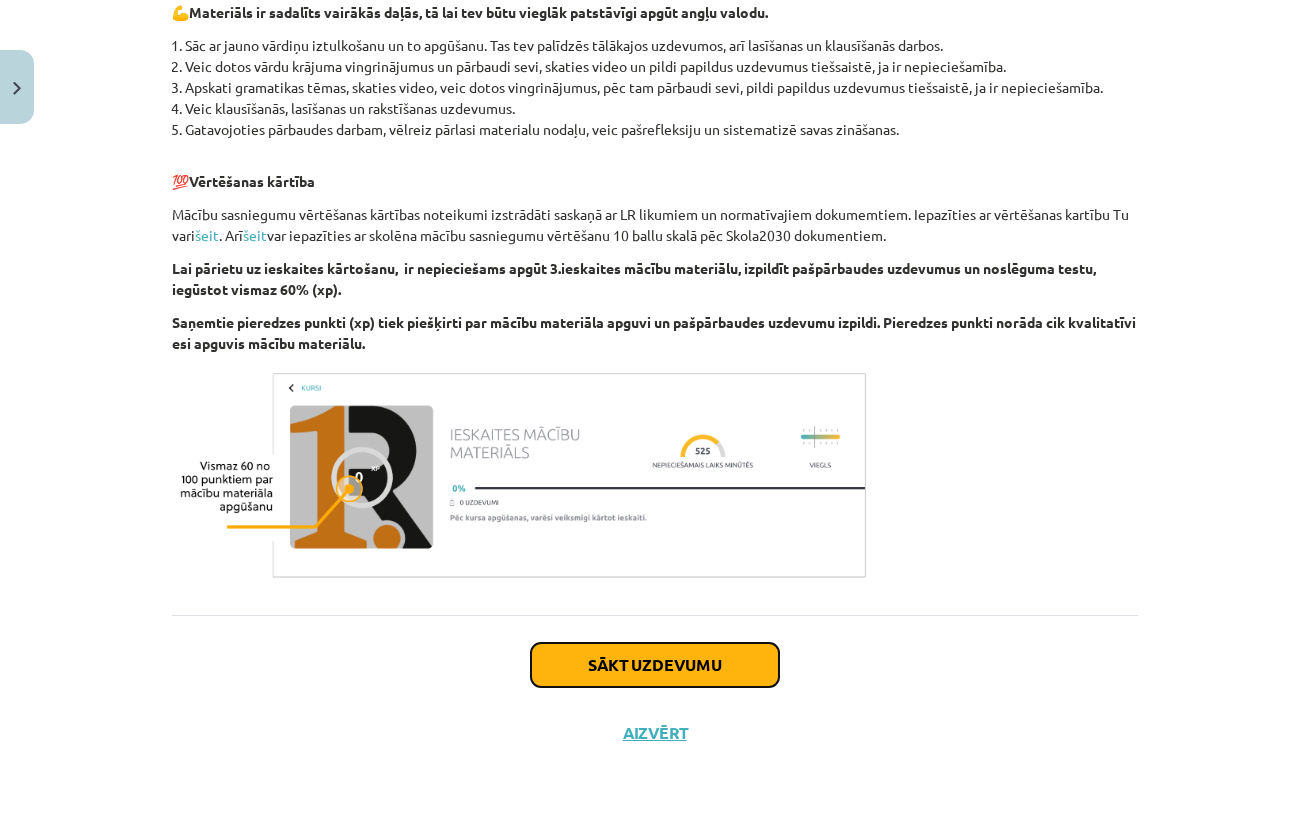 click on "Sākt uzdevumu" 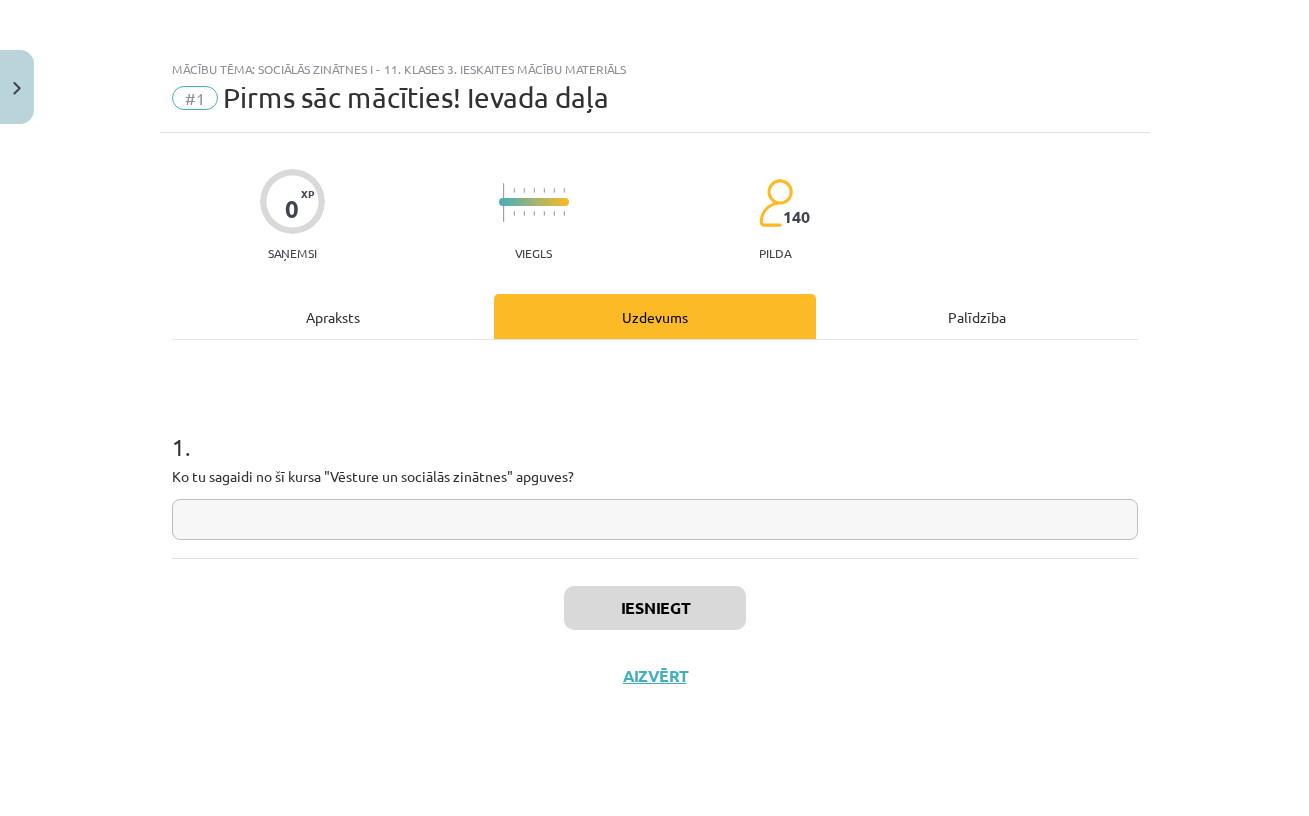 scroll, scrollTop: 0, scrollLeft: 0, axis: both 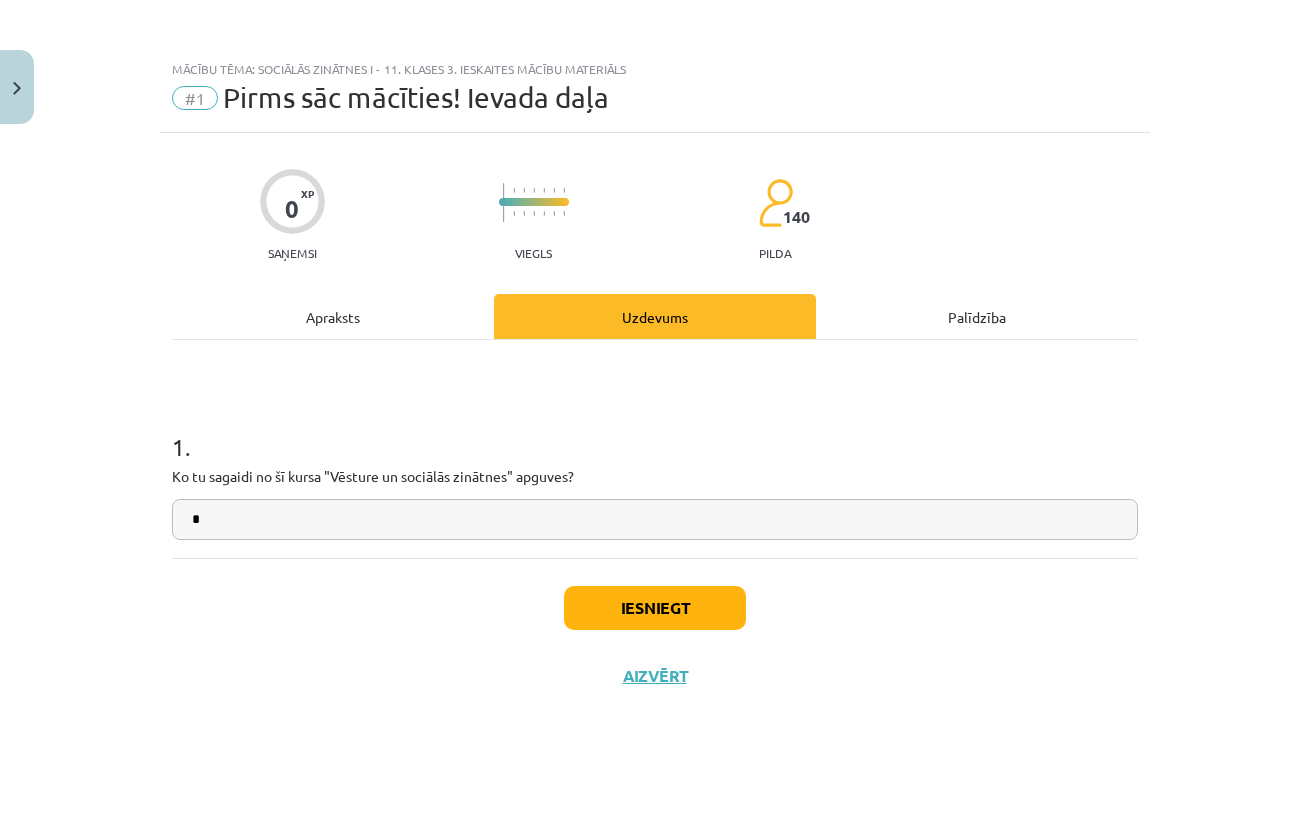 type on "*" 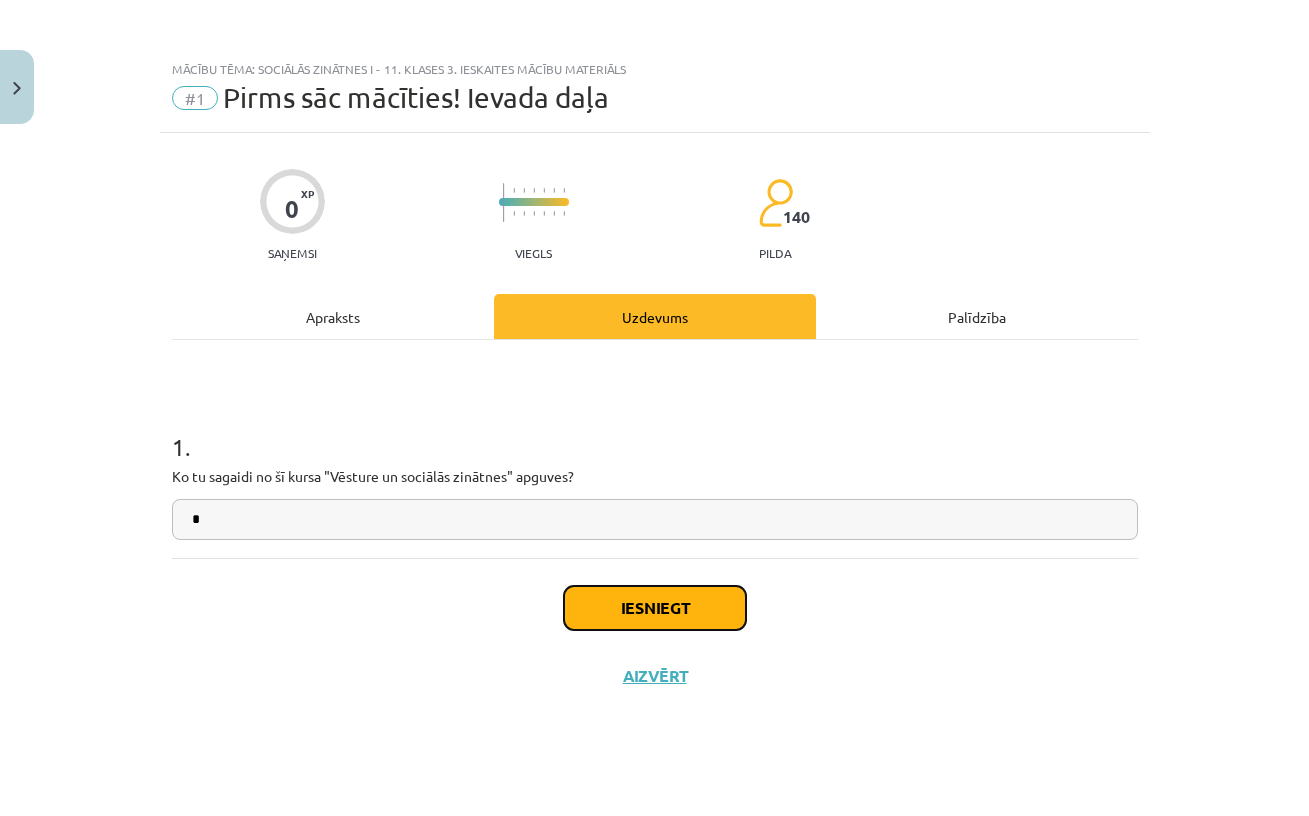 click on "Iesniegt" 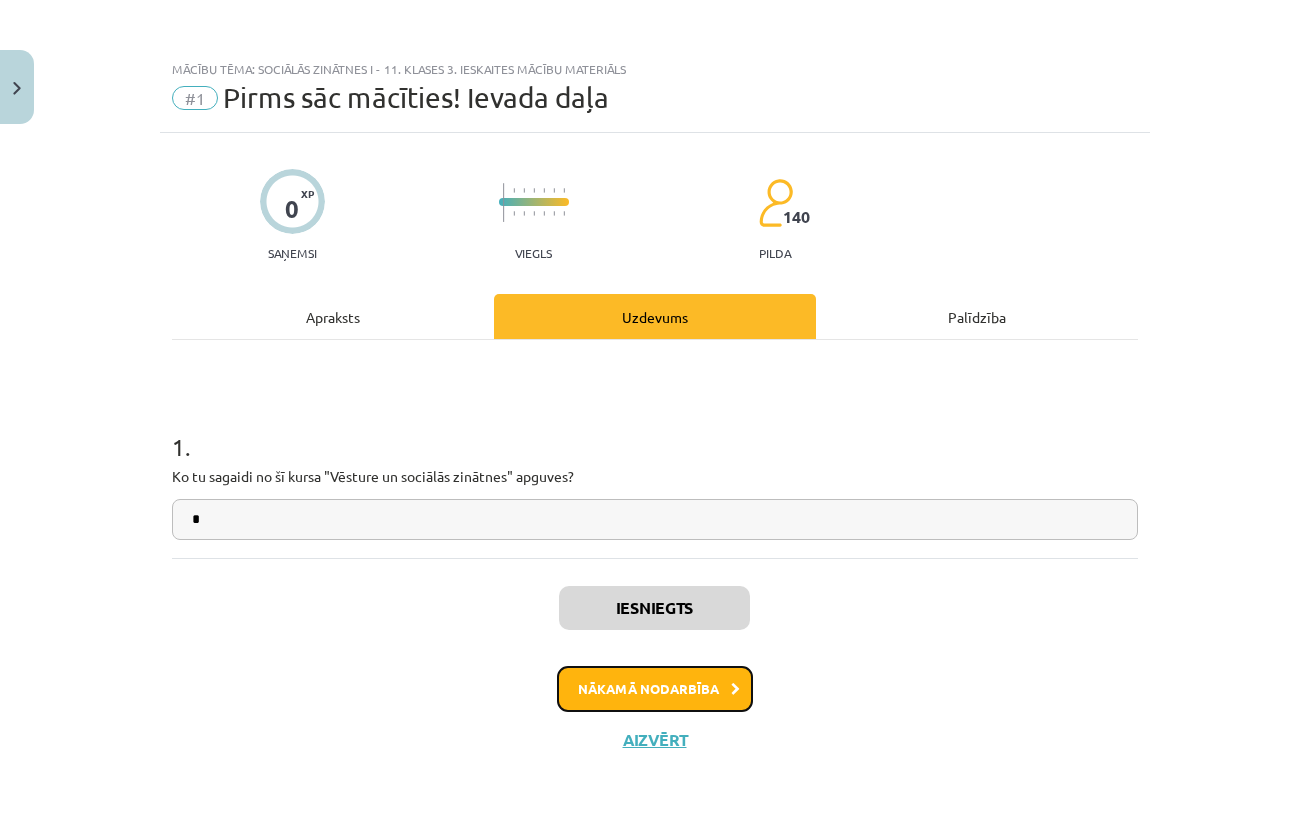 click on "Nākamā nodarbība" 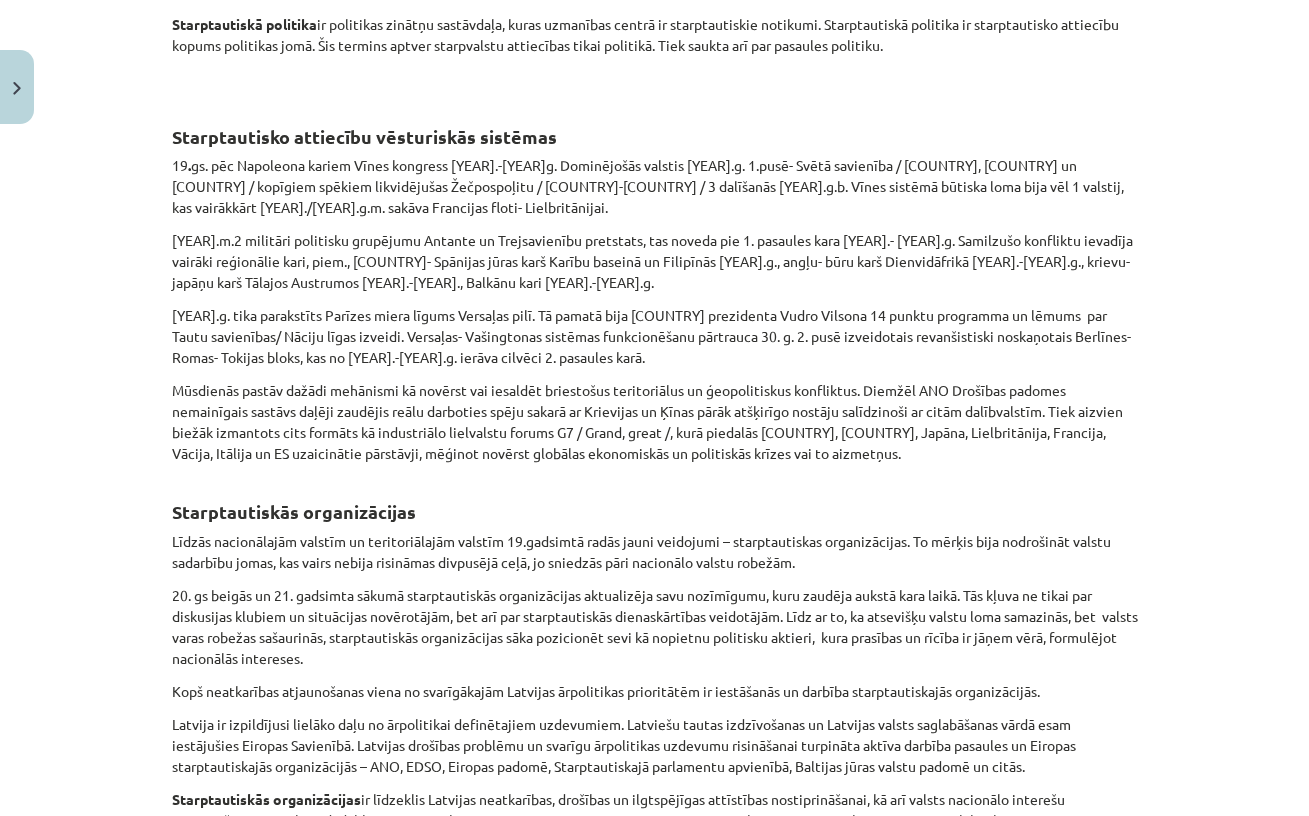 scroll, scrollTop: 1447, scrollLeft: 0, axis: vertical 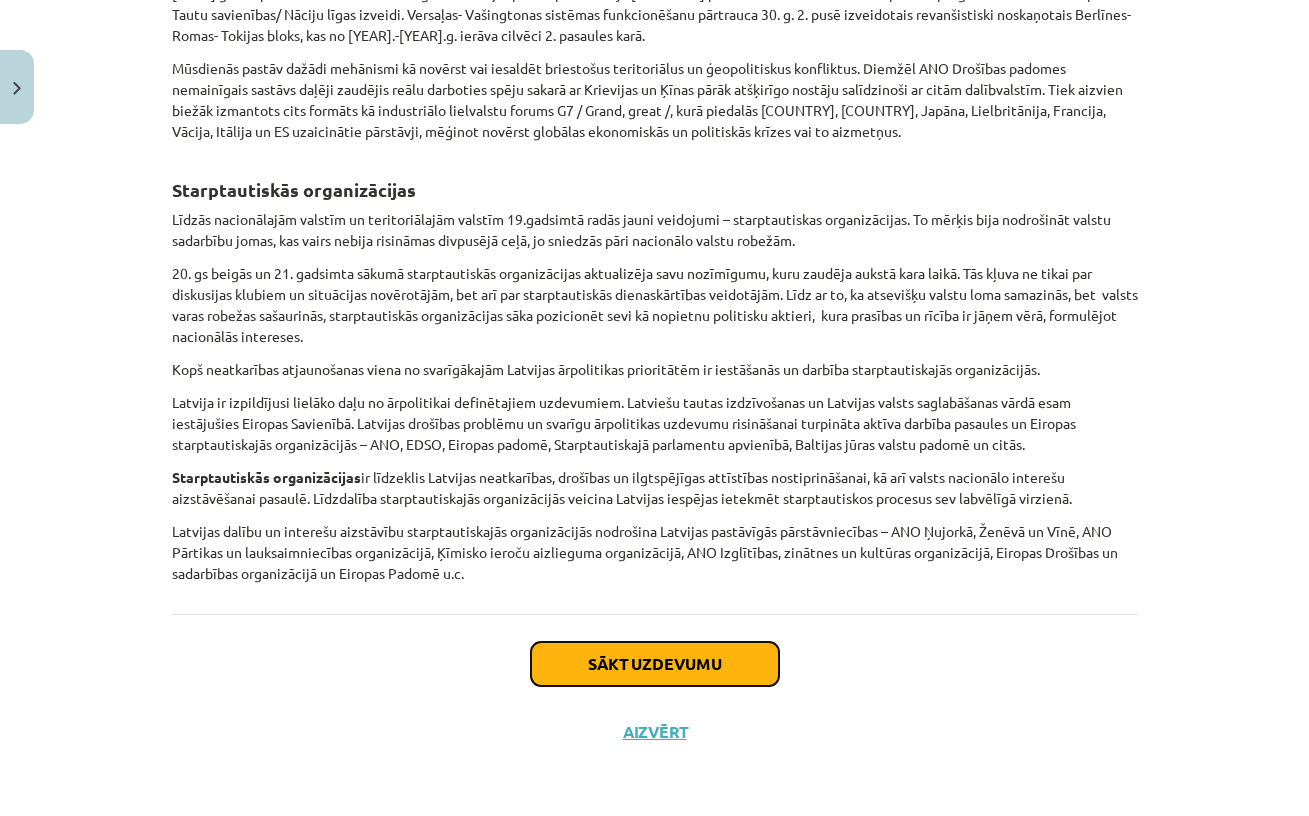 click on "Sākt uzdevumu" 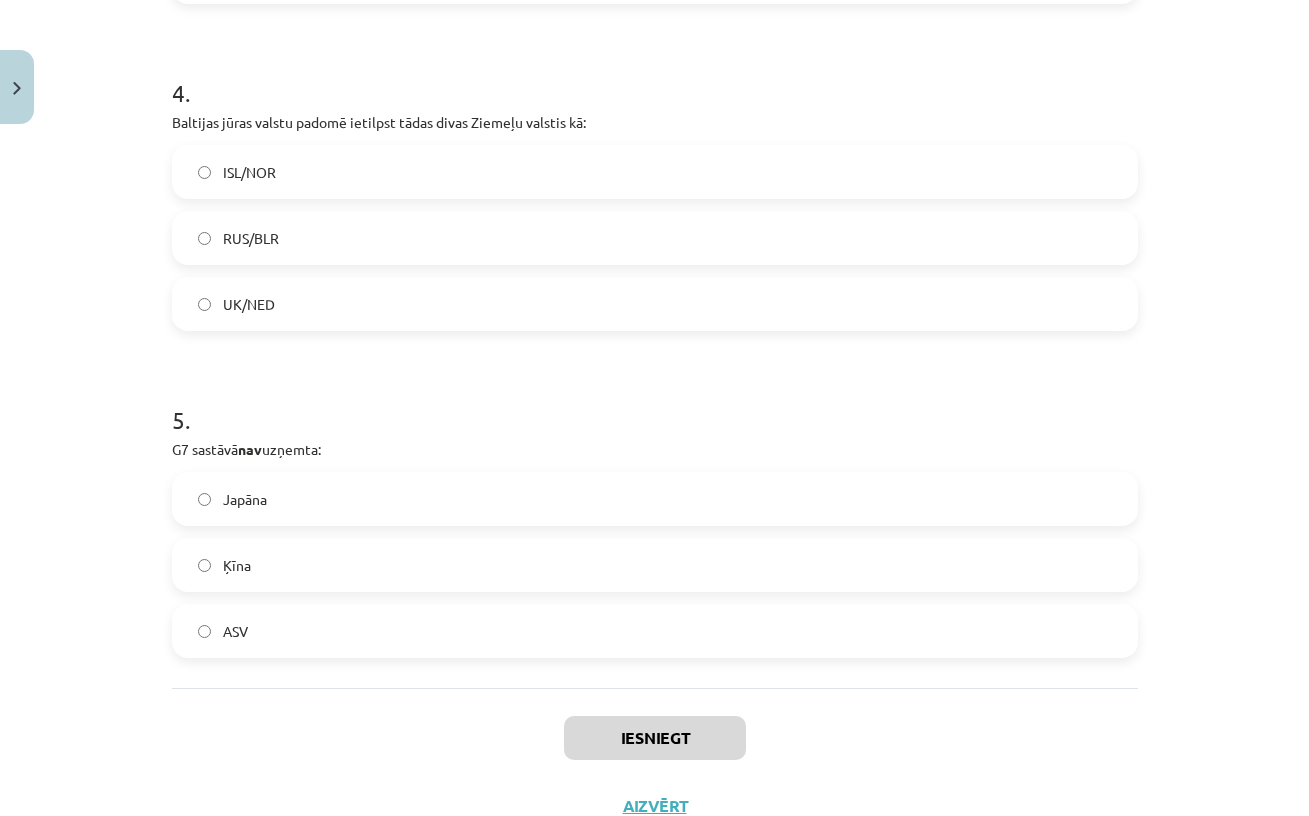 scroll, scrollTop: 1409, scrollLeft: 0, axis: vertical 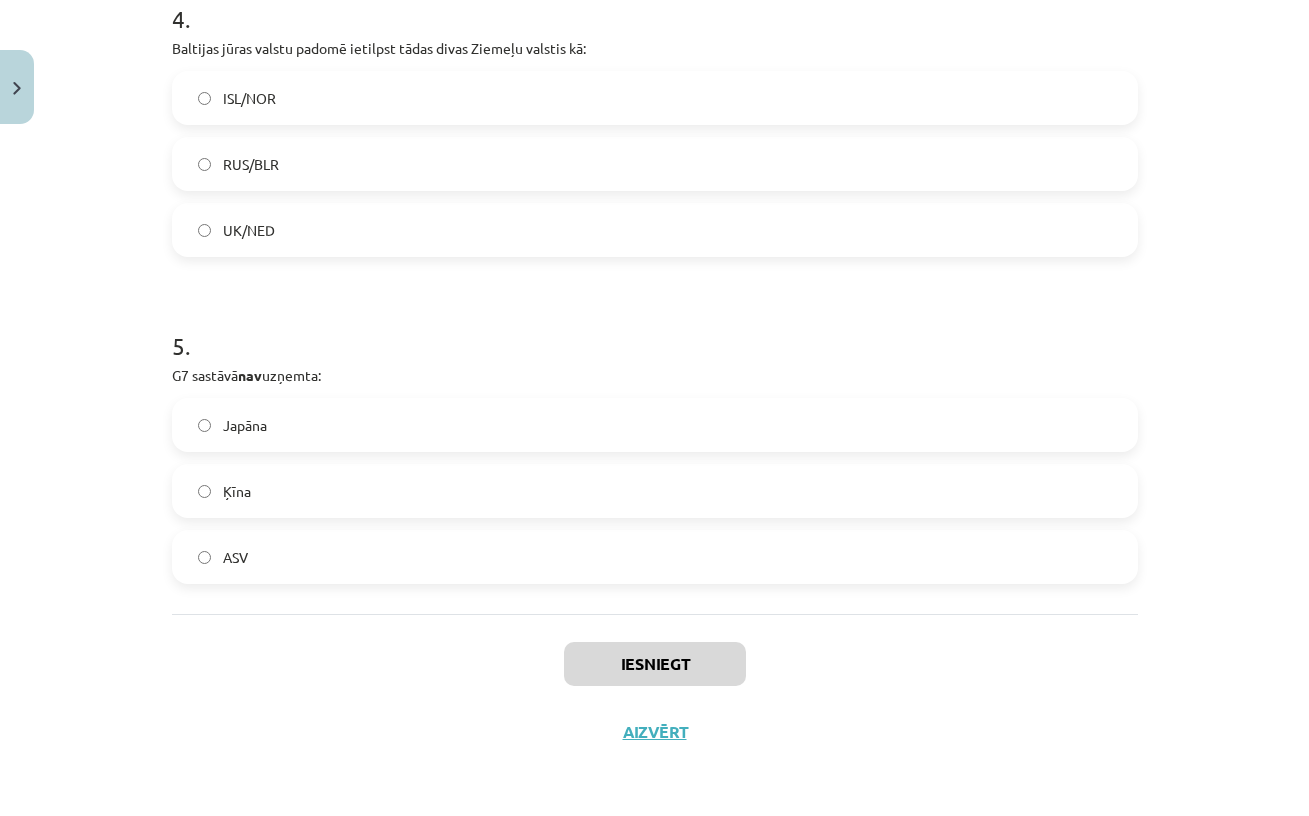 click on "ASV" 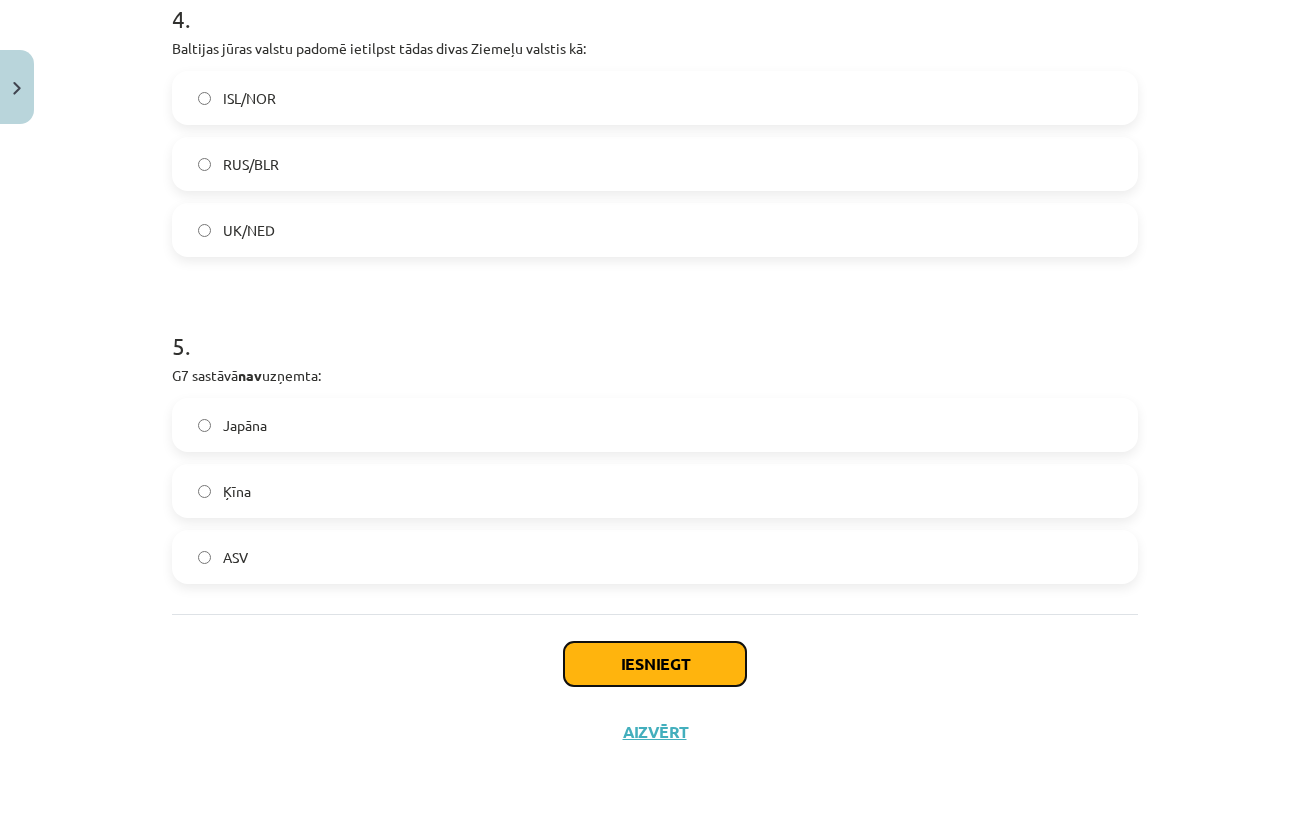 click on "Iesniegt" 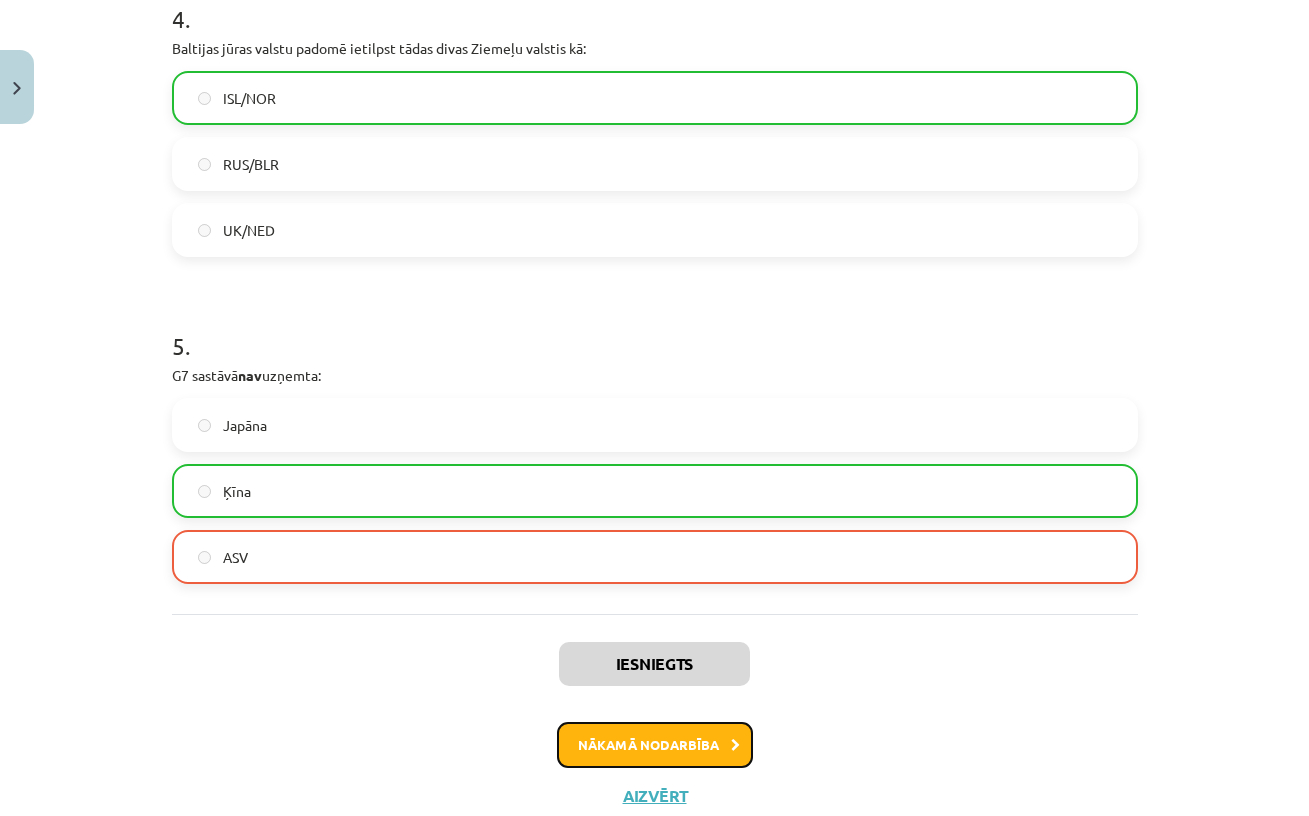click on "Nākamā nodarbība" 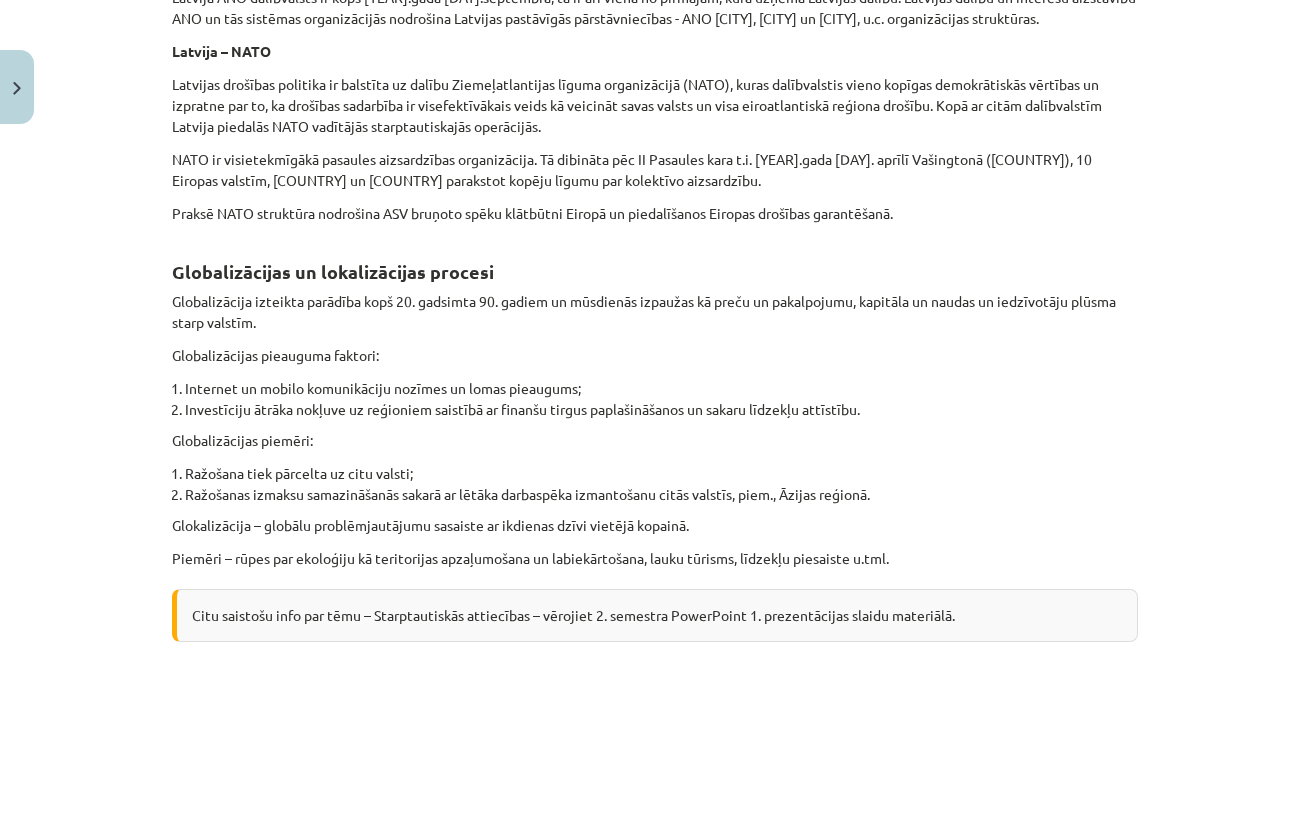scroll, scrollTop: 2439, scrollLeft: 0, axis: vertical 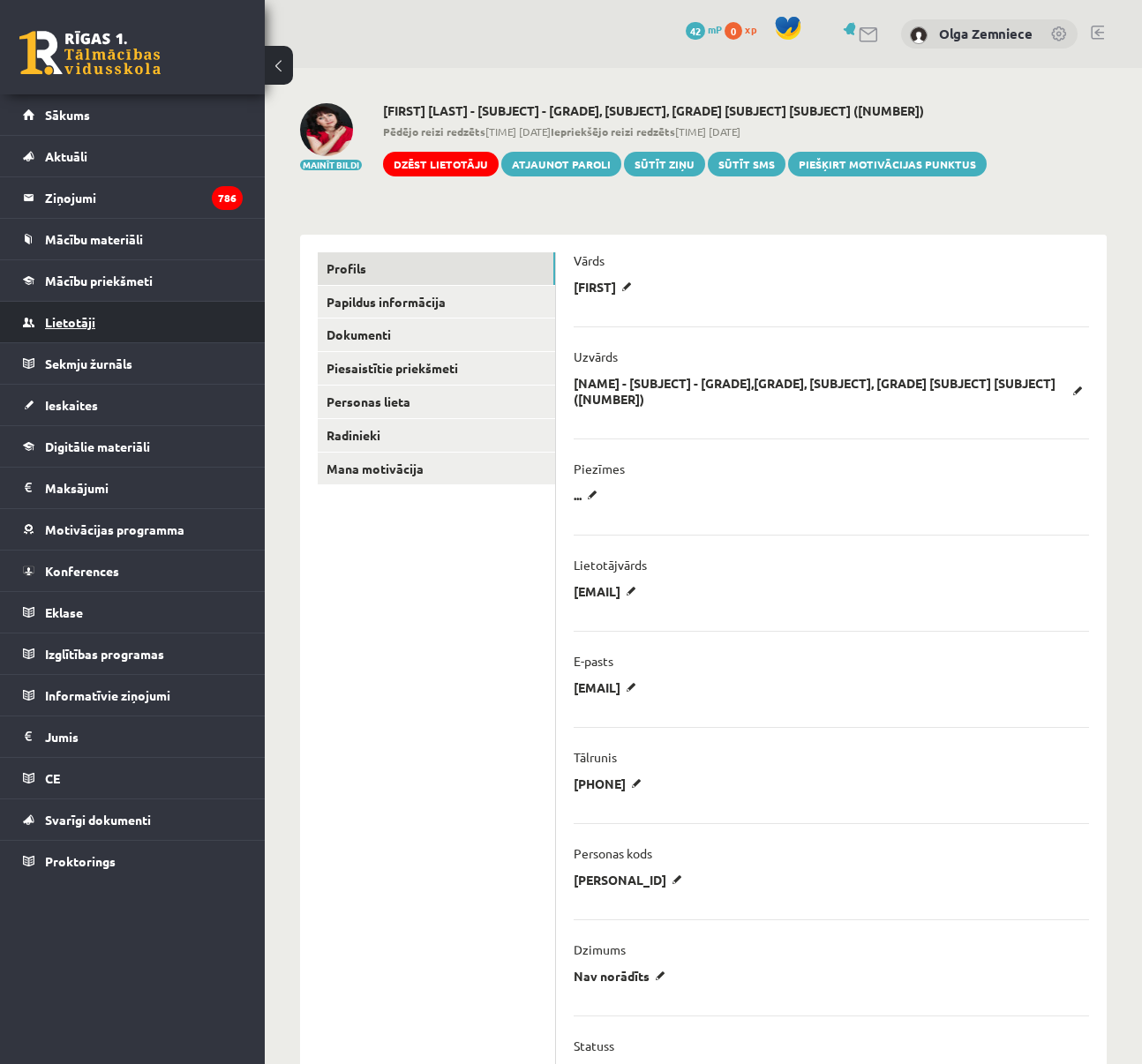click on "Lietotāji" at bounding box center (132, 322) 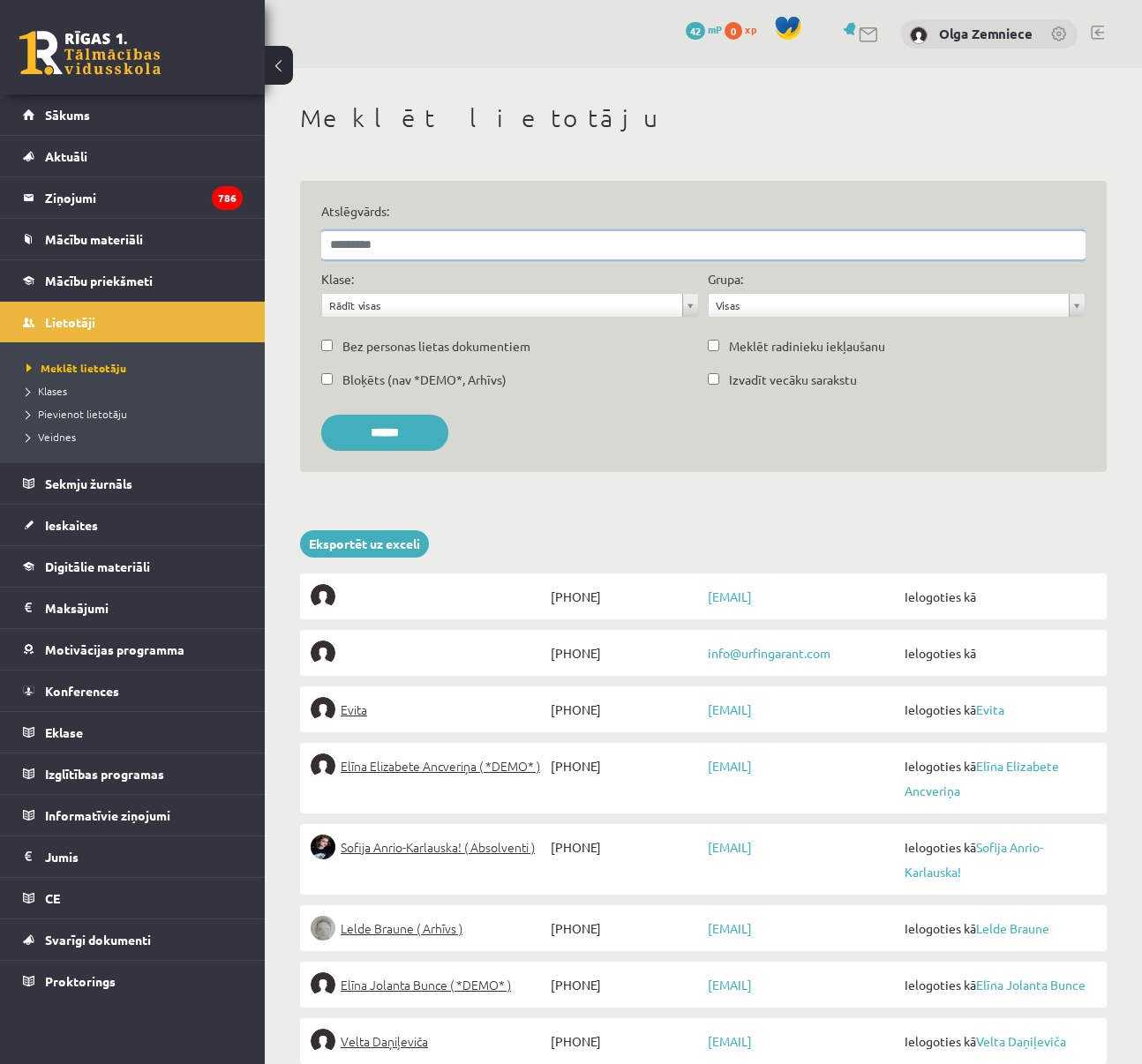 click on "Atslēgvārds:" at bounding box center [703, 245] 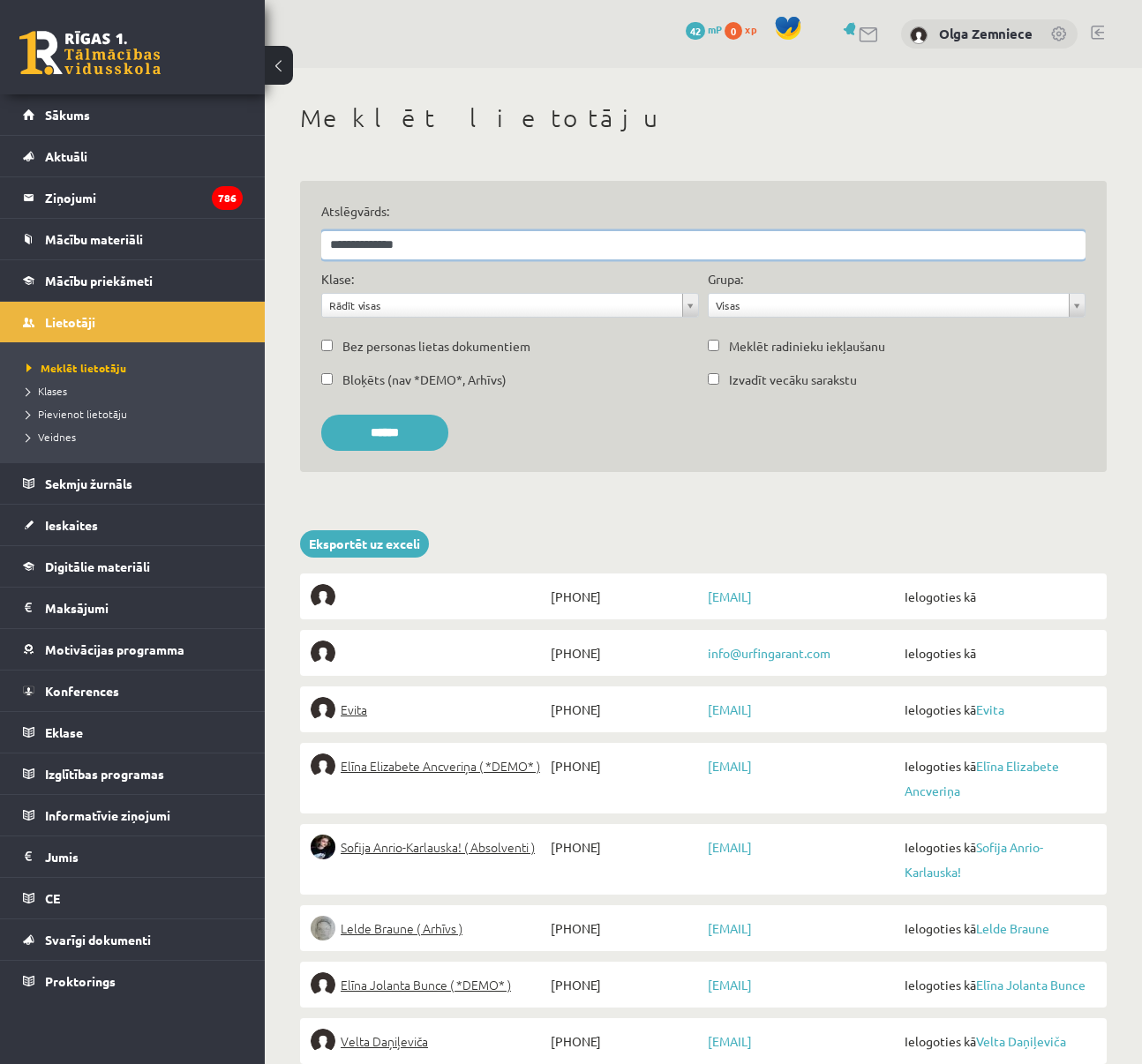 type on "**********" 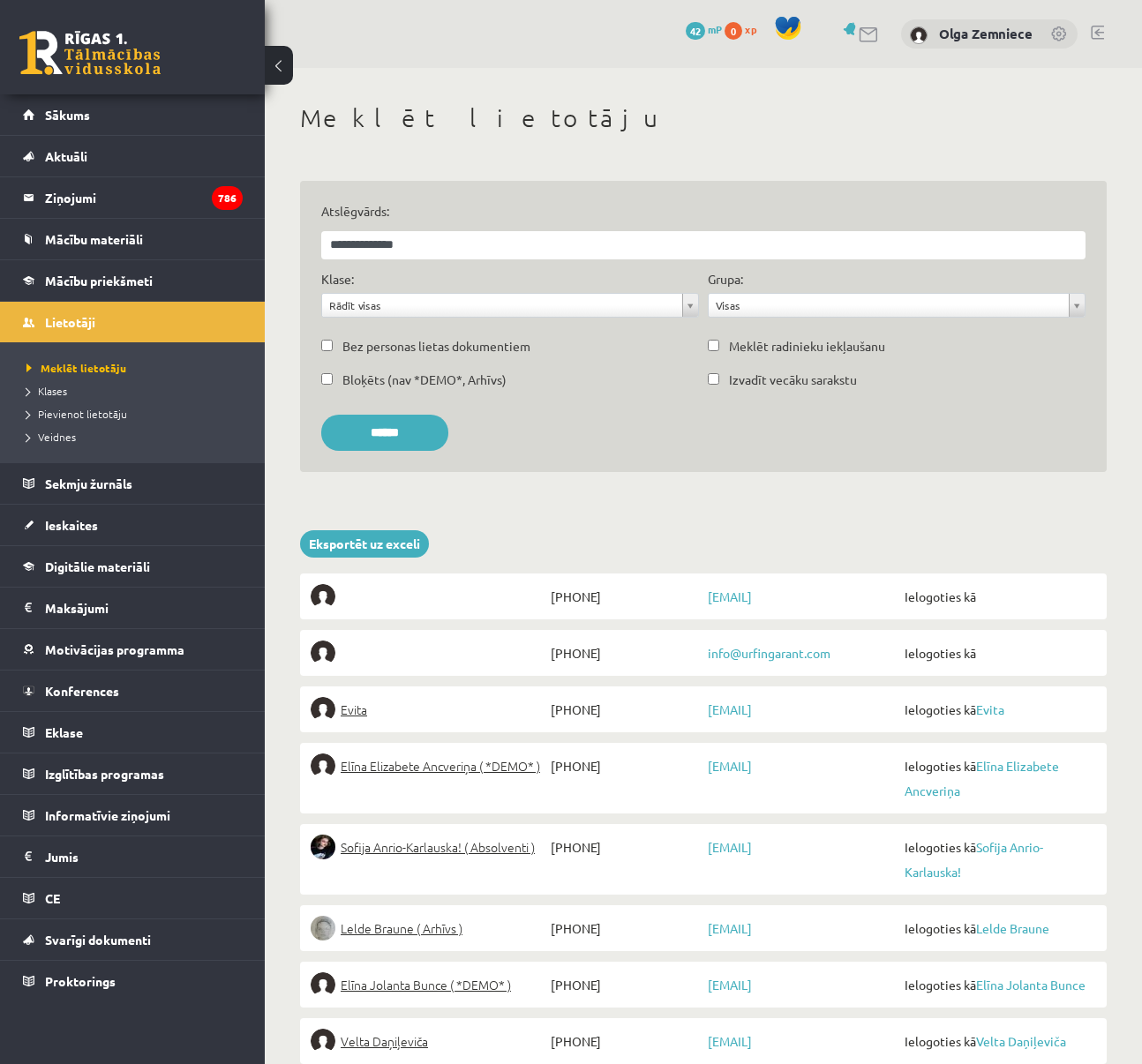 click on "******" at bounding box center [385, 432] 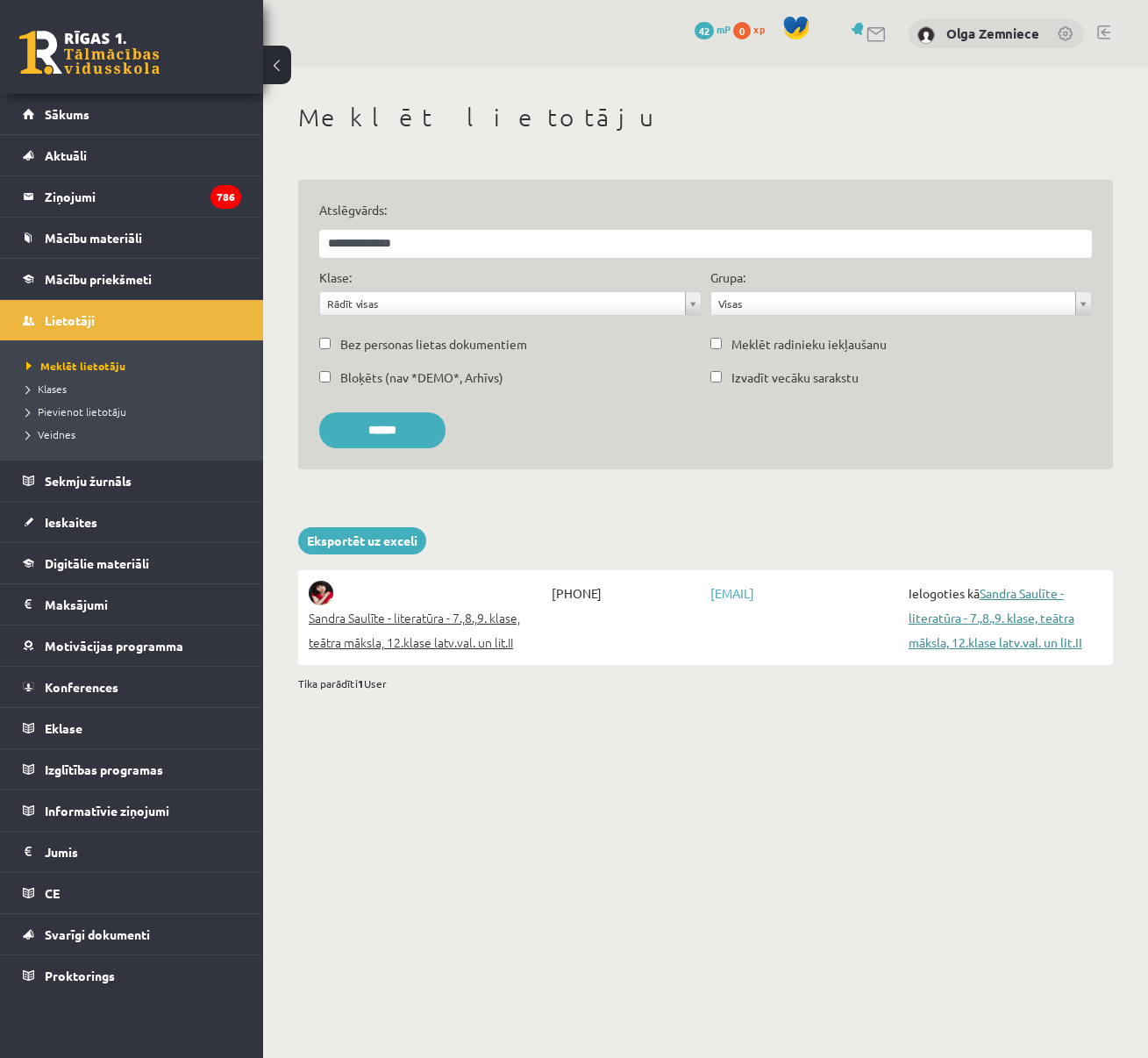 click on "Sandra Saulīte - literatūra - 7.,8.,9. klase, teātra māksla, 12.klase latv.val. un lit.II" at bounding box center [995, 618] 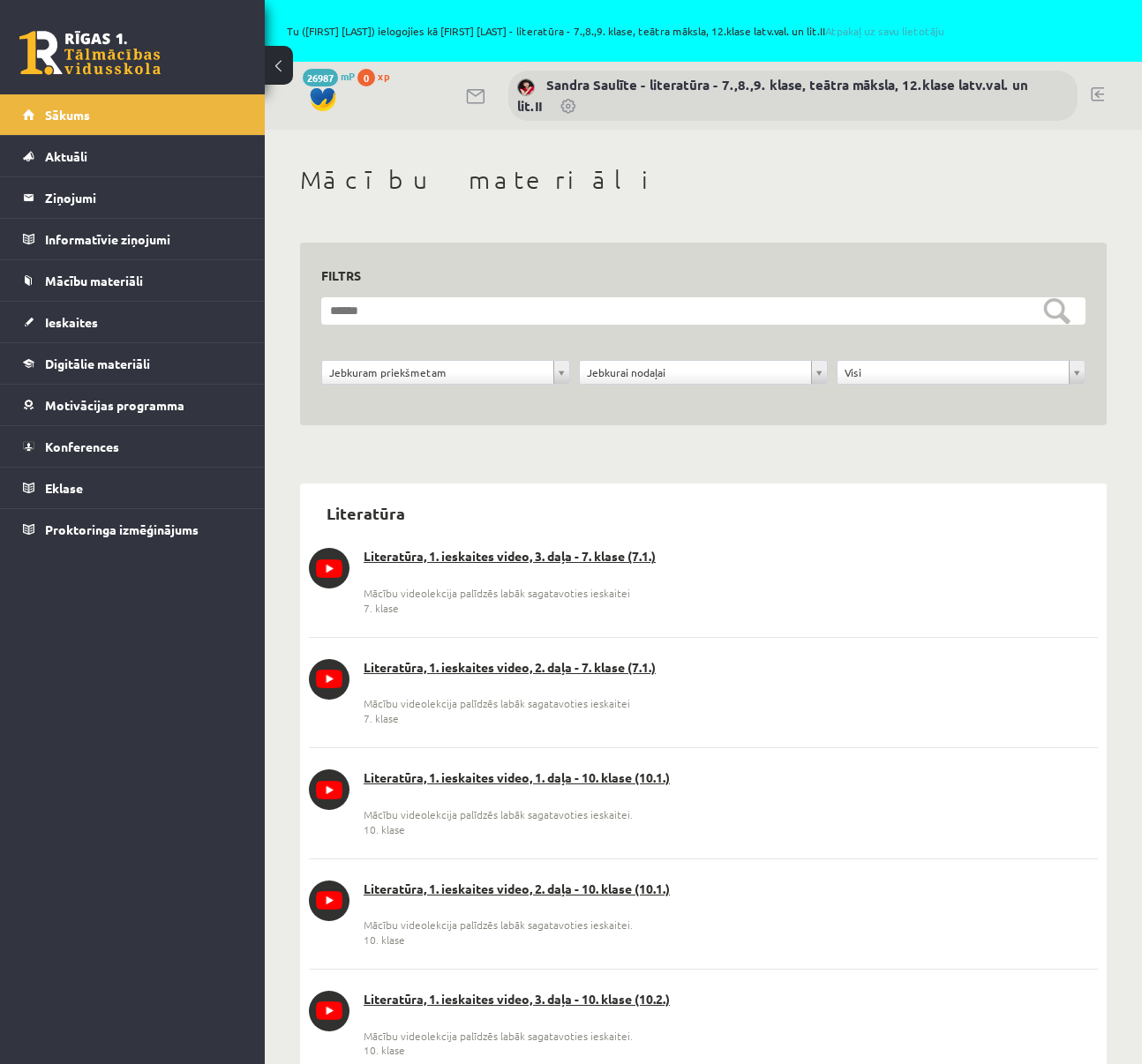 scroll, scrollTop: 0, scrollLeft: 0, axis: both 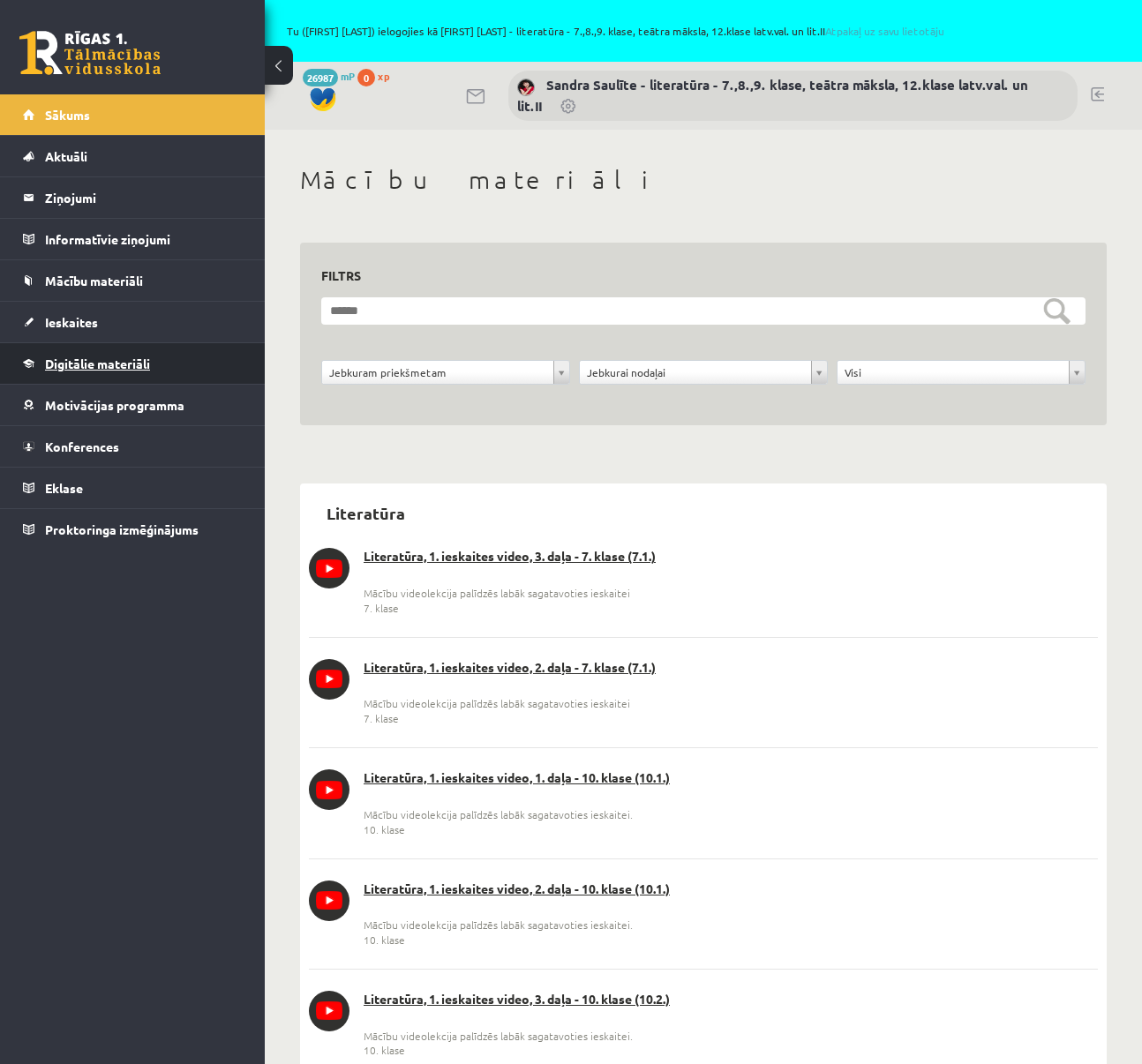 click on "Digitālie materiāli" at bounding box center [97, 363] 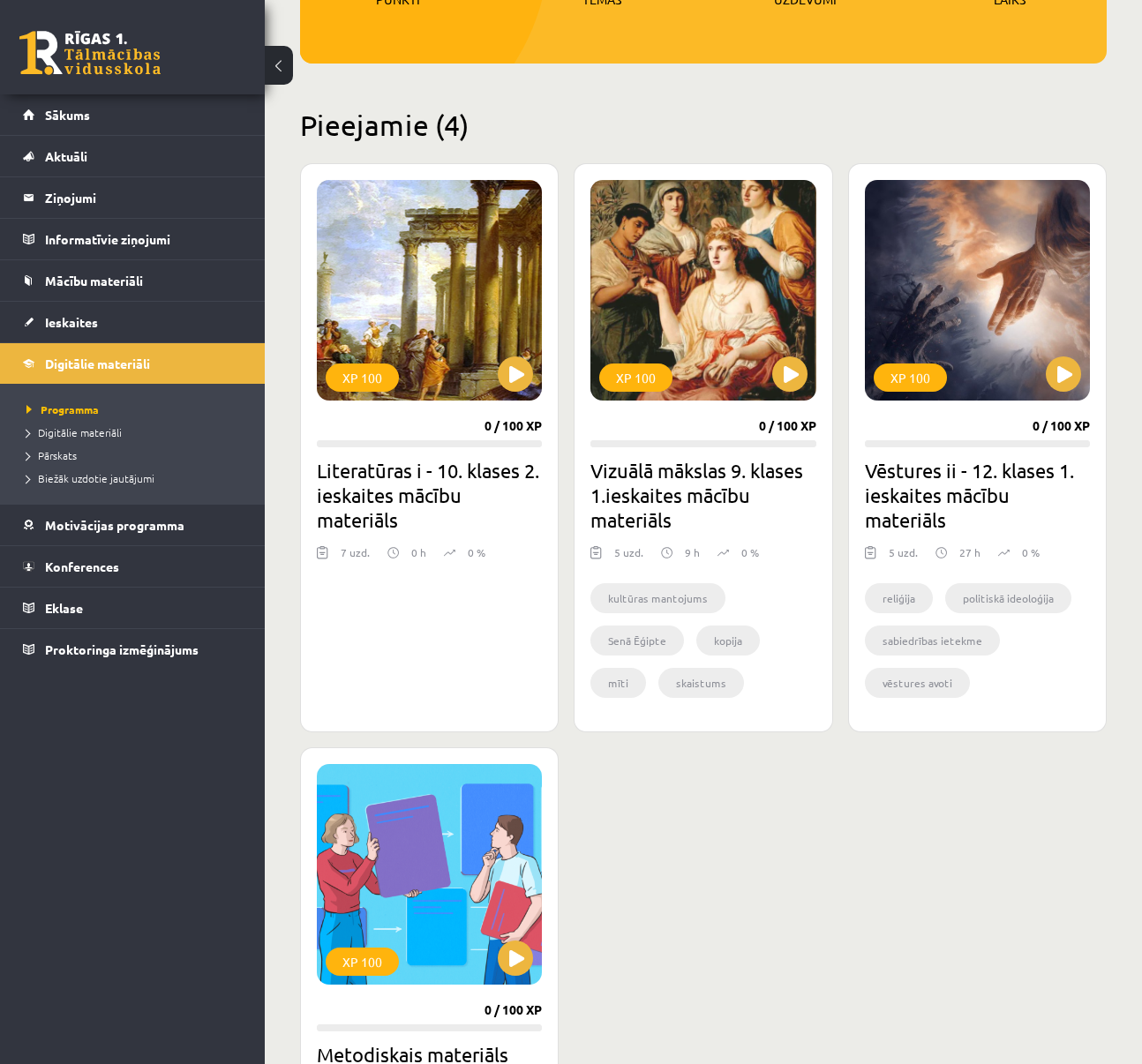scroll, scrollTop: 0, scrollLeft: 0, axis: both 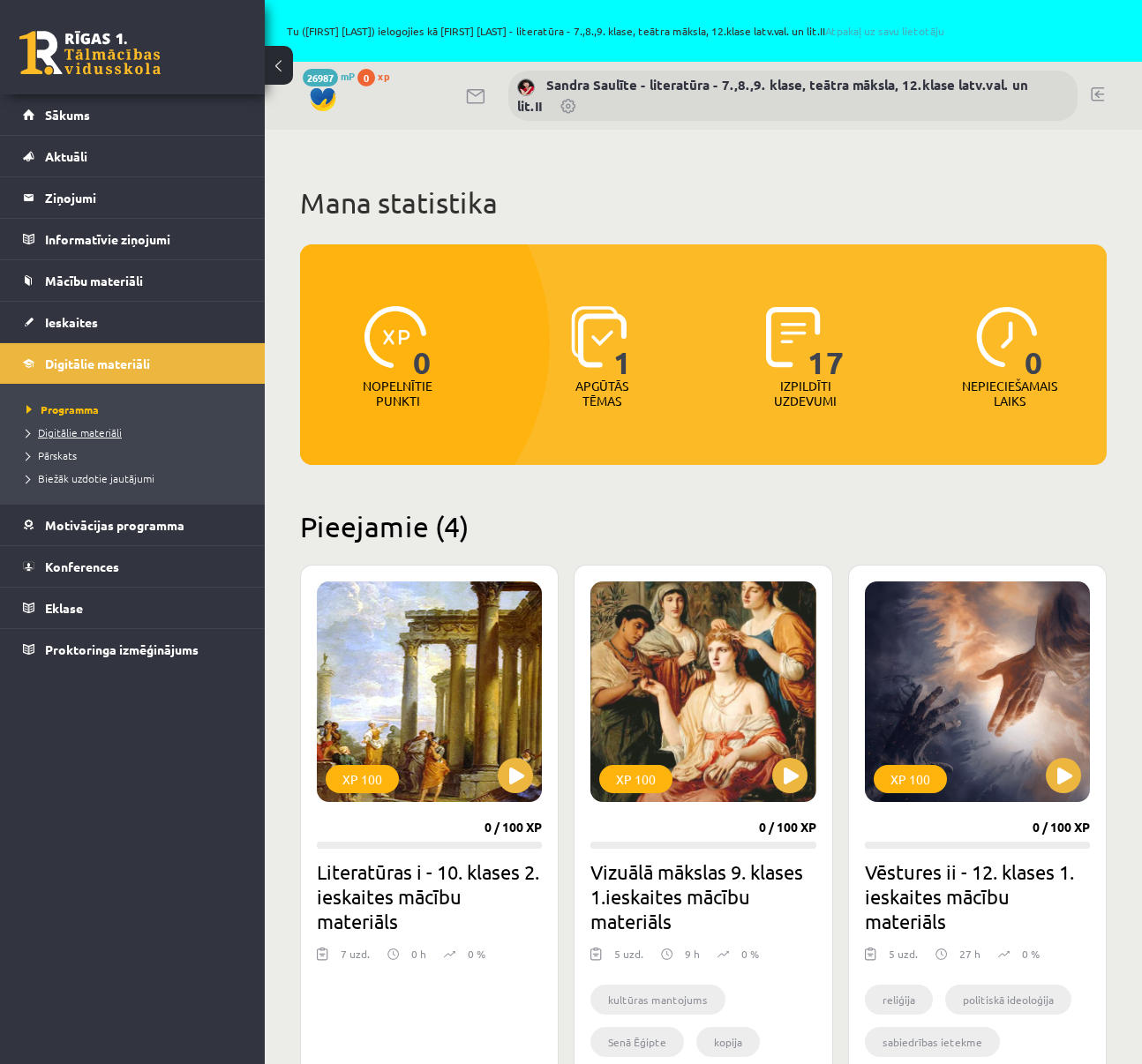 click on "Digitālie materiāli" at bounding box center [74, 432] 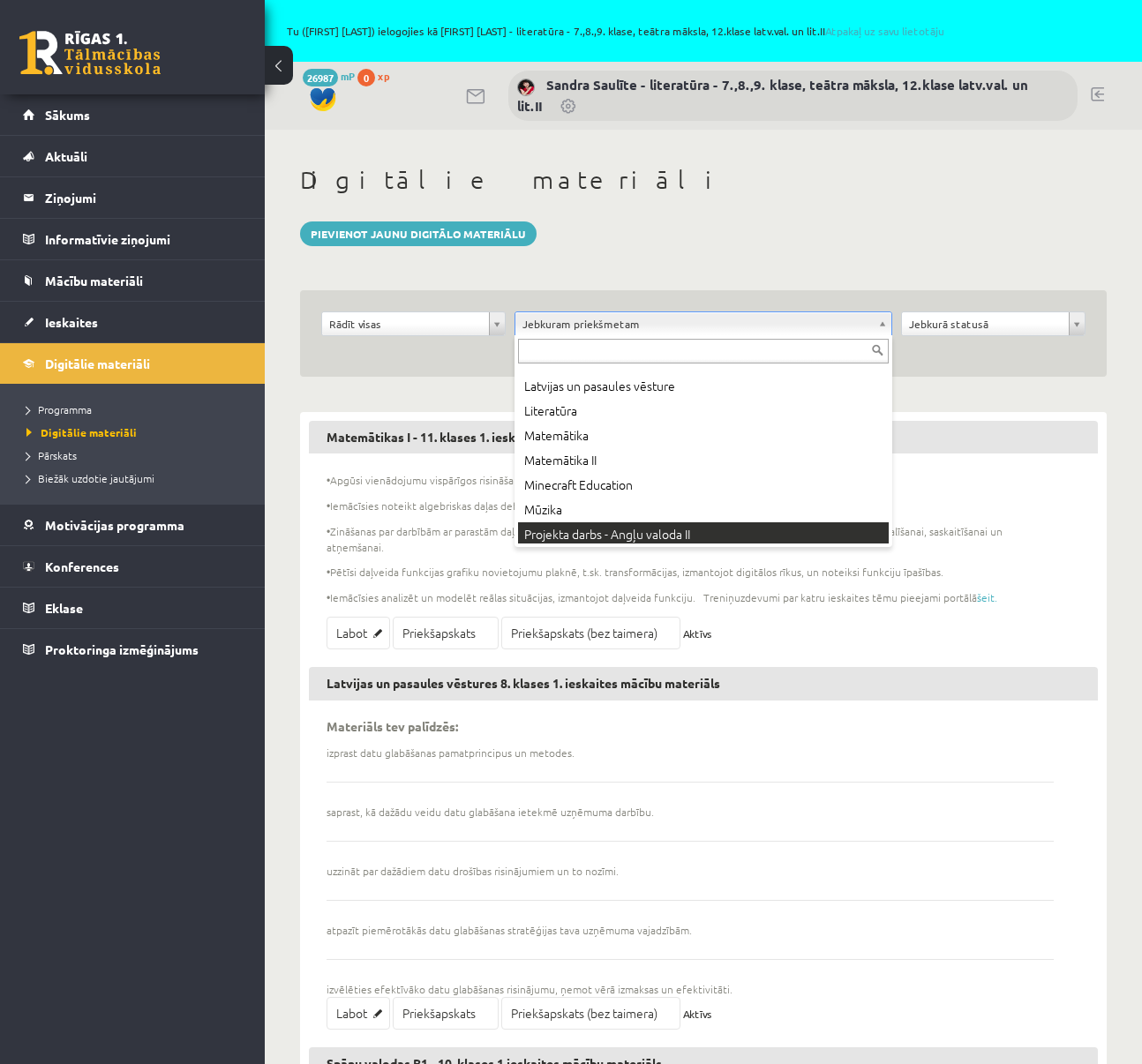 scroll, scrollTop: 517, scrollLeft: 0, axis: vertical 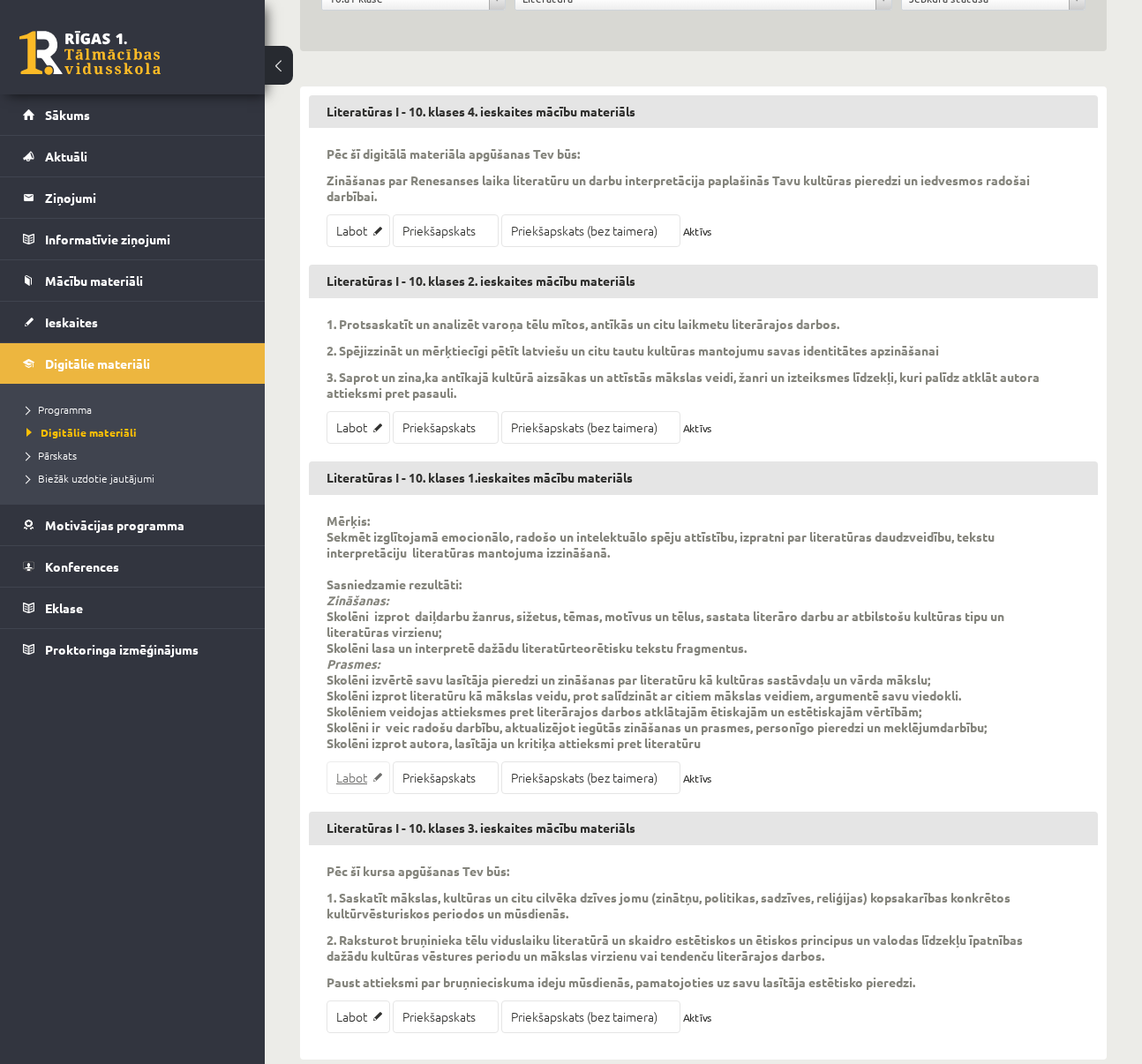 click on "Labot" at bounding box center (358, 777) 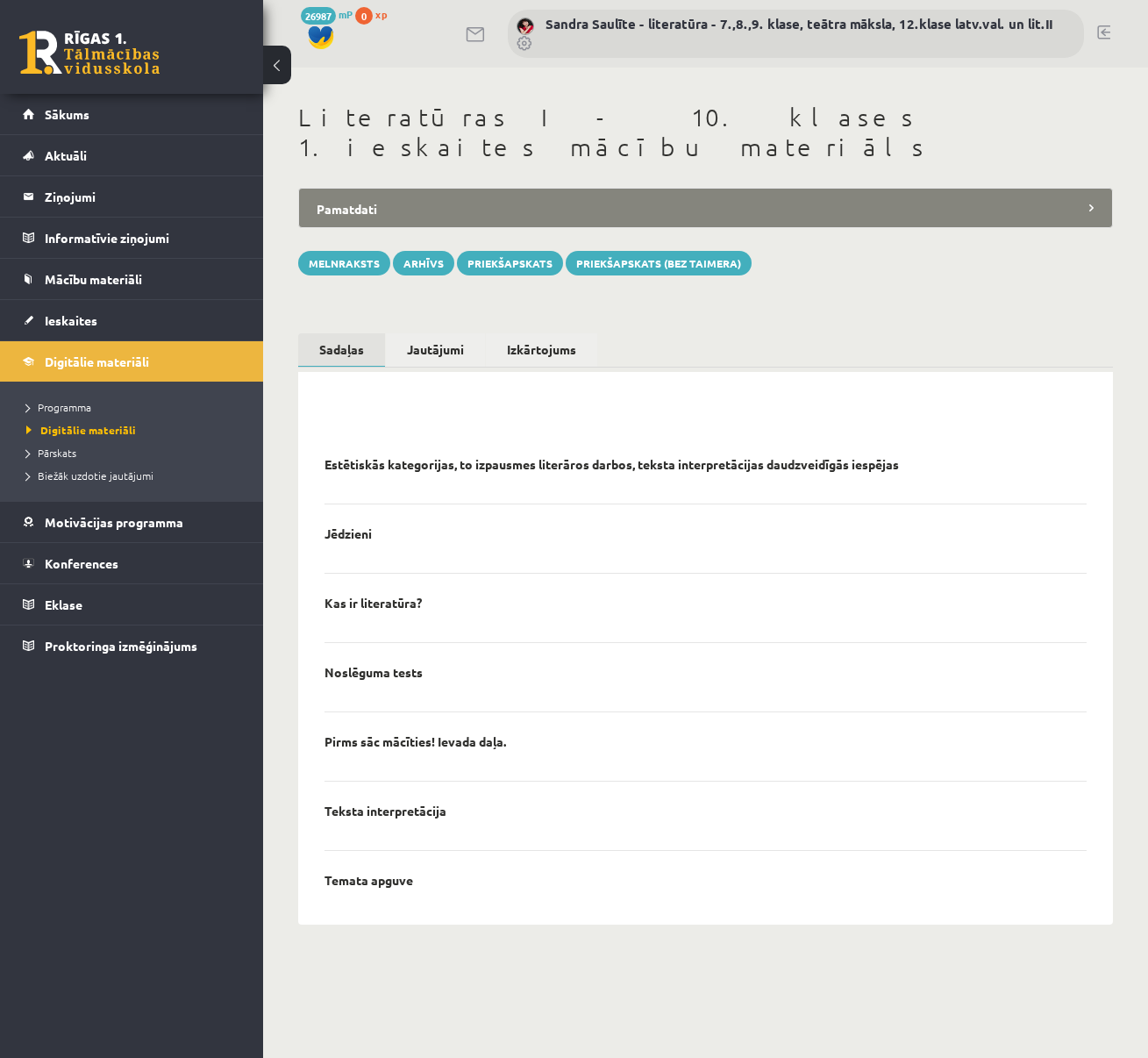scroll, scrollTop: 0, scrollLeft: 0, axis: both 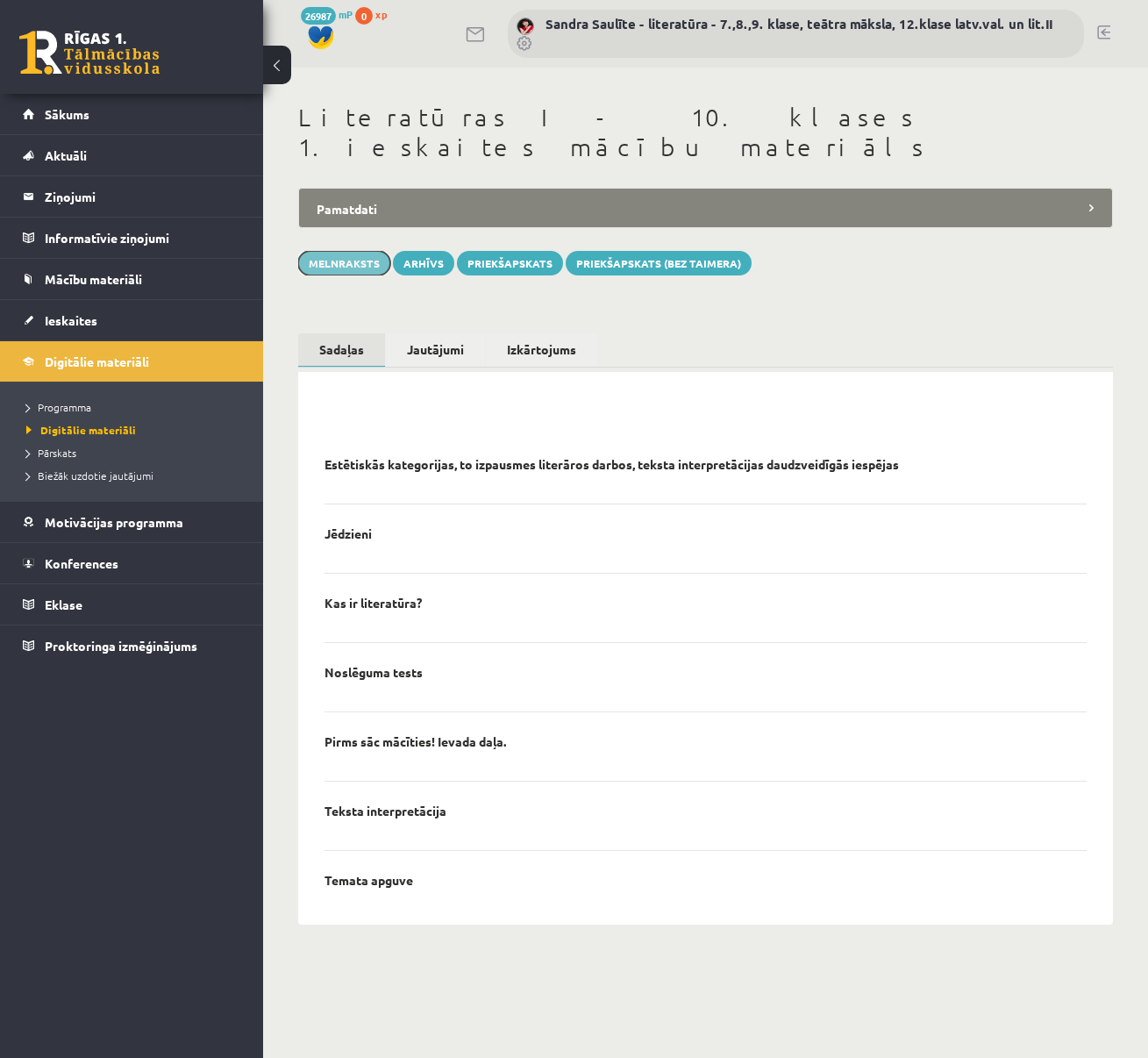 click on "Melnraksts" at bounding box center [344, 263] 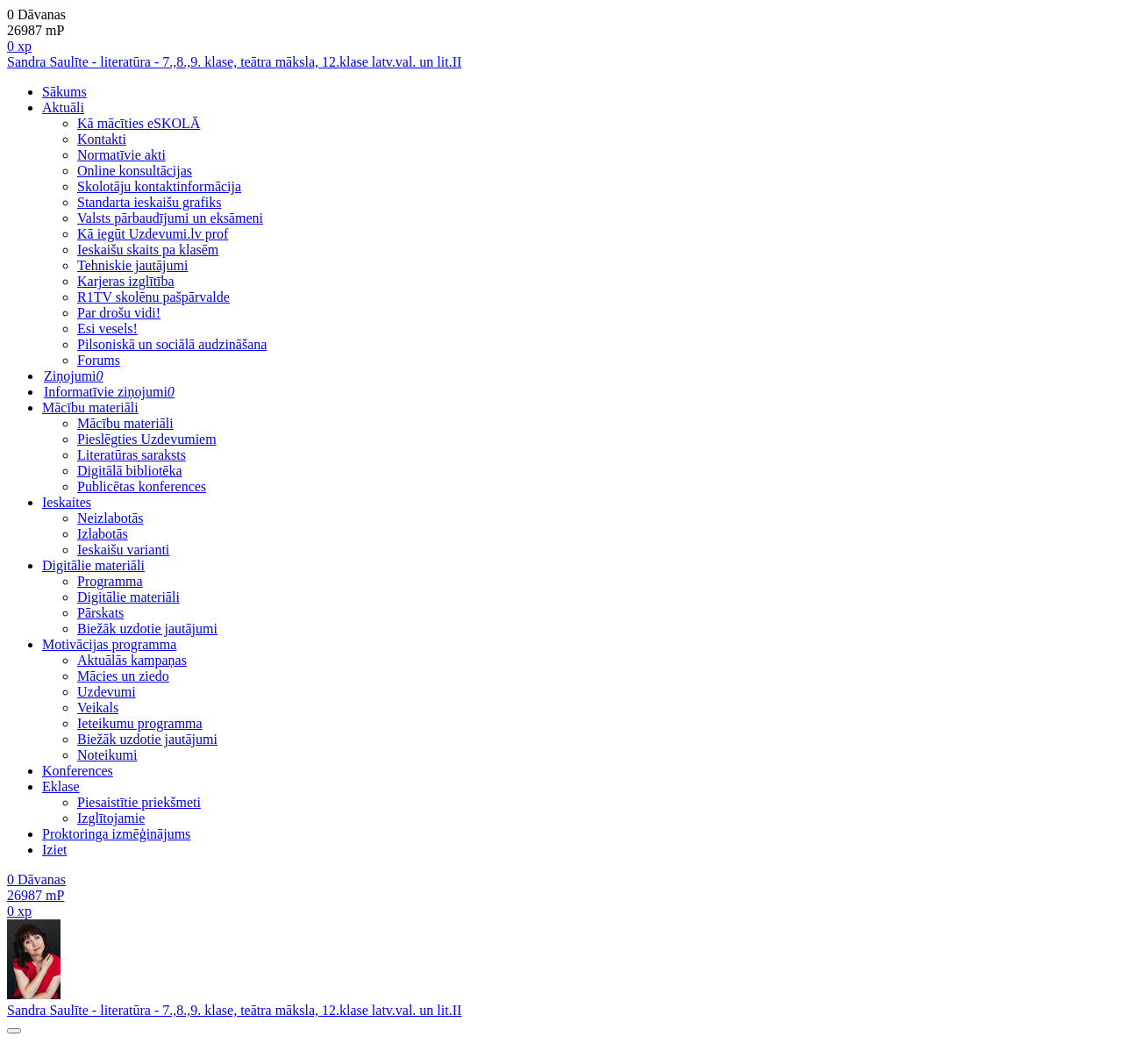 scroll, scrollTop: 0, scrollLeft: 0, axis: both 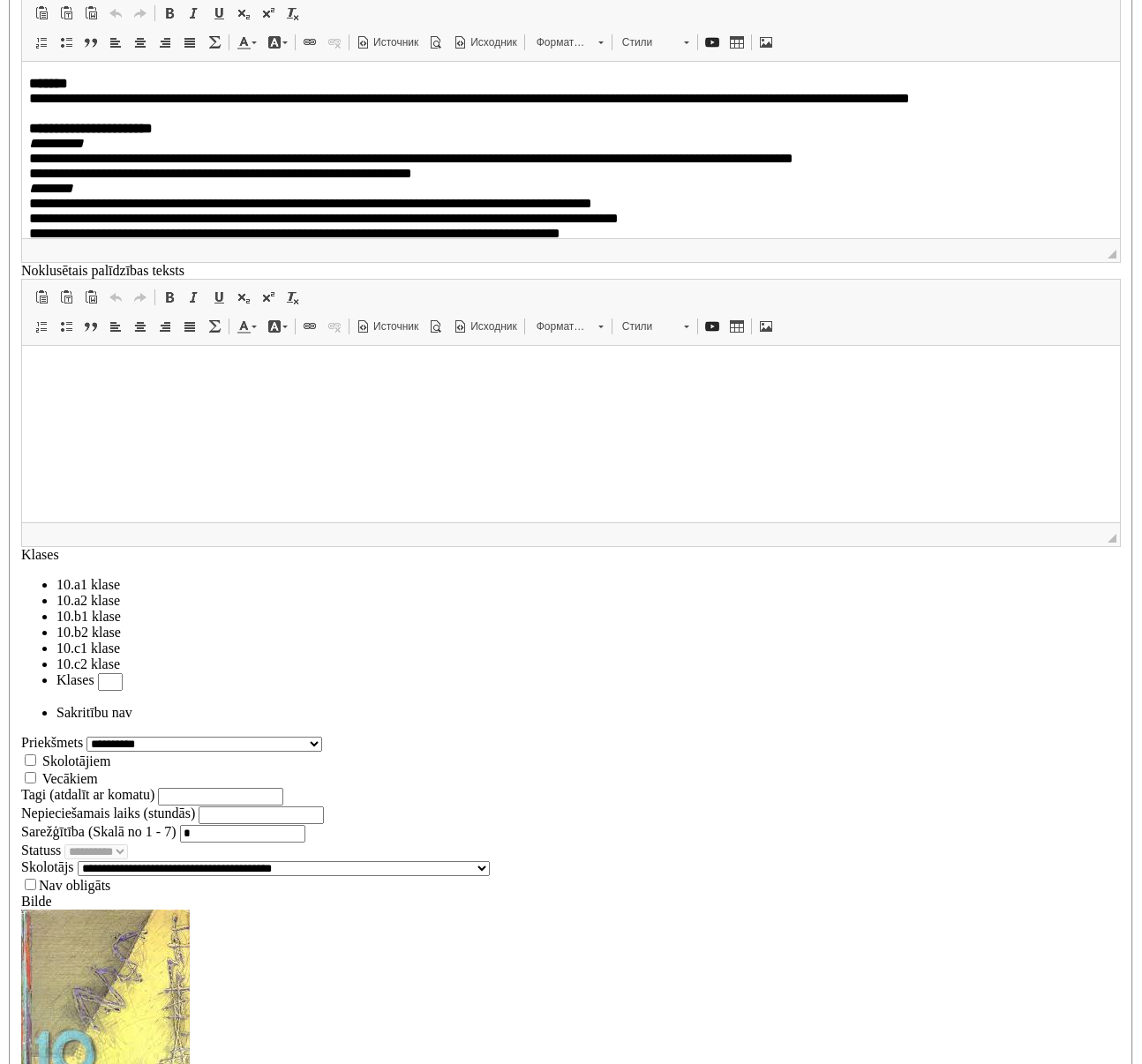 click on "**********" at bounding box center (589, 8770) 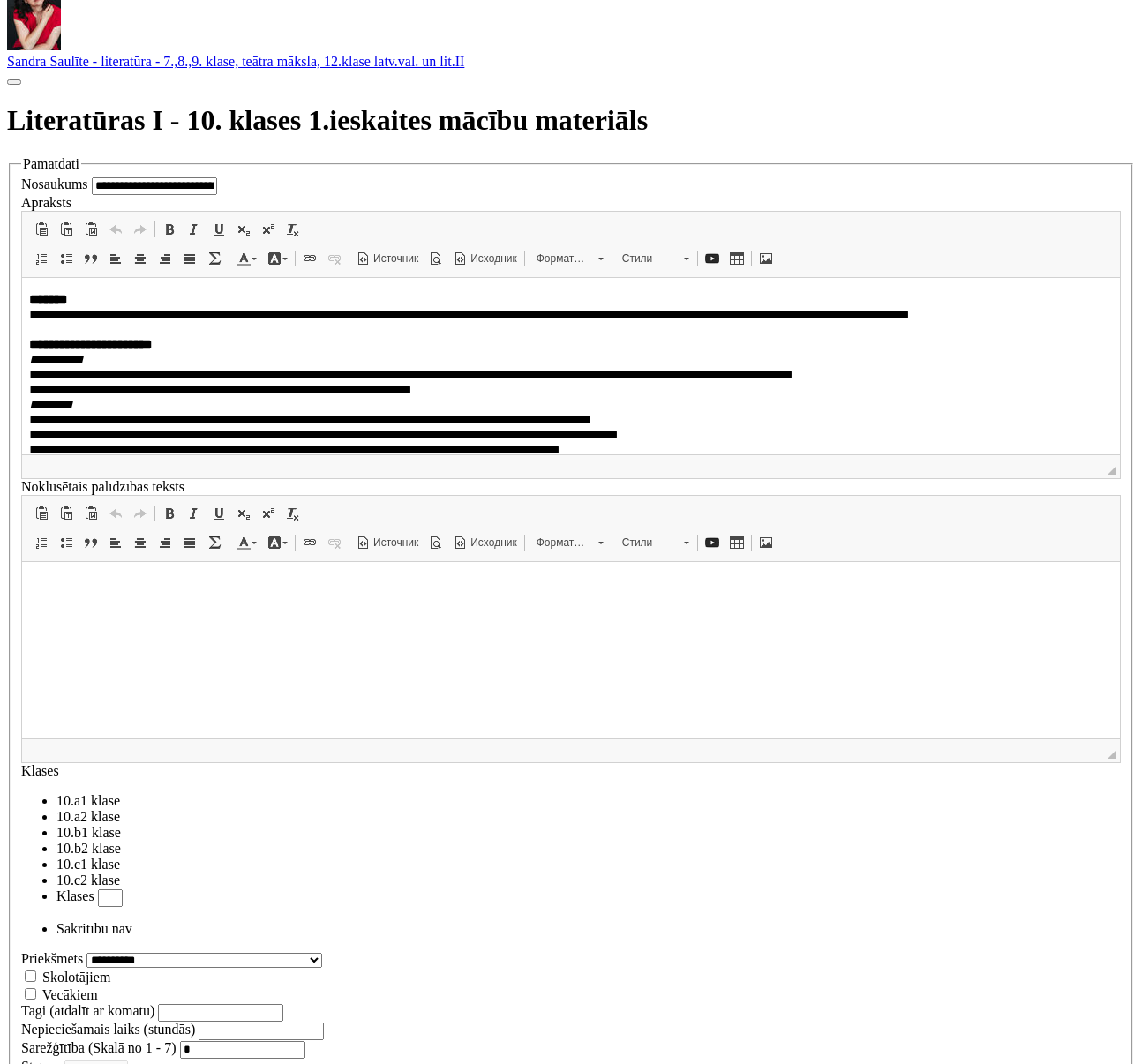 scroll, scrollTop: 953, scrollLeft: 0, axis: vertical 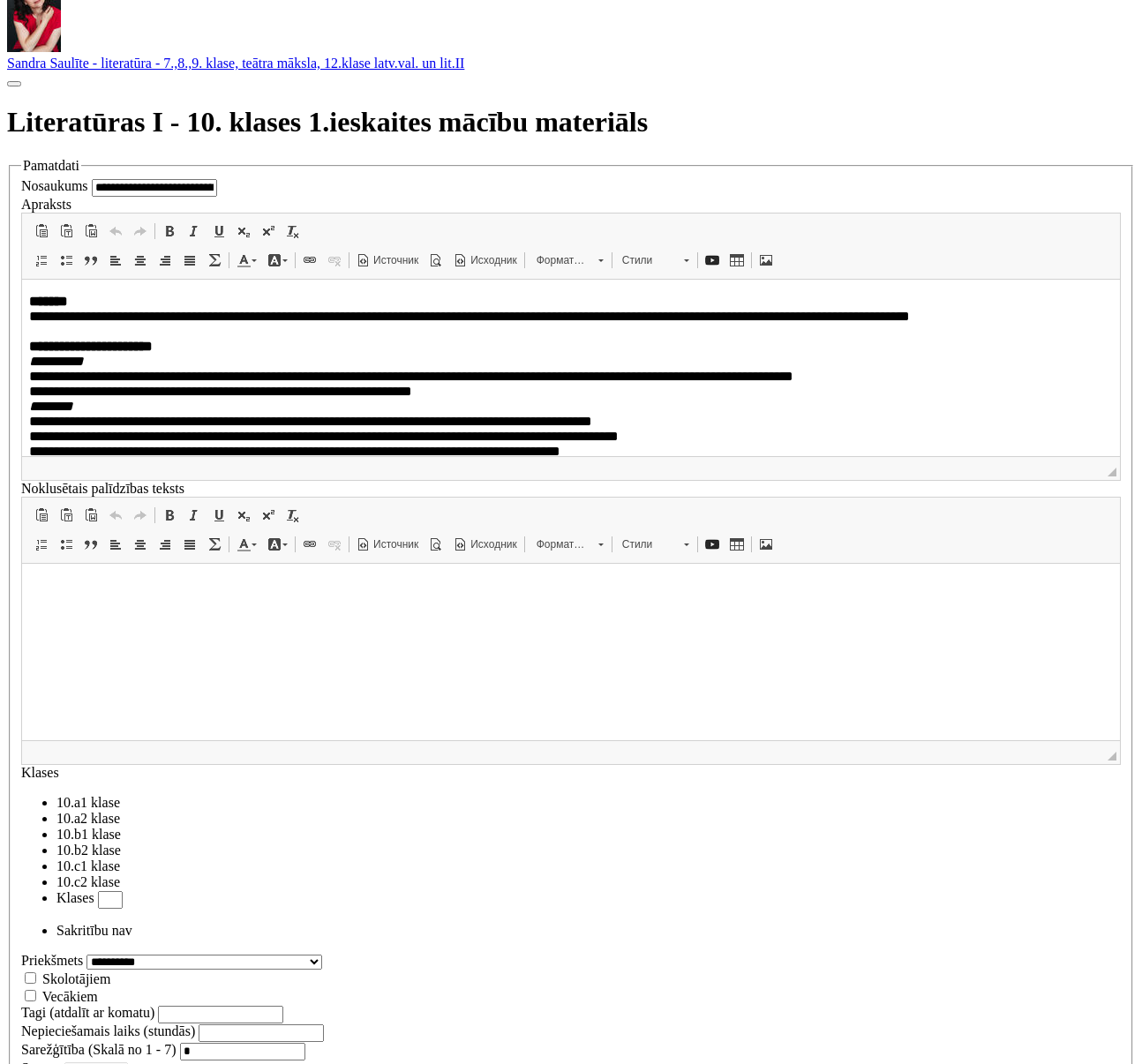 click at bounding box center [787, 8373] 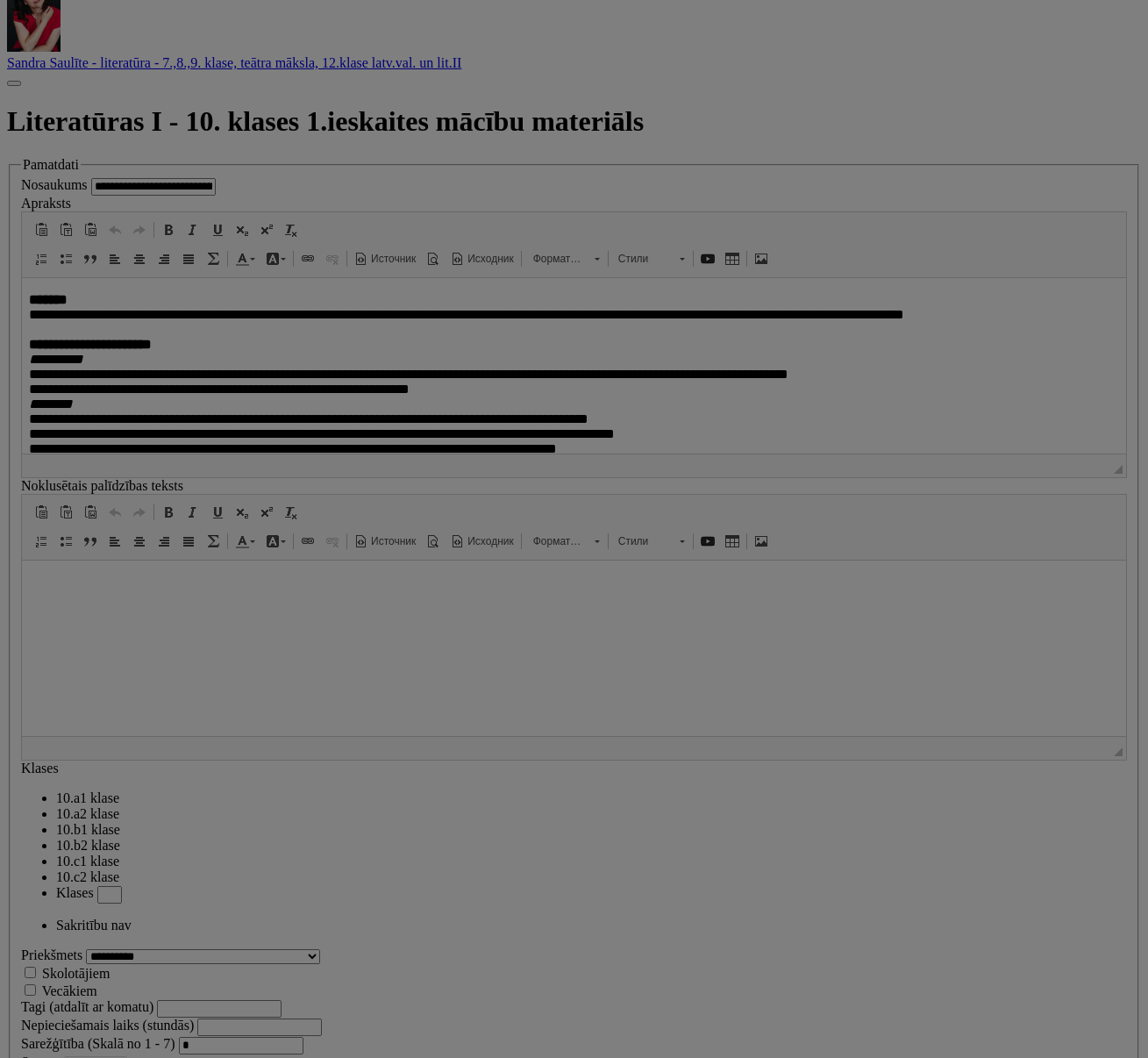 scroll, scrollTop: 0, scrollLeft: 0, axis: both 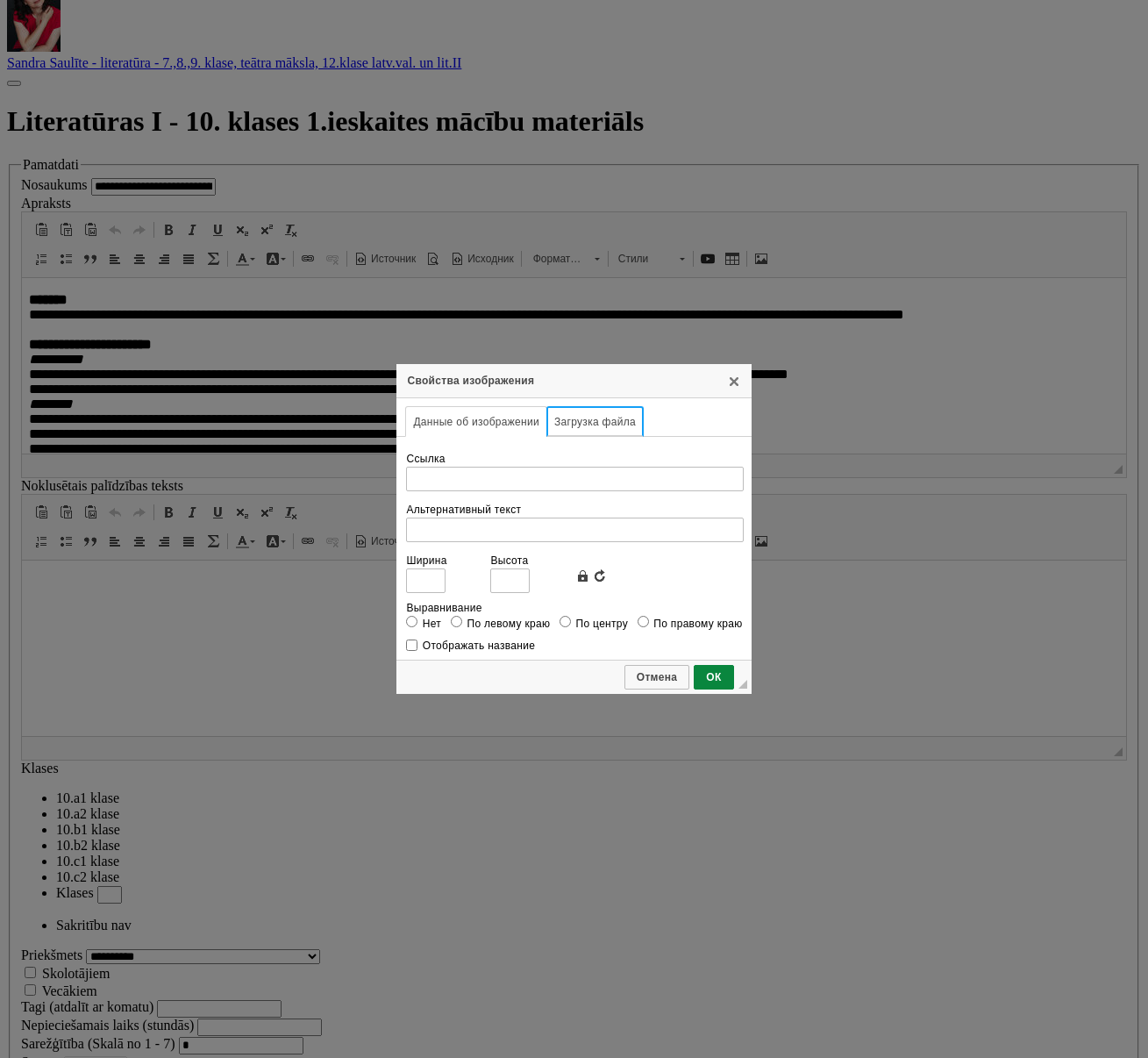 click on "Загрузка файла" at bounding box center [595, 421] 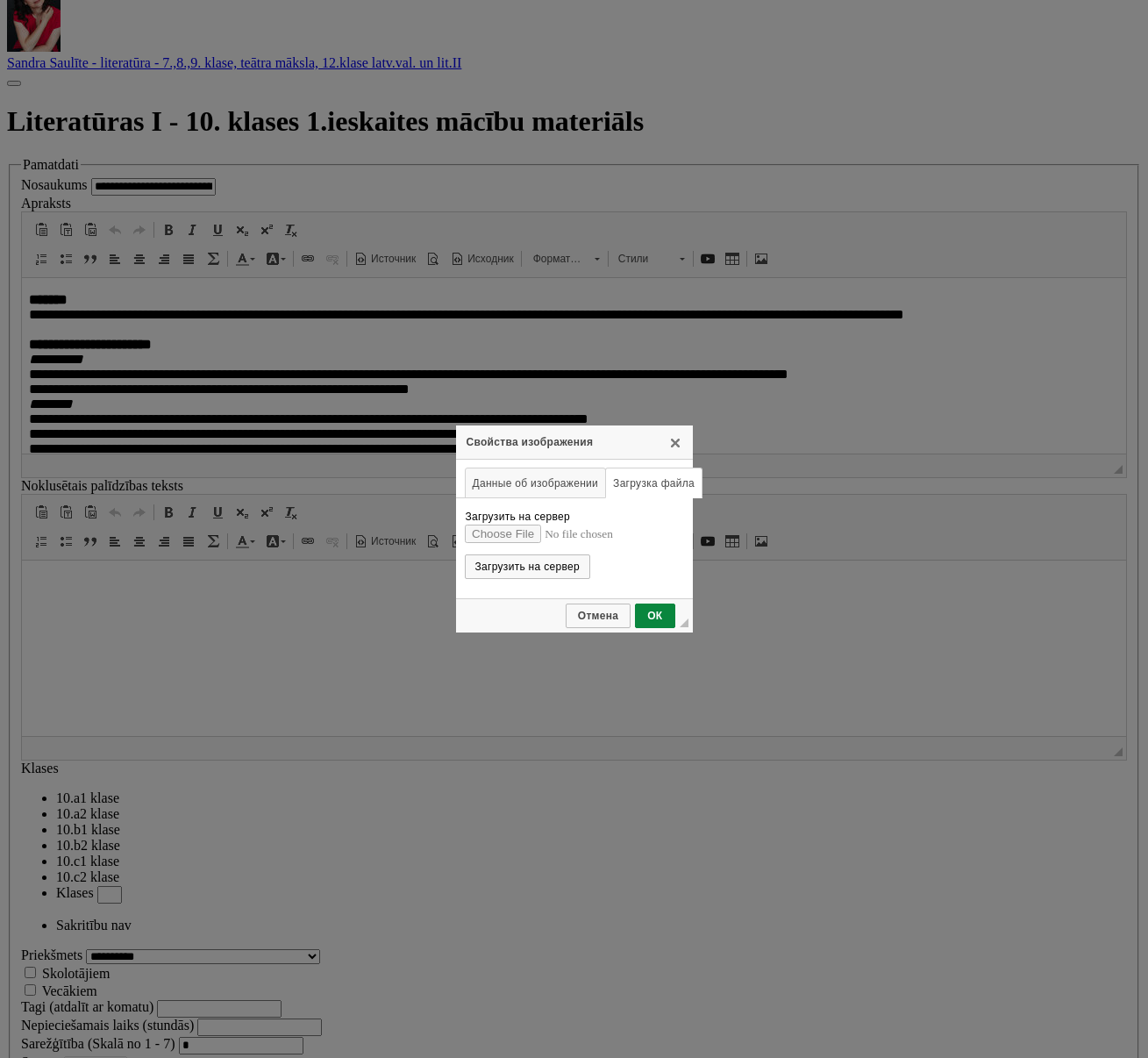 click on "Загрузить на сервер" at bounding box center (574, 533) 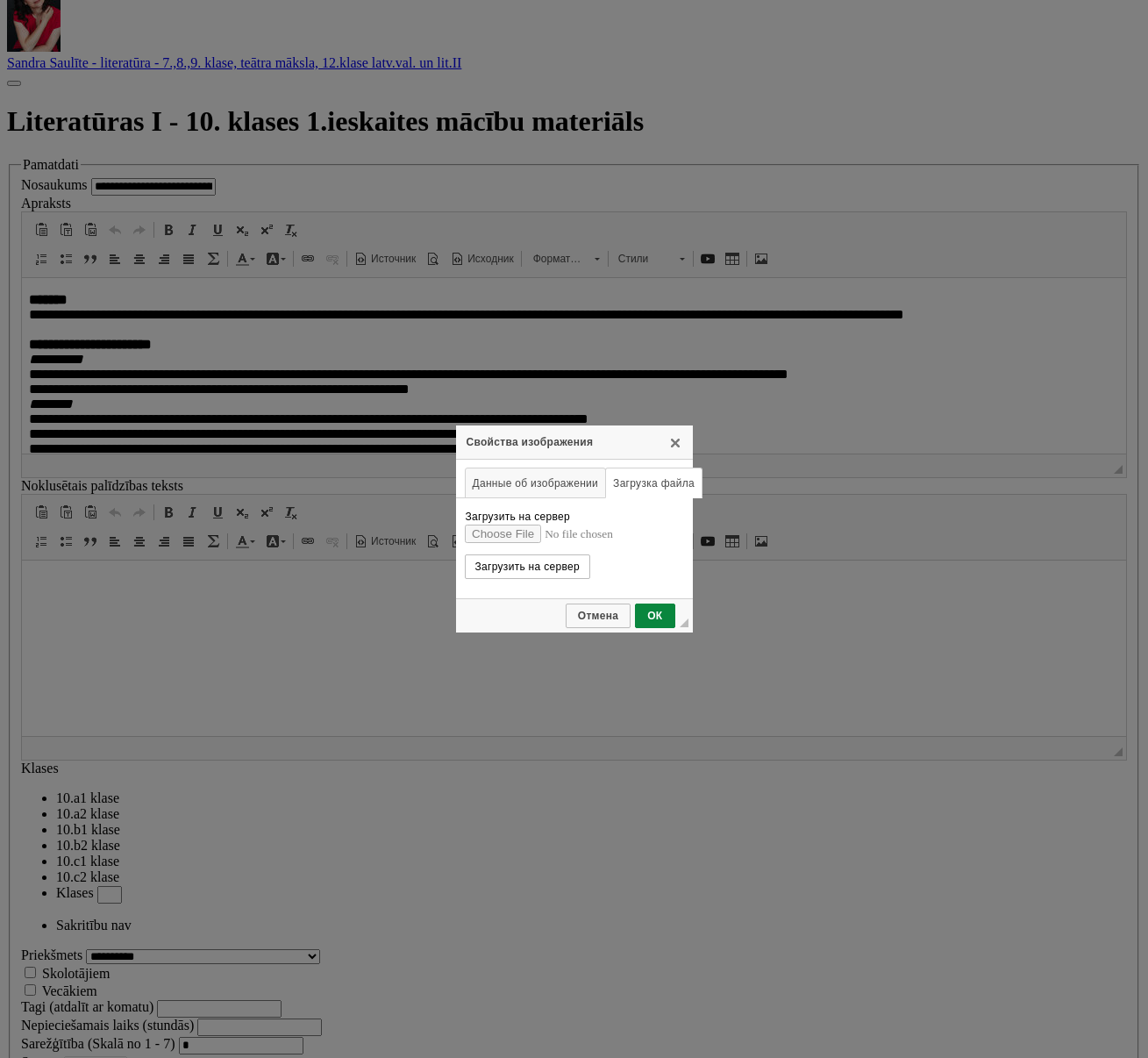 click on "Загрузить на сервер" at bounding box center (527, 567) 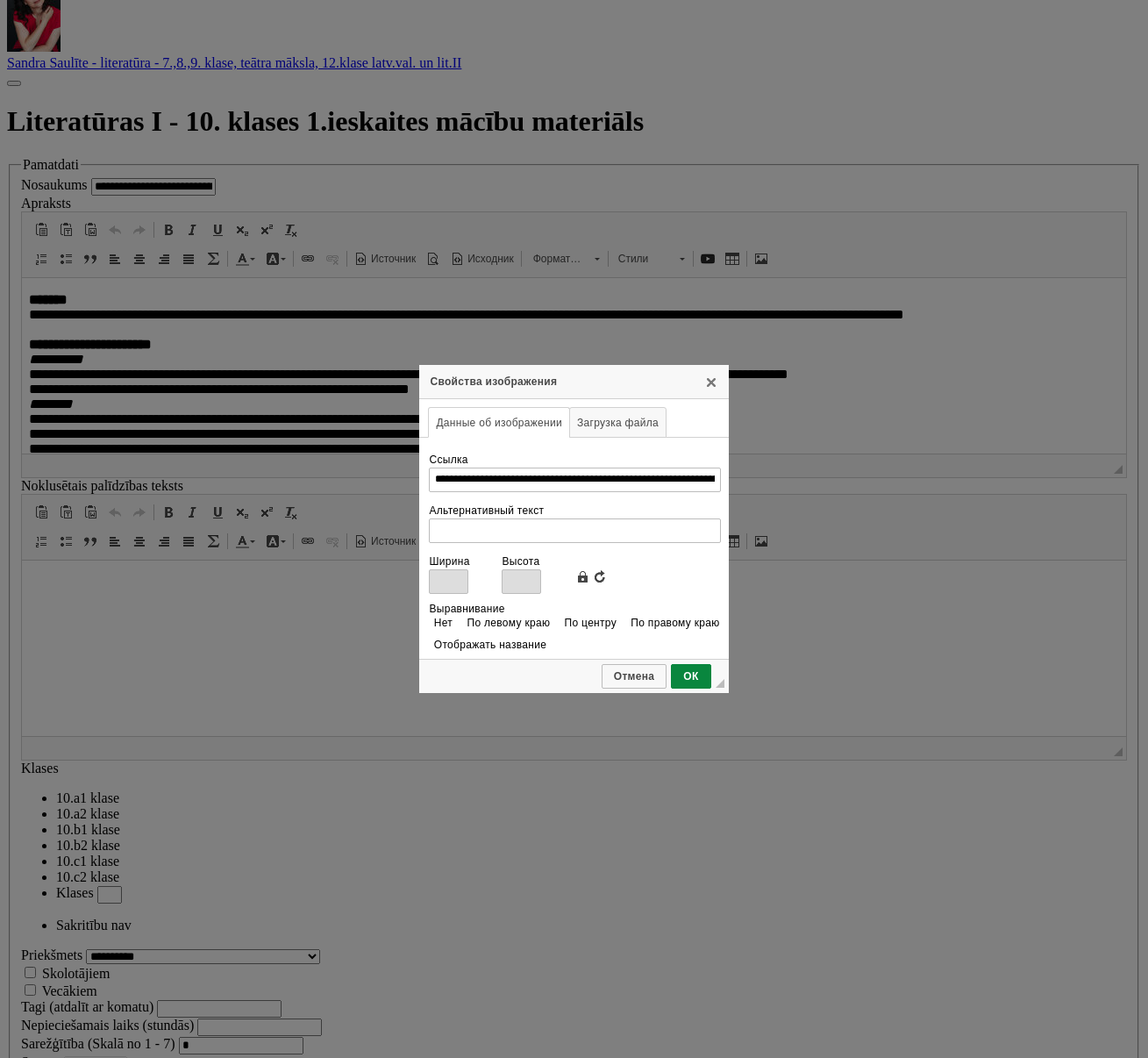 type on "****" 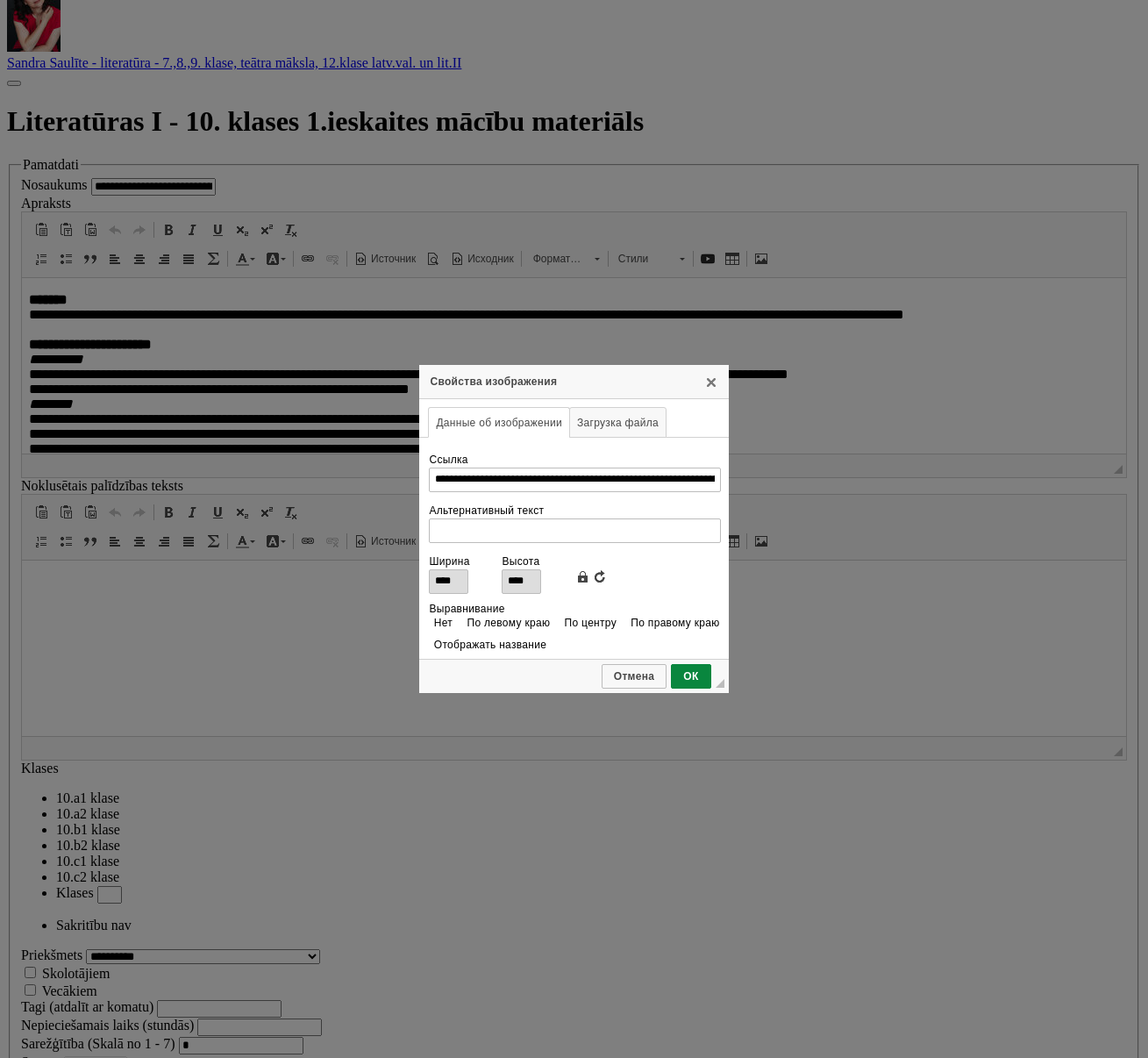 scroll, scrollTop: 0, scrollLeft: 0, axis: both 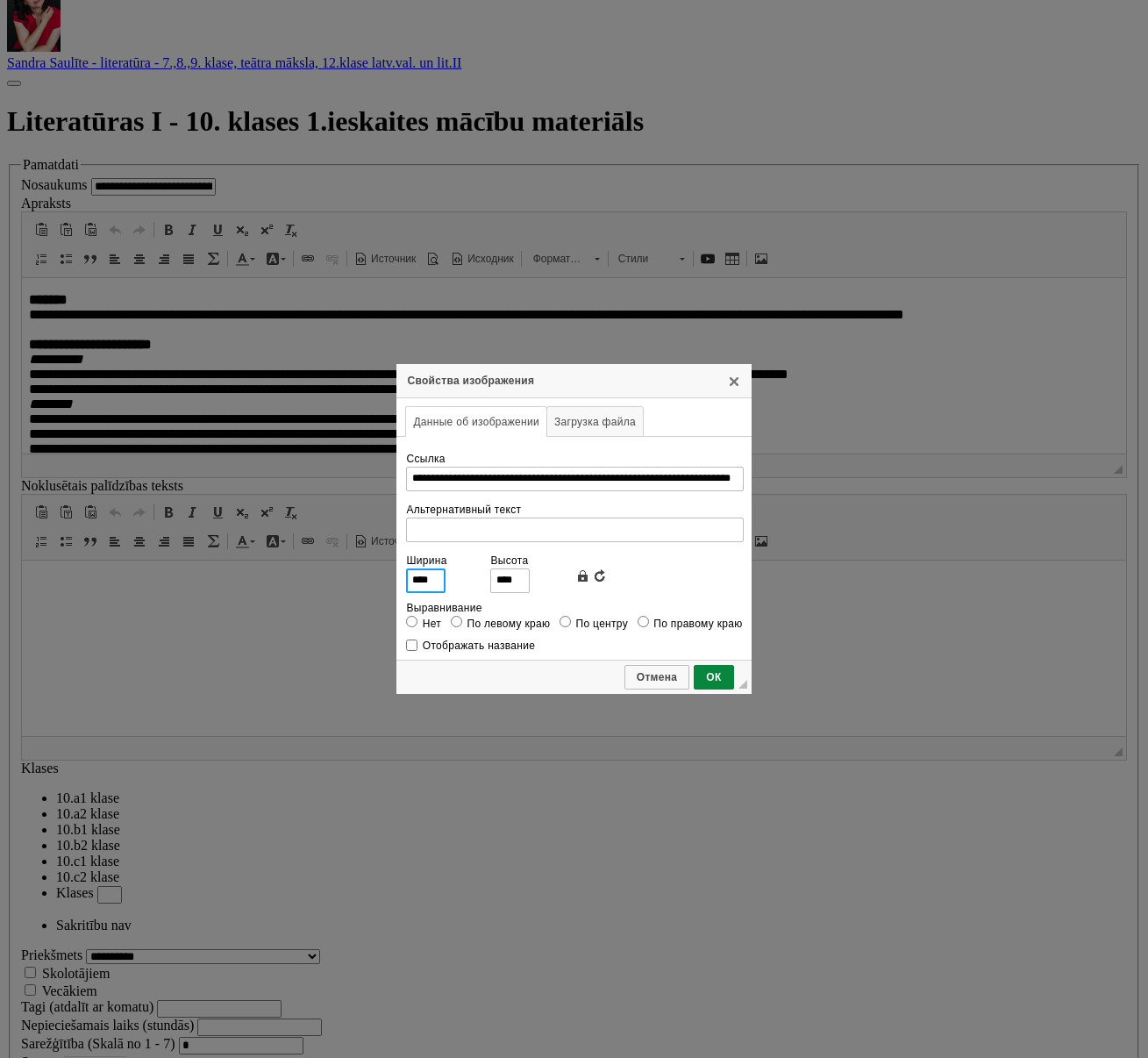 drag, startPoint x: 440, startPoint y: 579, endPoint x: 228, endPoint y: 547, distance: 214.40149 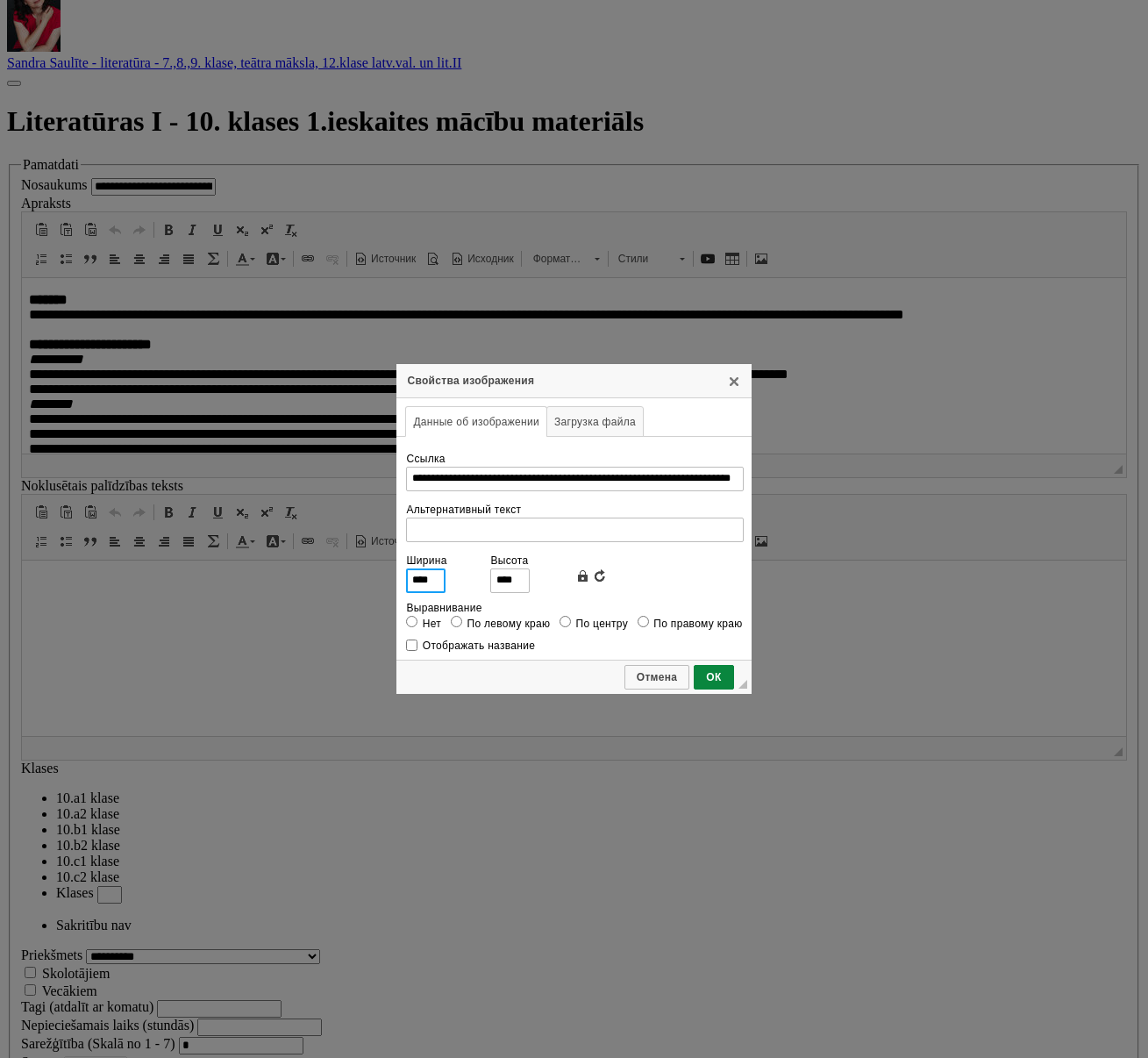 type on "*" 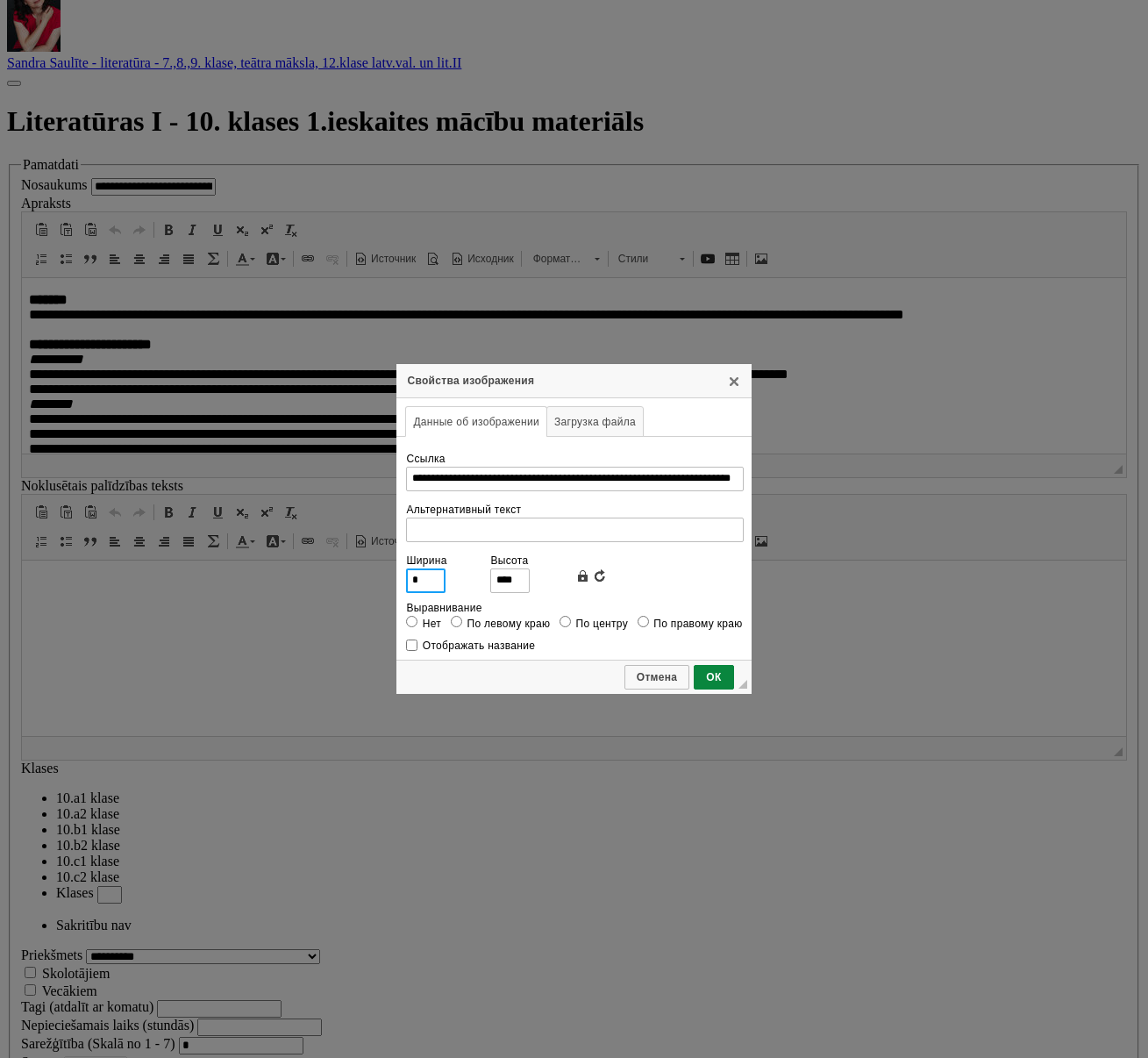 type on "*" 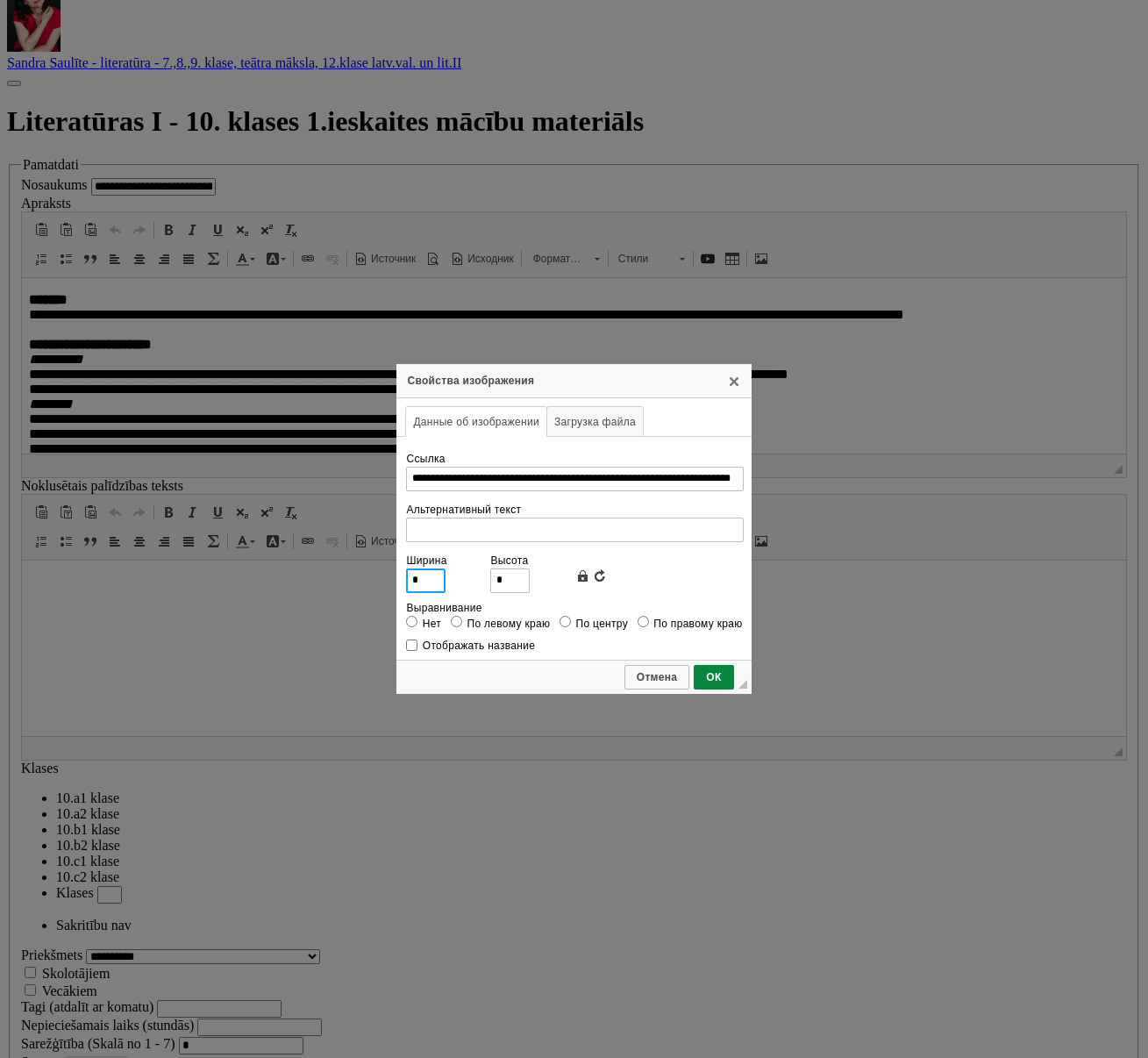 type on "**" 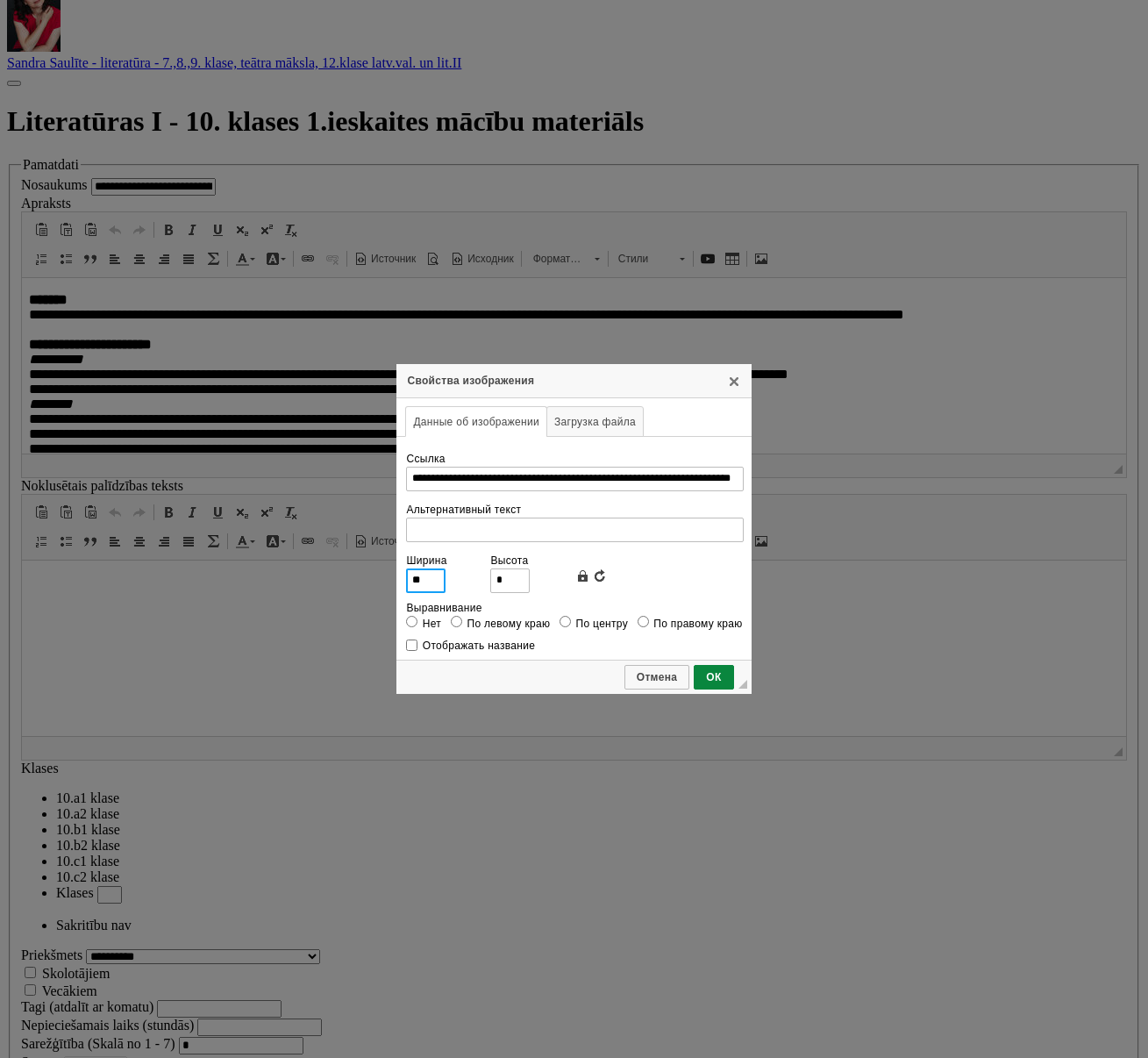 type on "**" 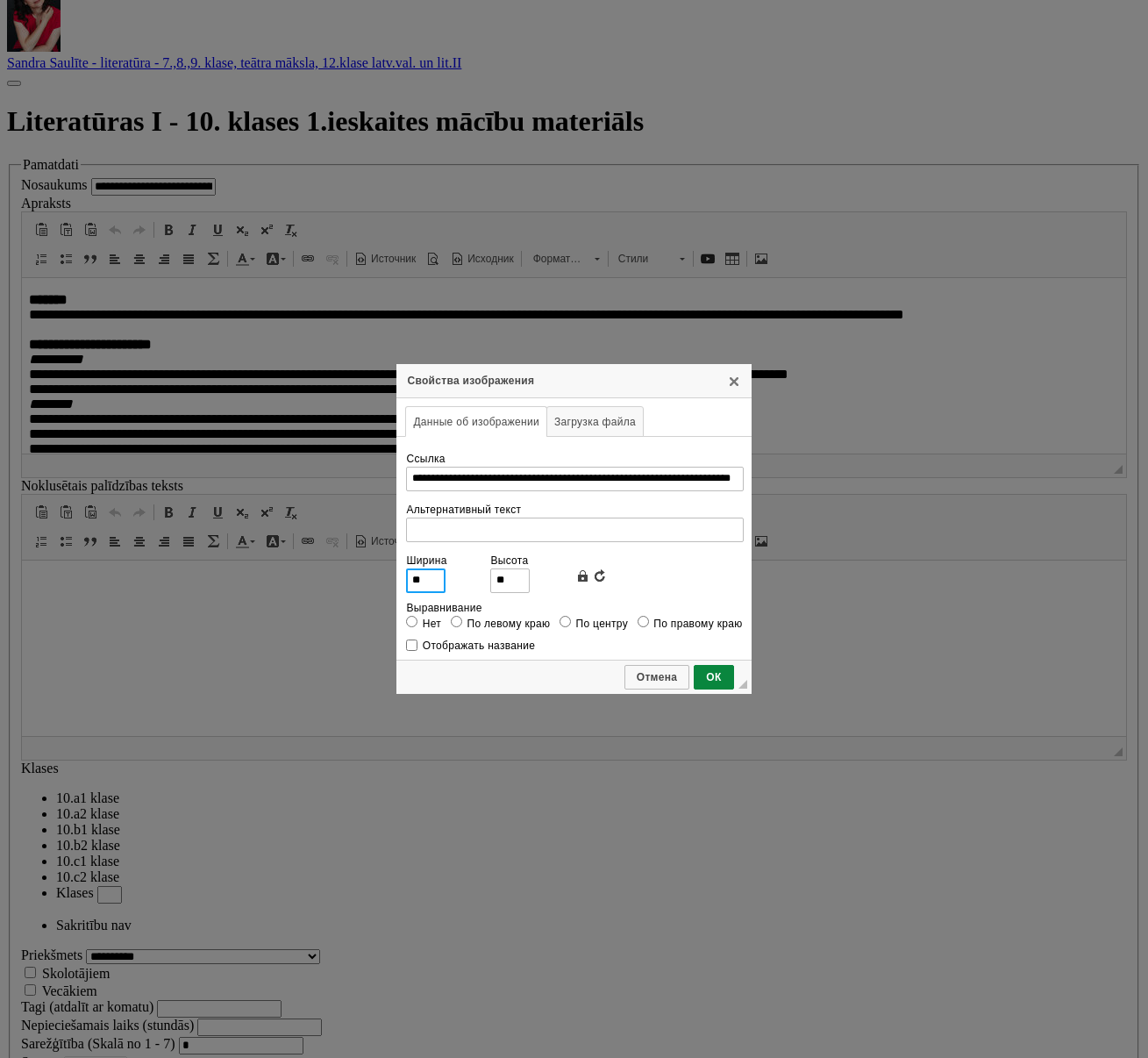 type on "***" 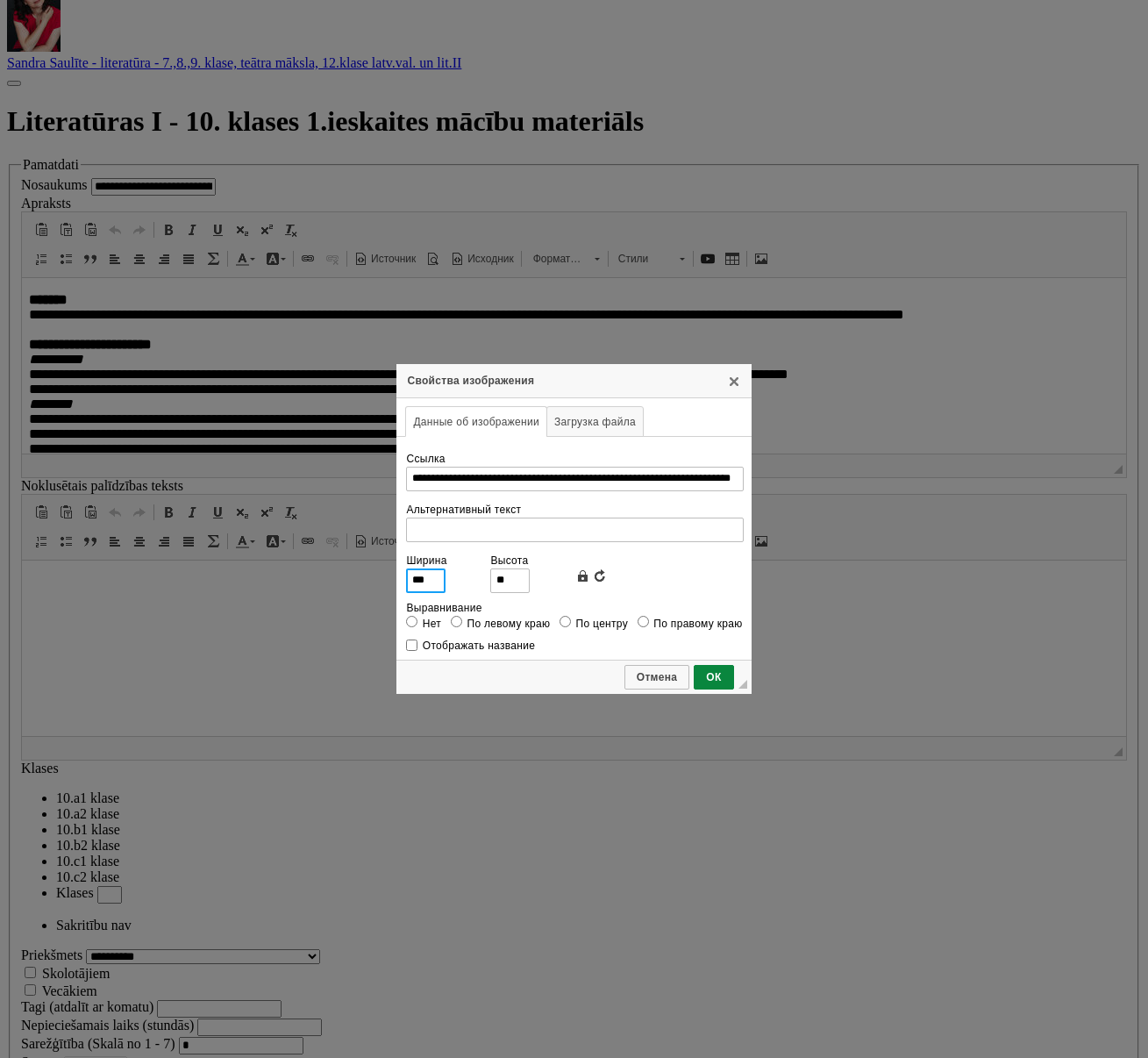 type on "***" 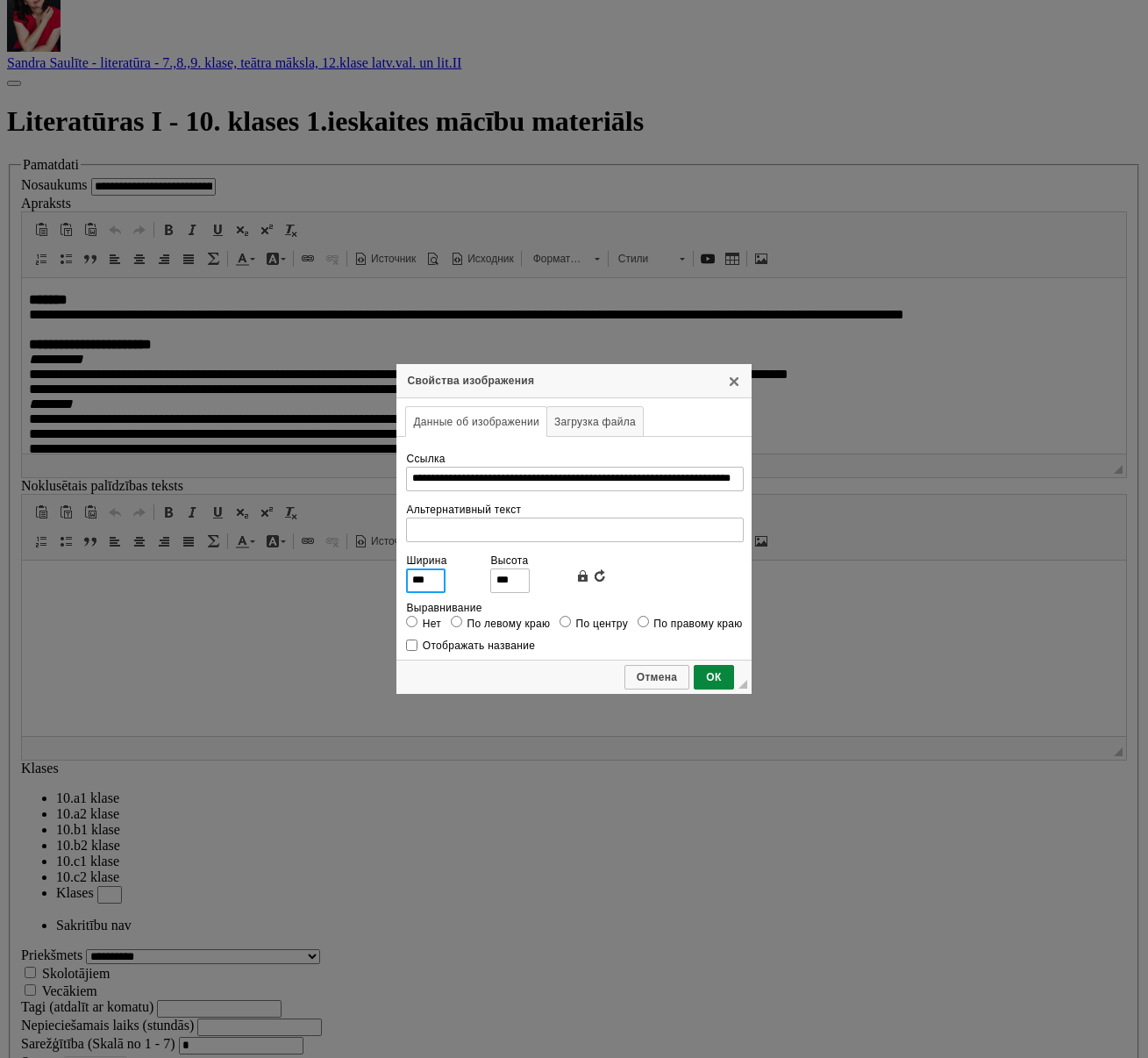 type on "***" 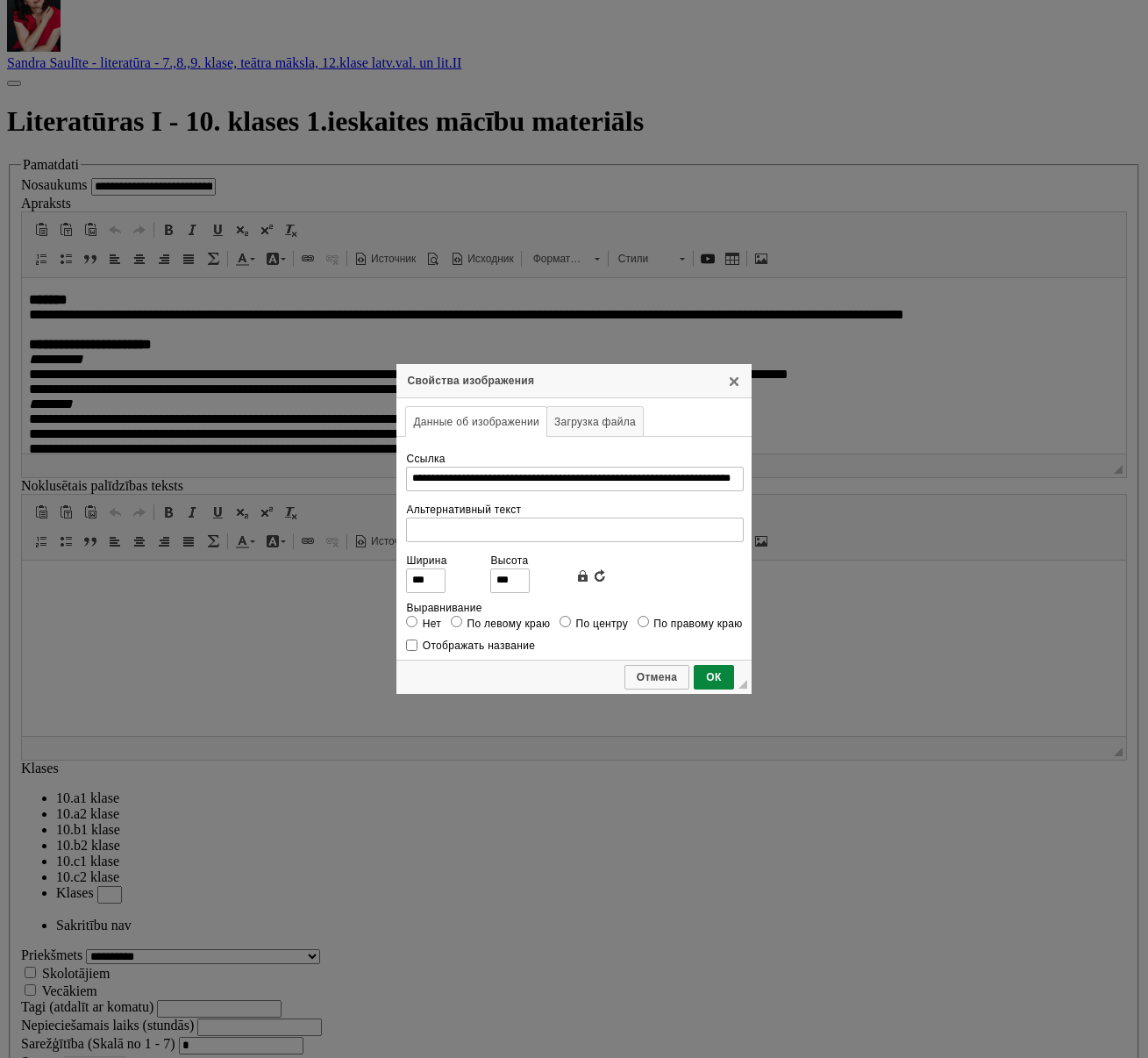 click on "По центру" at bounding box center [602, 624] 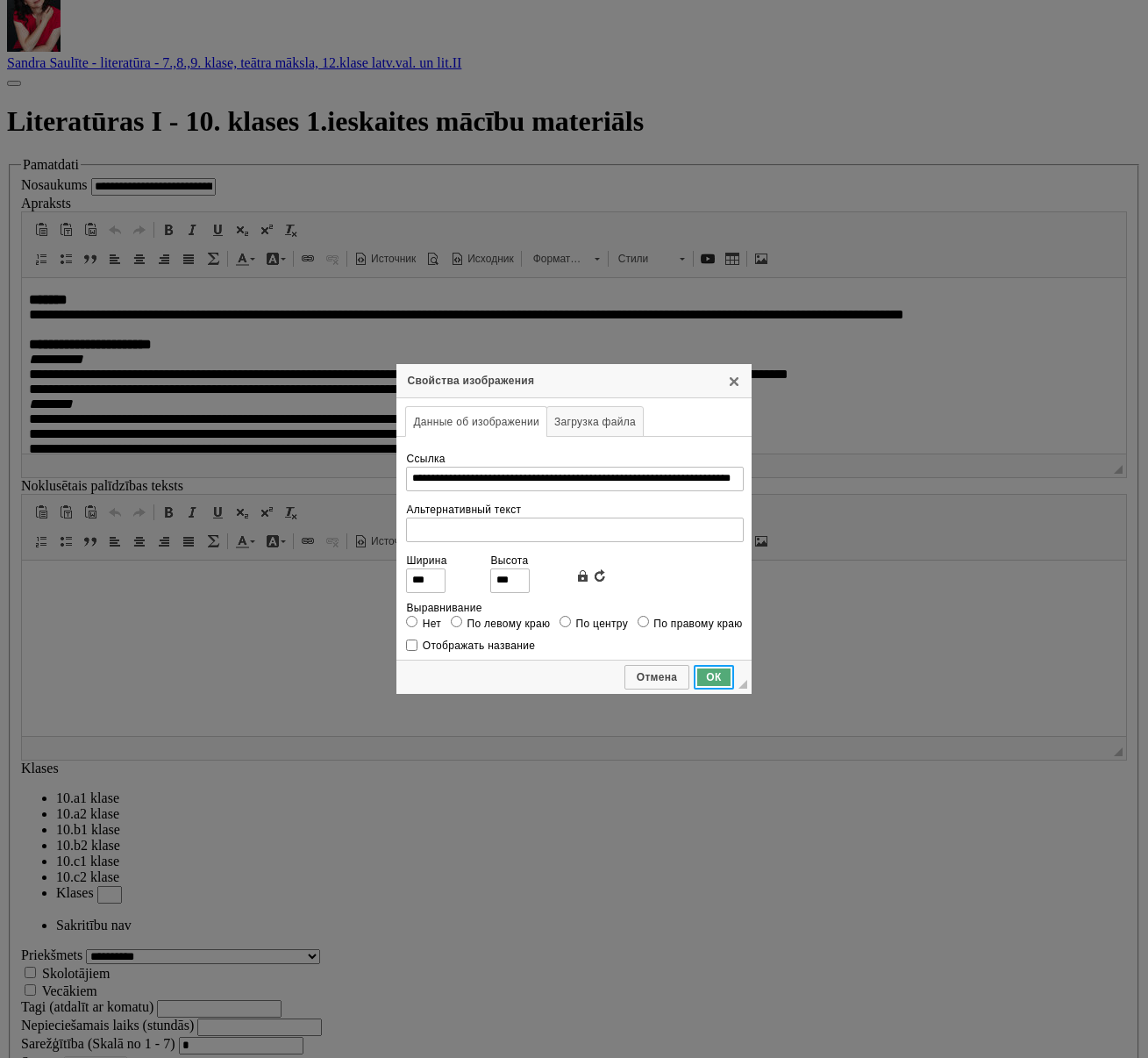 click on "ОК" at bounding box center [713, 677] 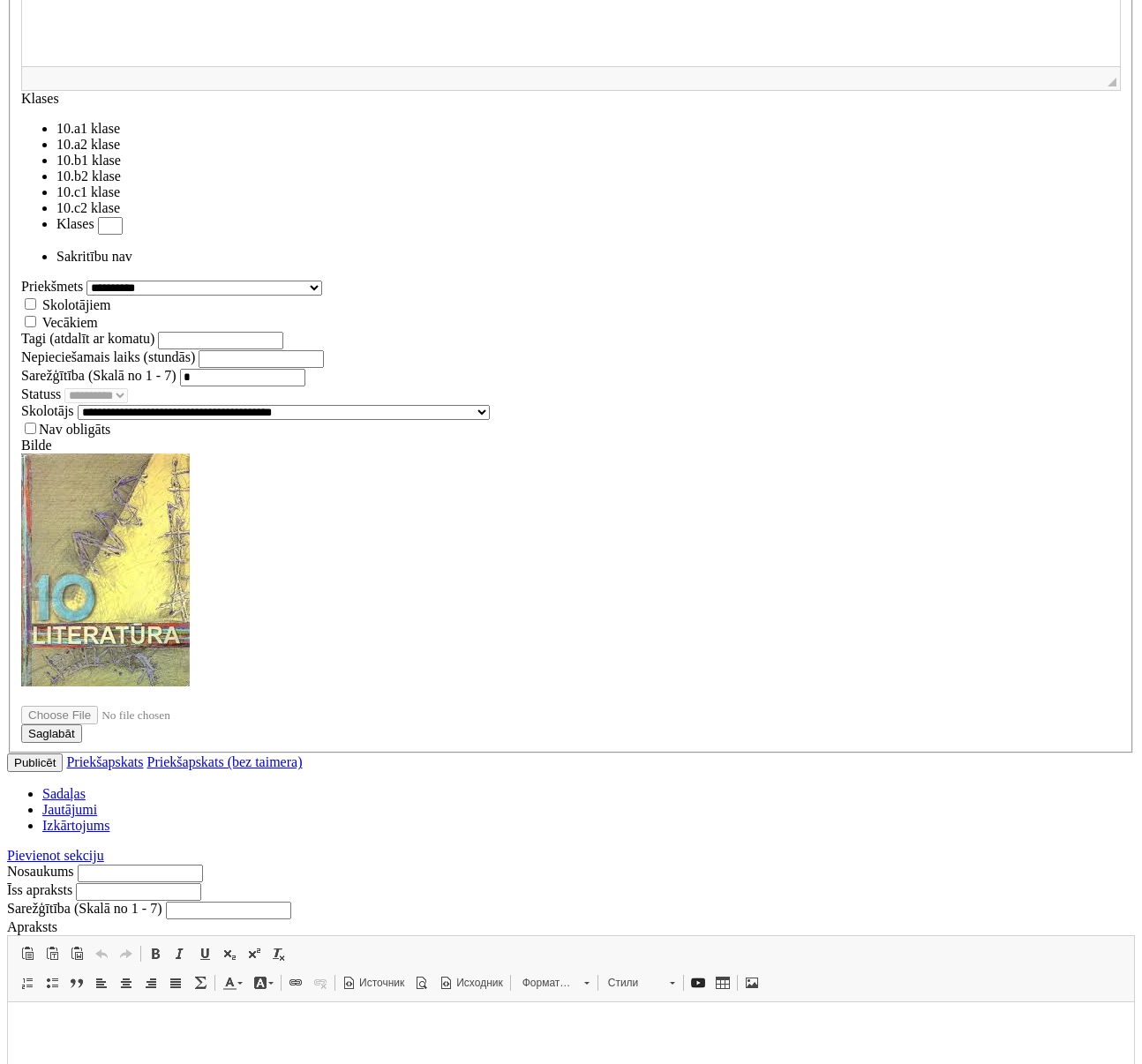 scroll, scrollTop: 1634, scrollLeft: 0, axis: vertical 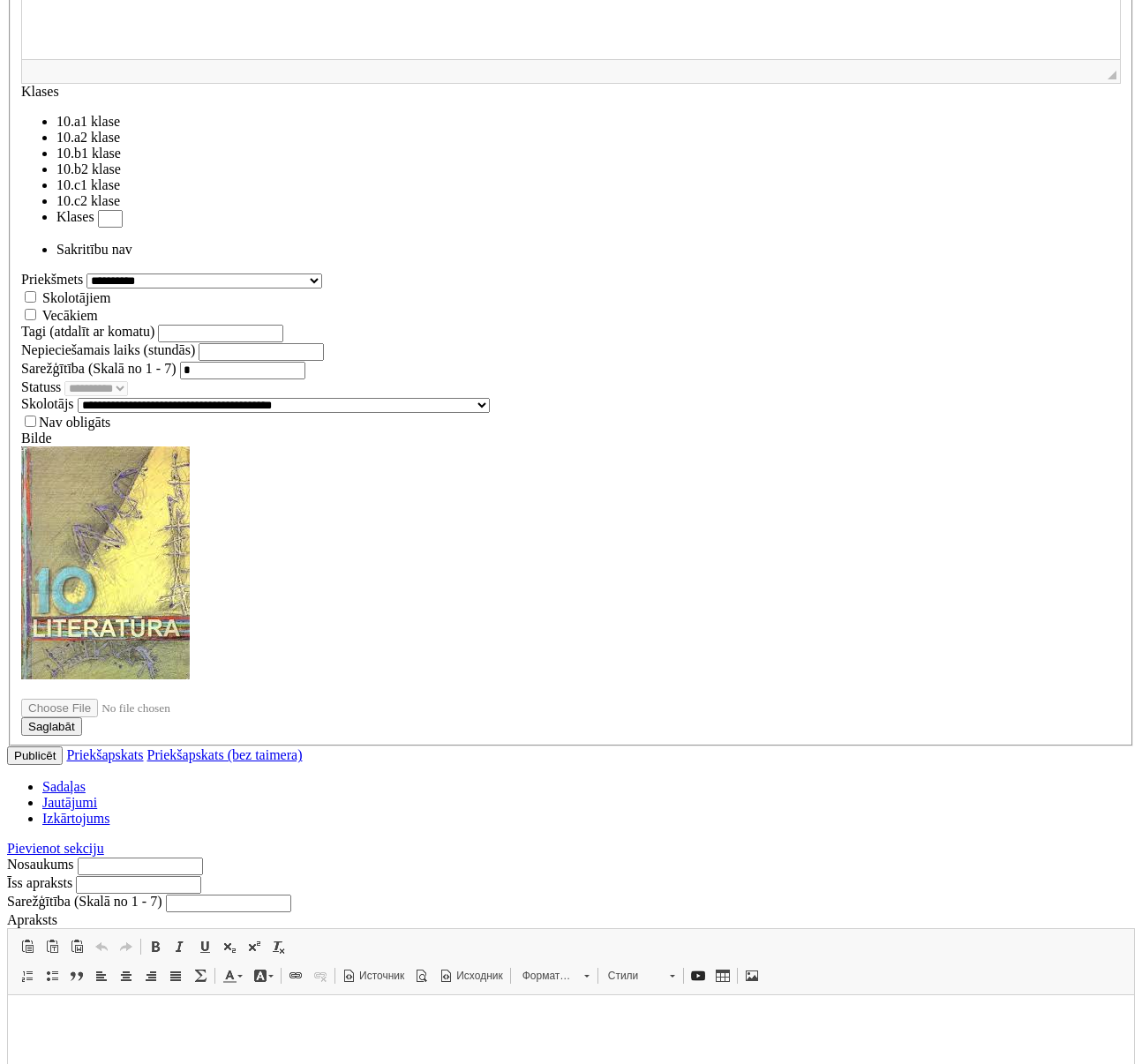 click on "********" at bounding box center [67, 8859] 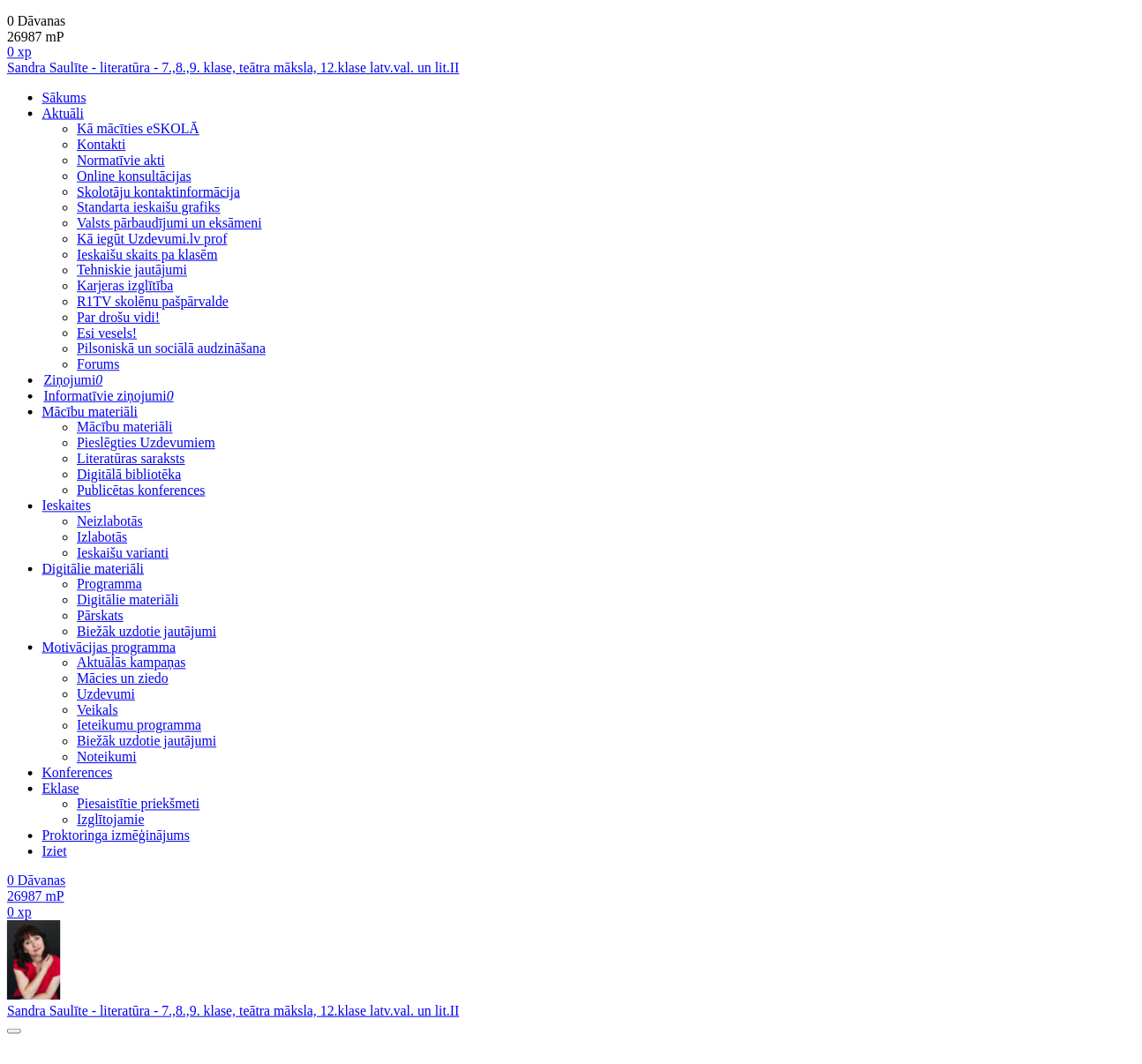 scroll, scrollTop: 0, scrollLeft: 0, axis: both 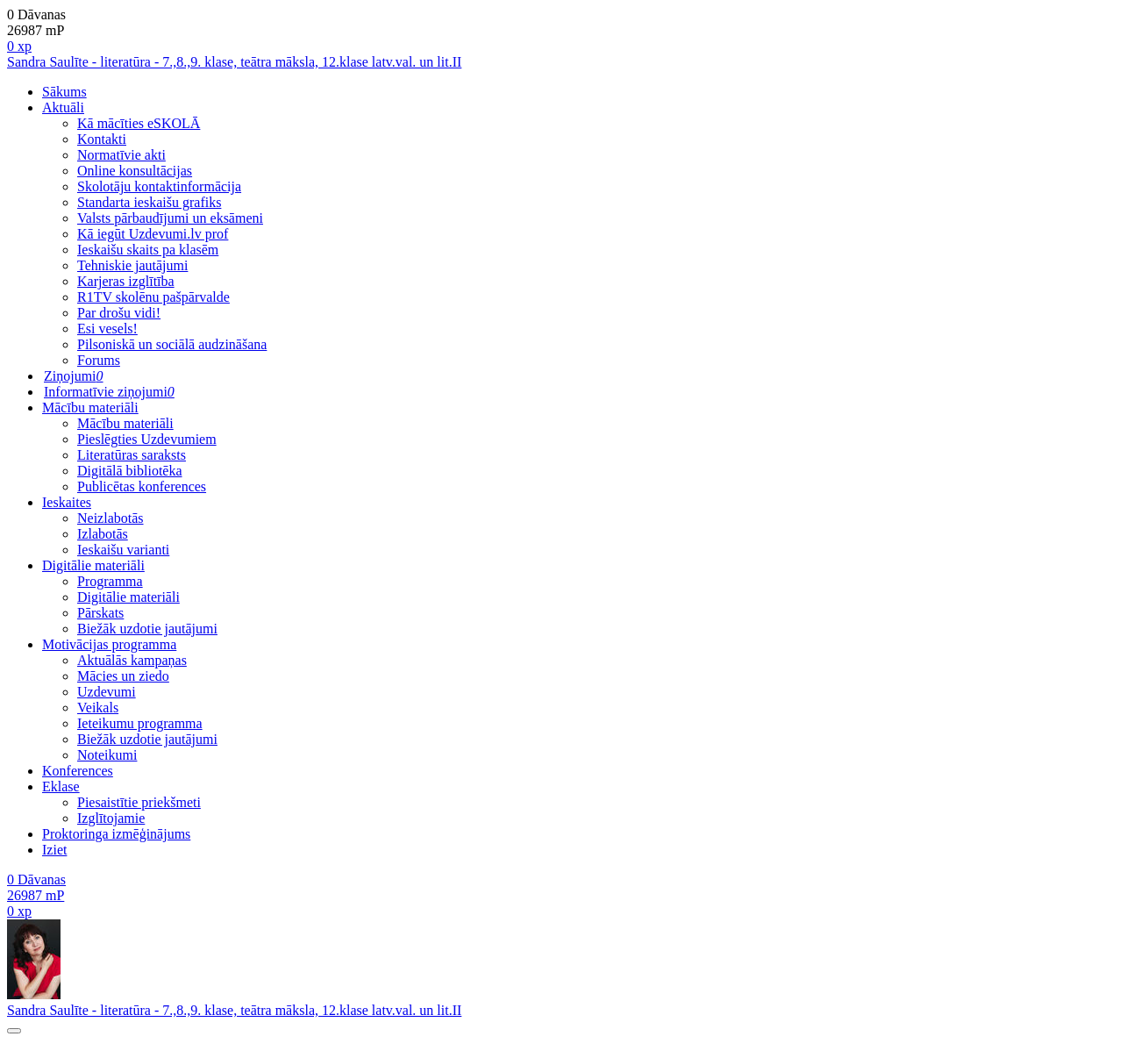 click on "Pirms sāc mācīties! Ievada daļa." at bounding box center (591, 3786) 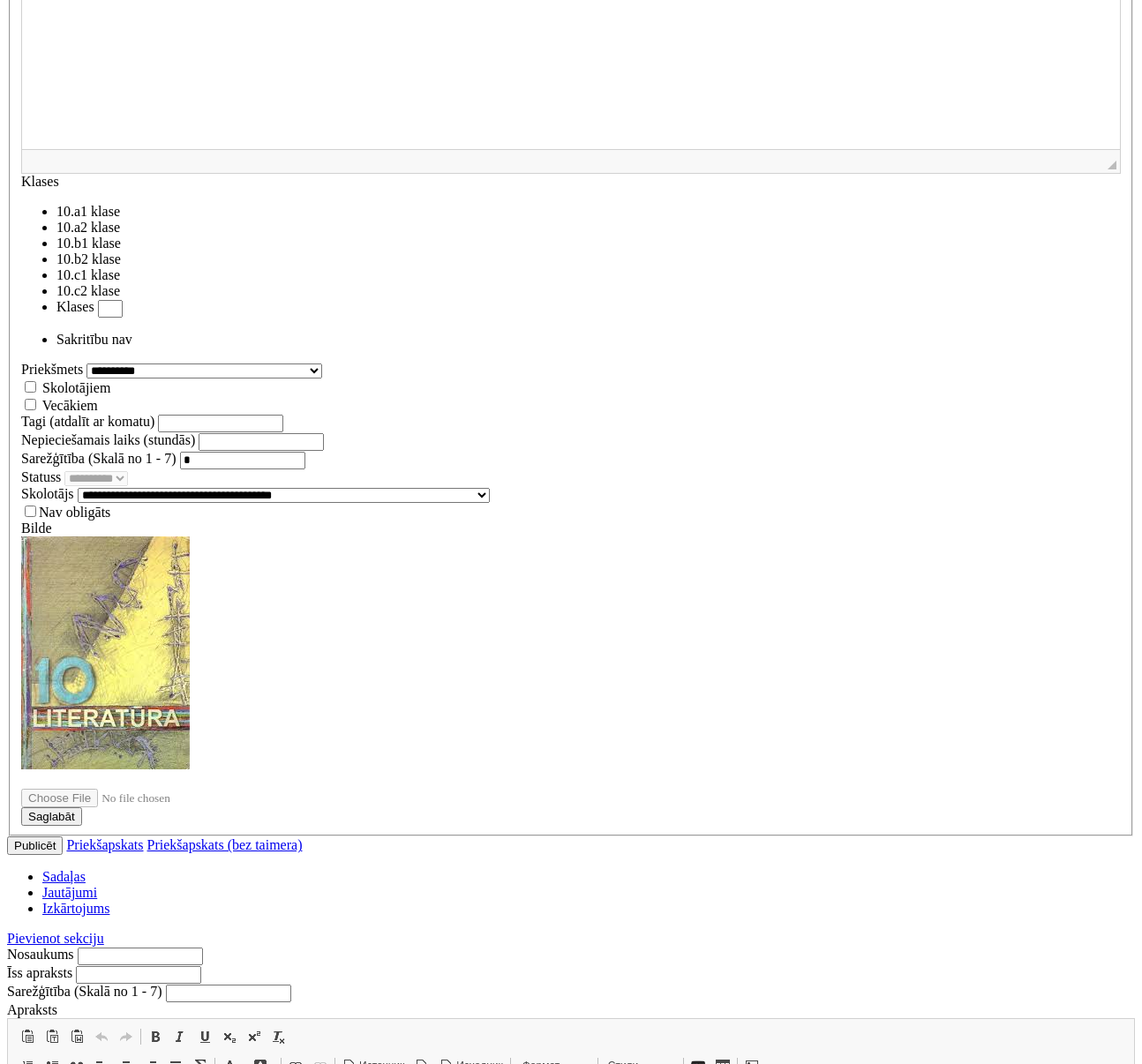 scroll, scrollTop: 1263, scrollLeft: 0, axis: vertical 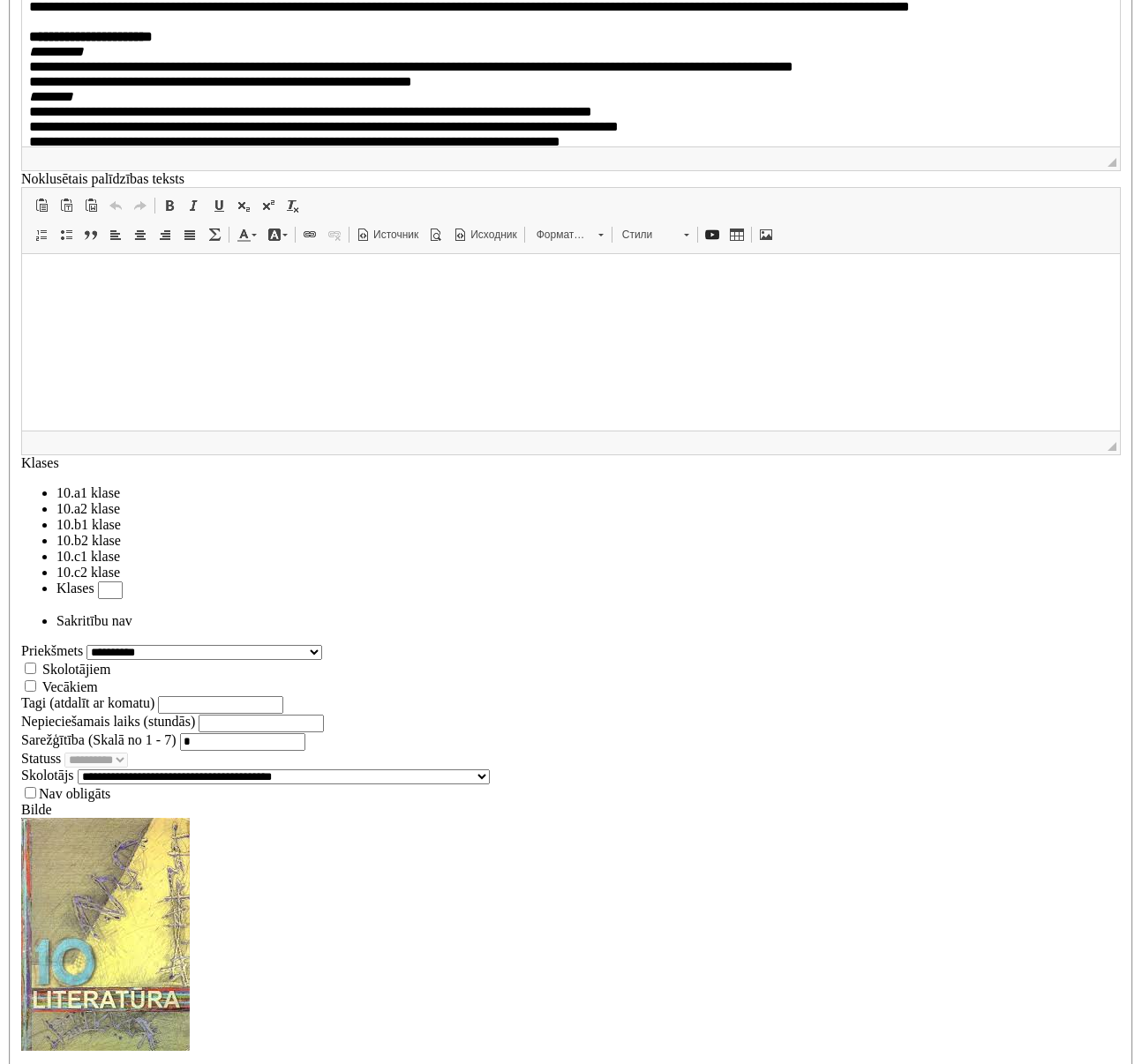 click on "**********" at bounding box center (589, 8678) 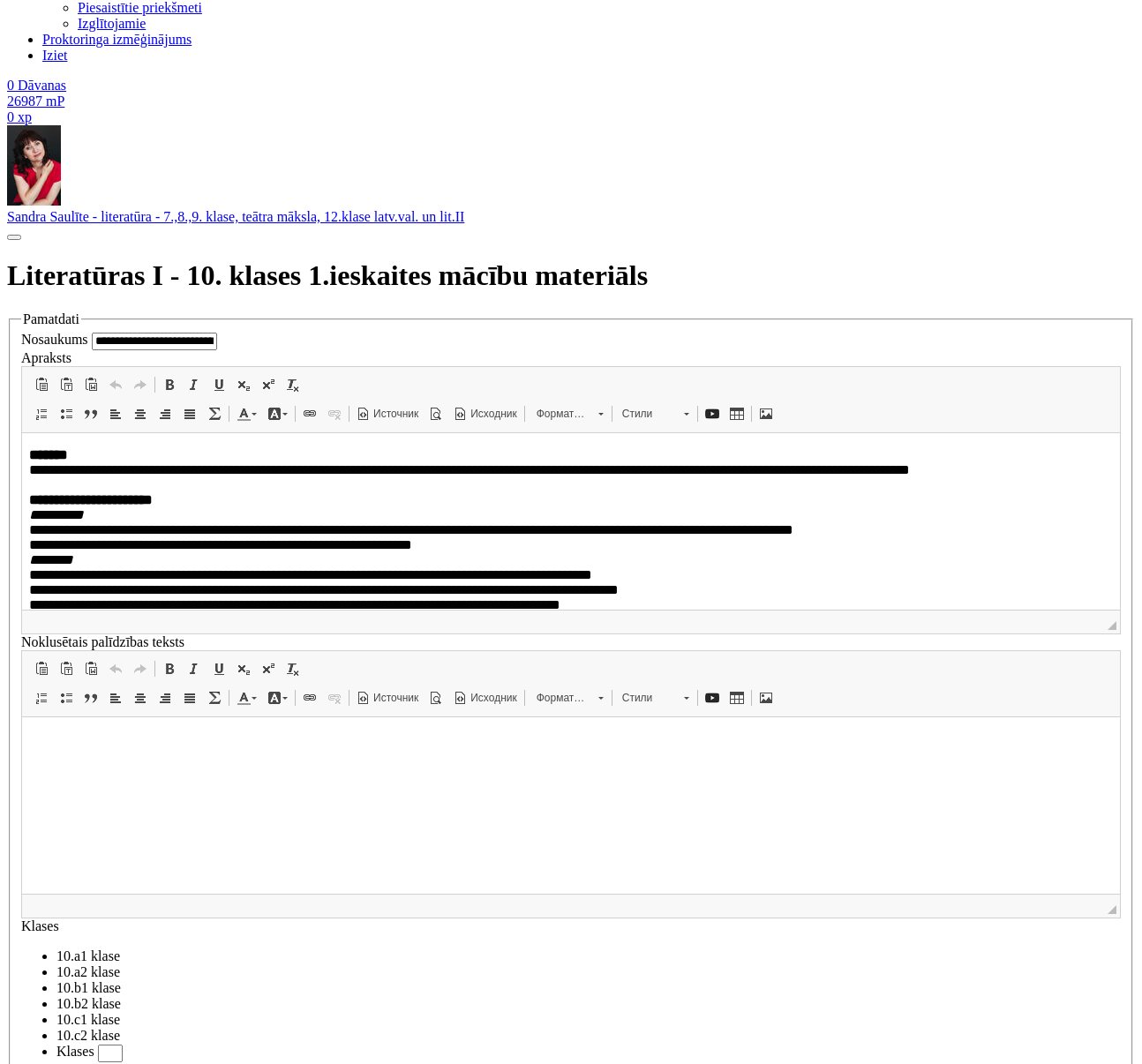 scroll, scrollTop: 768, scrollLeft: 0, axis: vertical 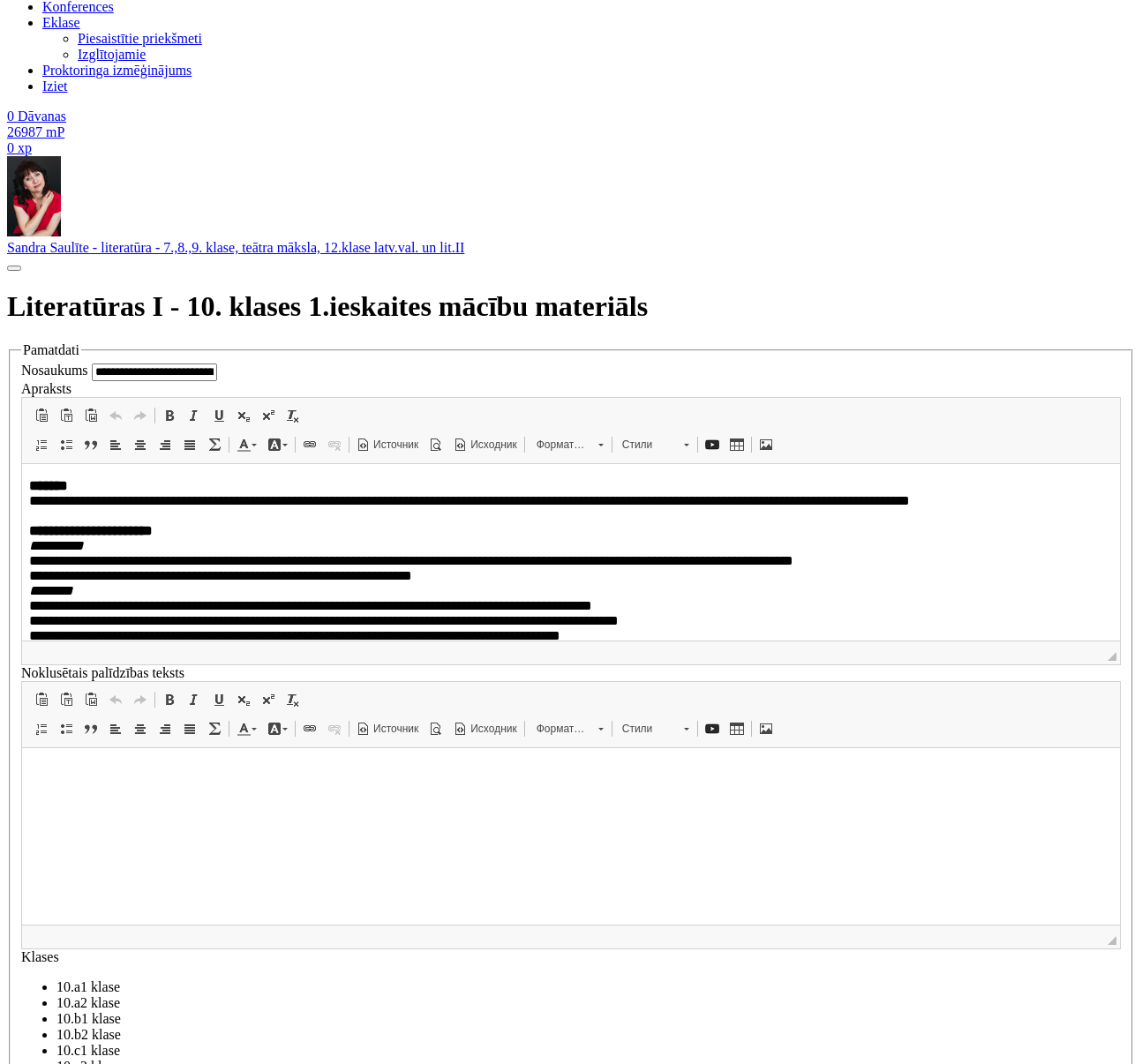 click on "Обычное" at bounding box center [580, 8557] 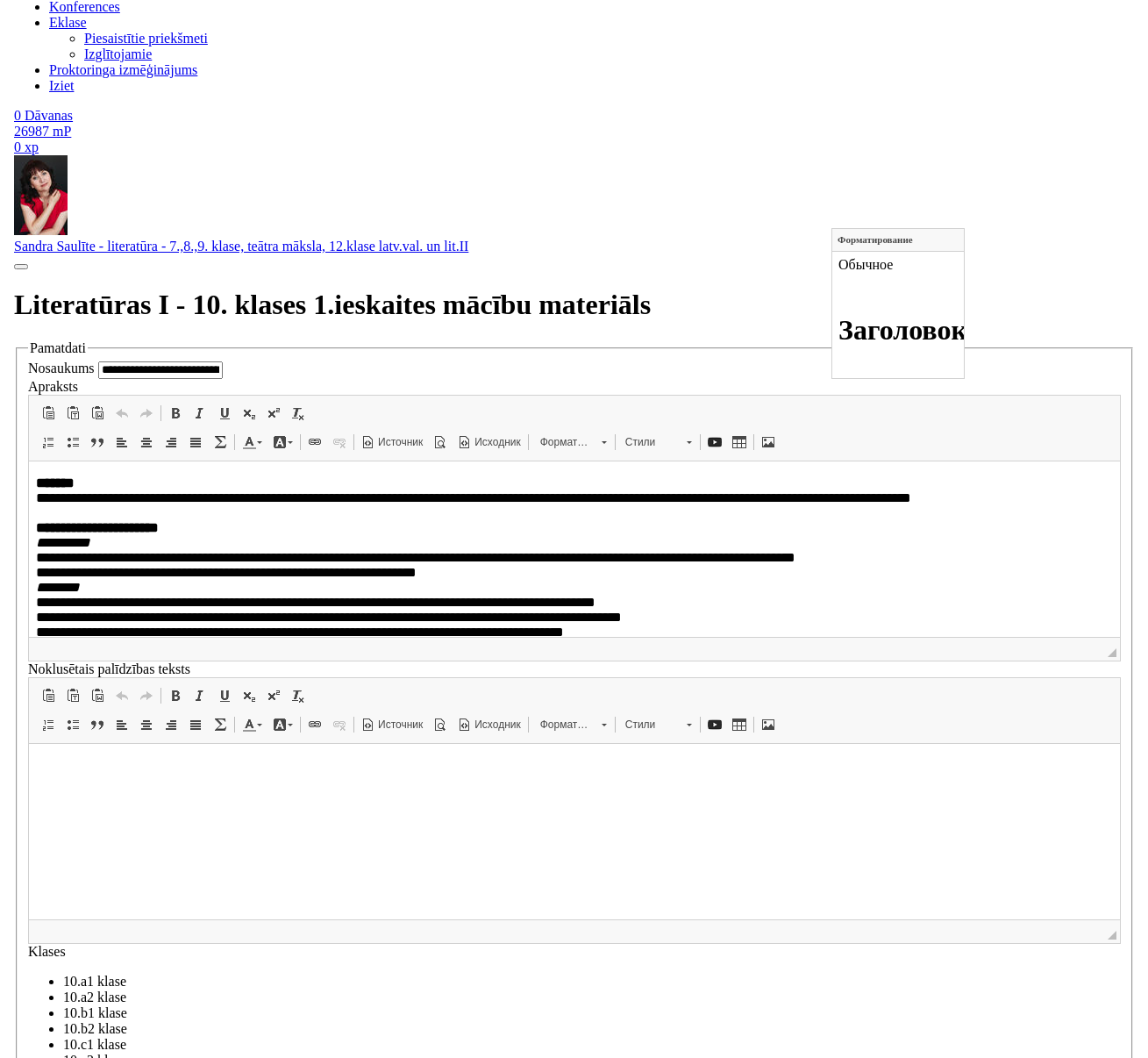 scroll, scrollTop: 0, scrollLeft: 0, axis: both 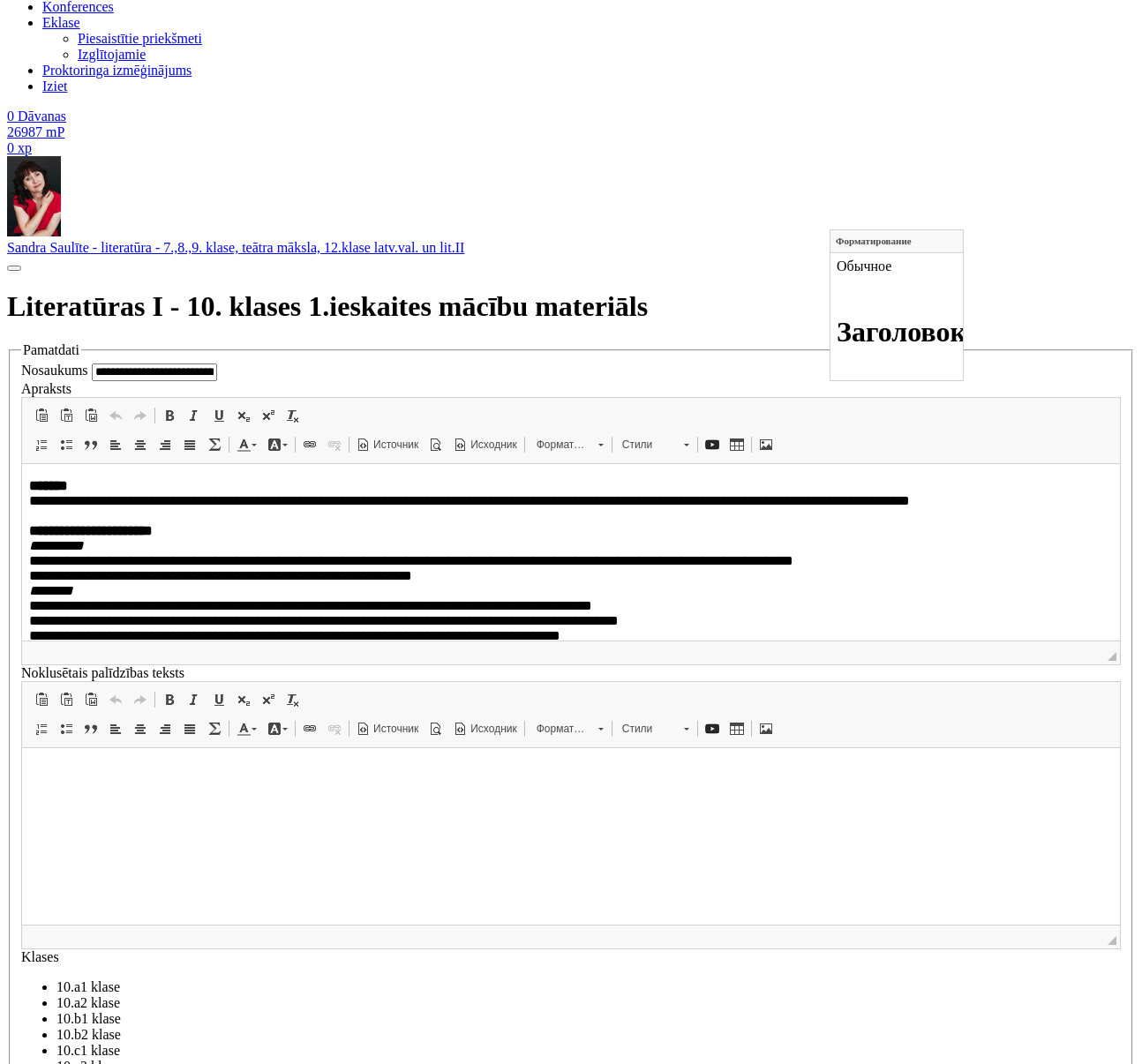 click at bounding box center [787, 8557] 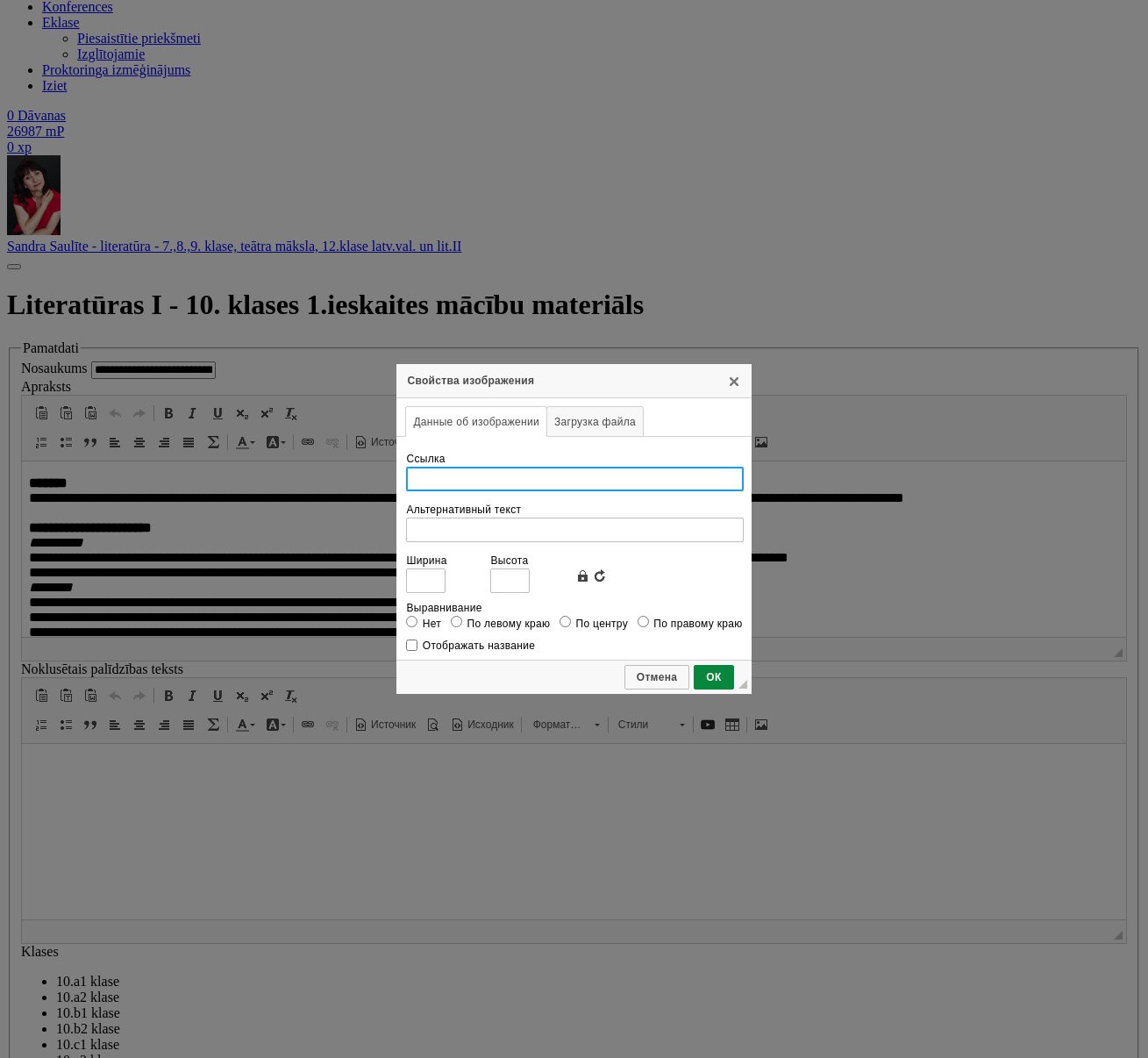 scroll, scrollTop: 0, scrollLeft: 0, axis: both 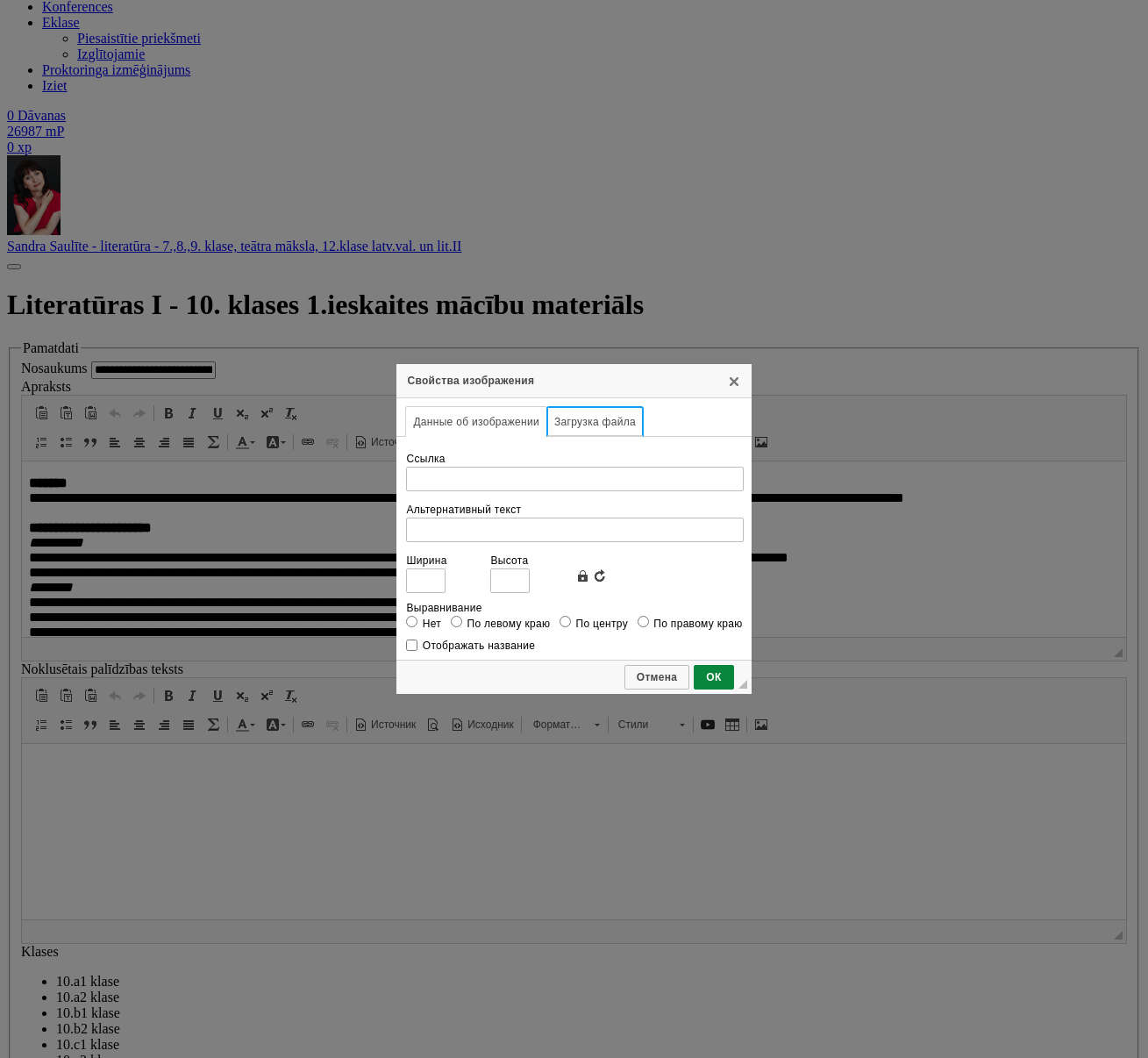 click on "Загрузка файла" at bounding box center (595, 421) 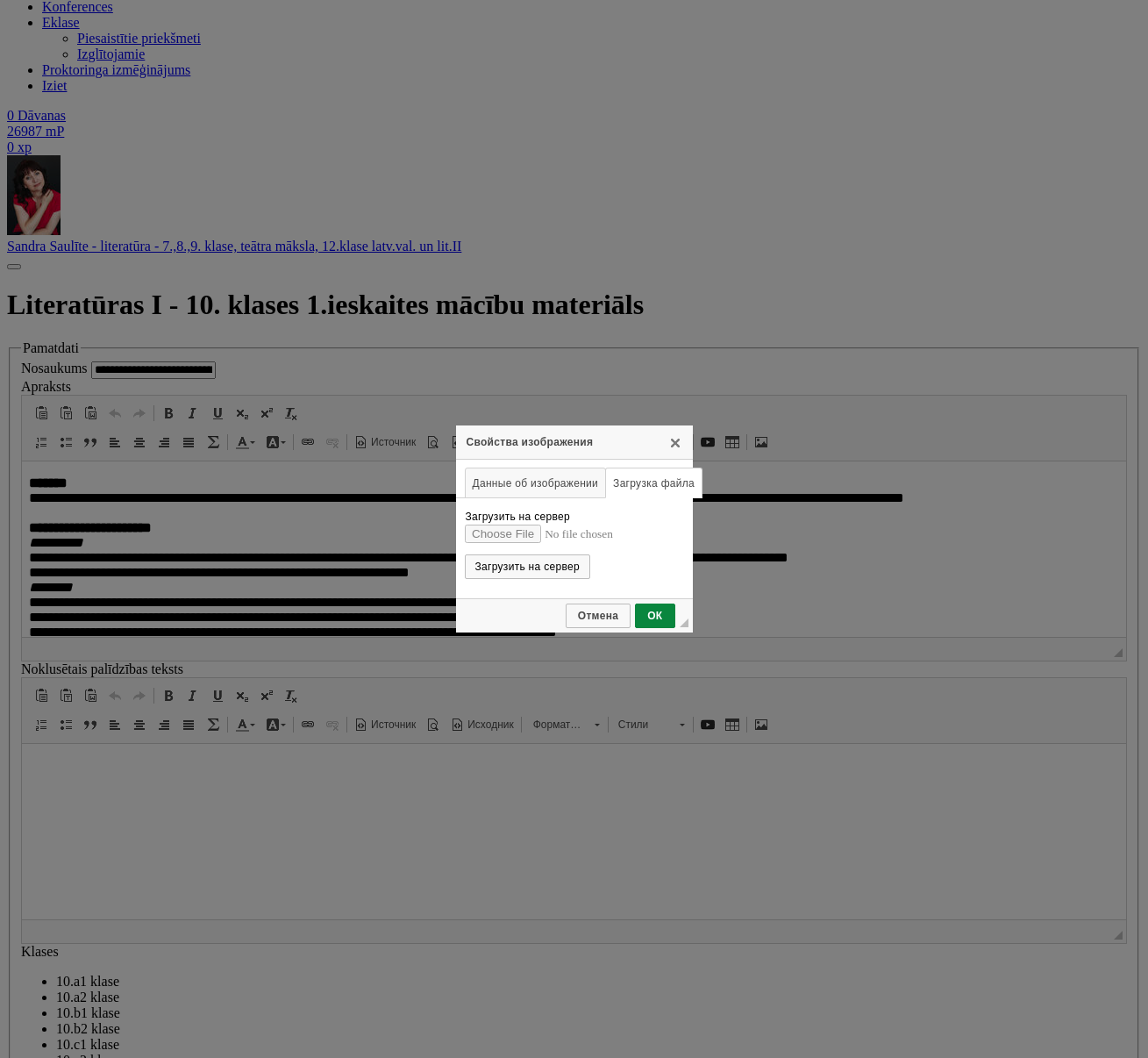 click on "Загрузить на сервер" at bounding box center (574, 533) 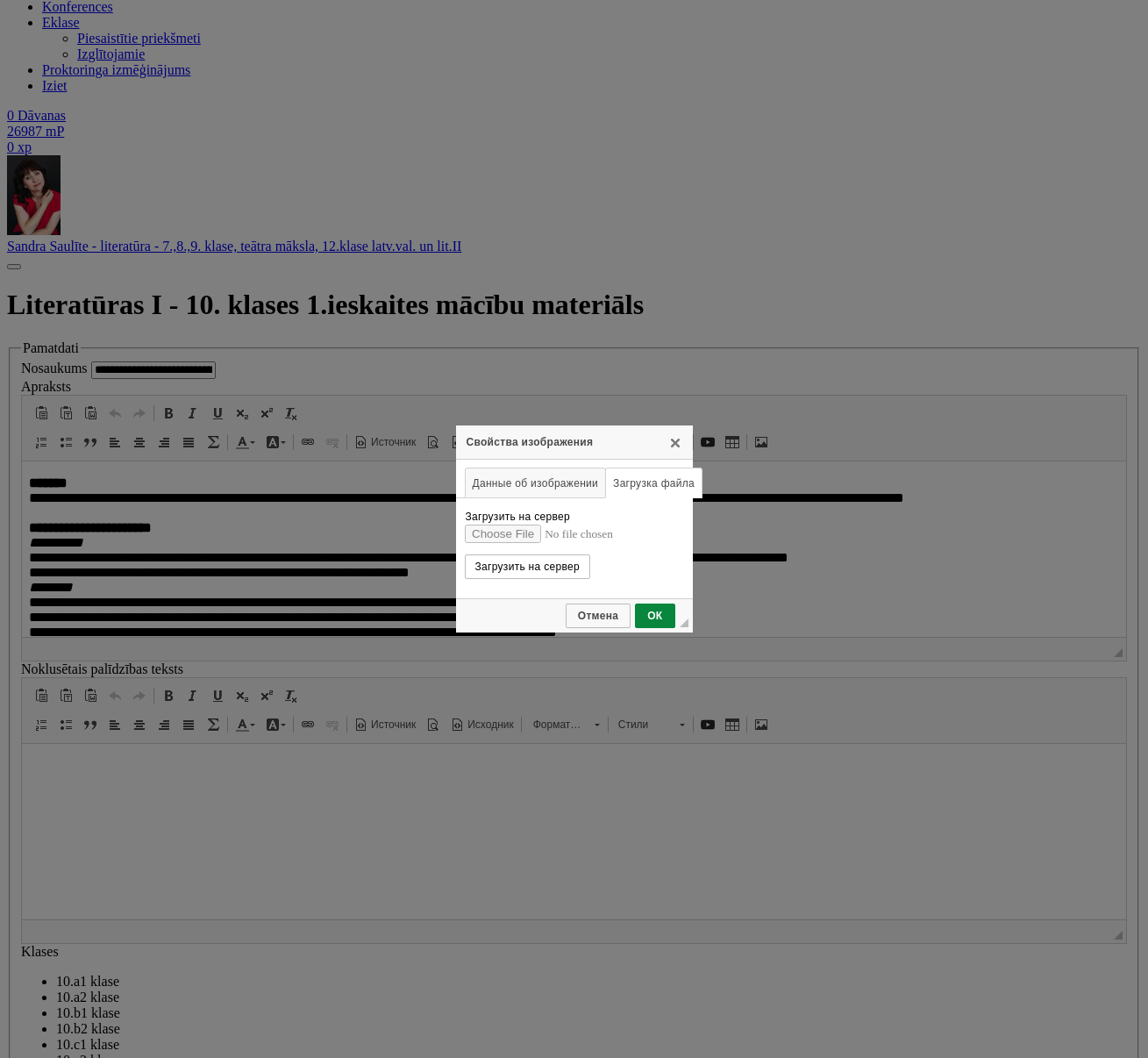 click on "Загрузить на сервер" at bounding box center (527, 567) 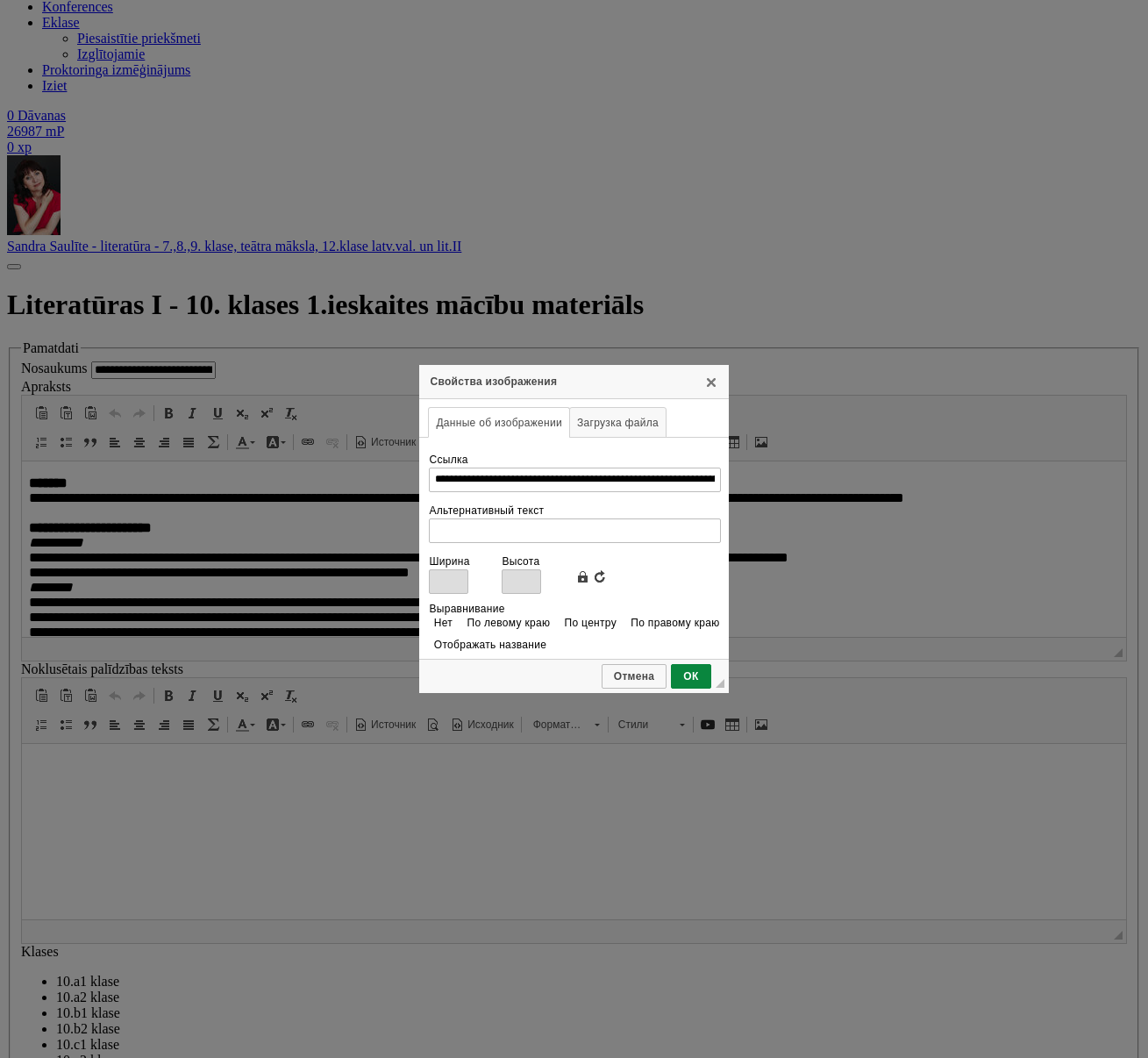 type on "****" 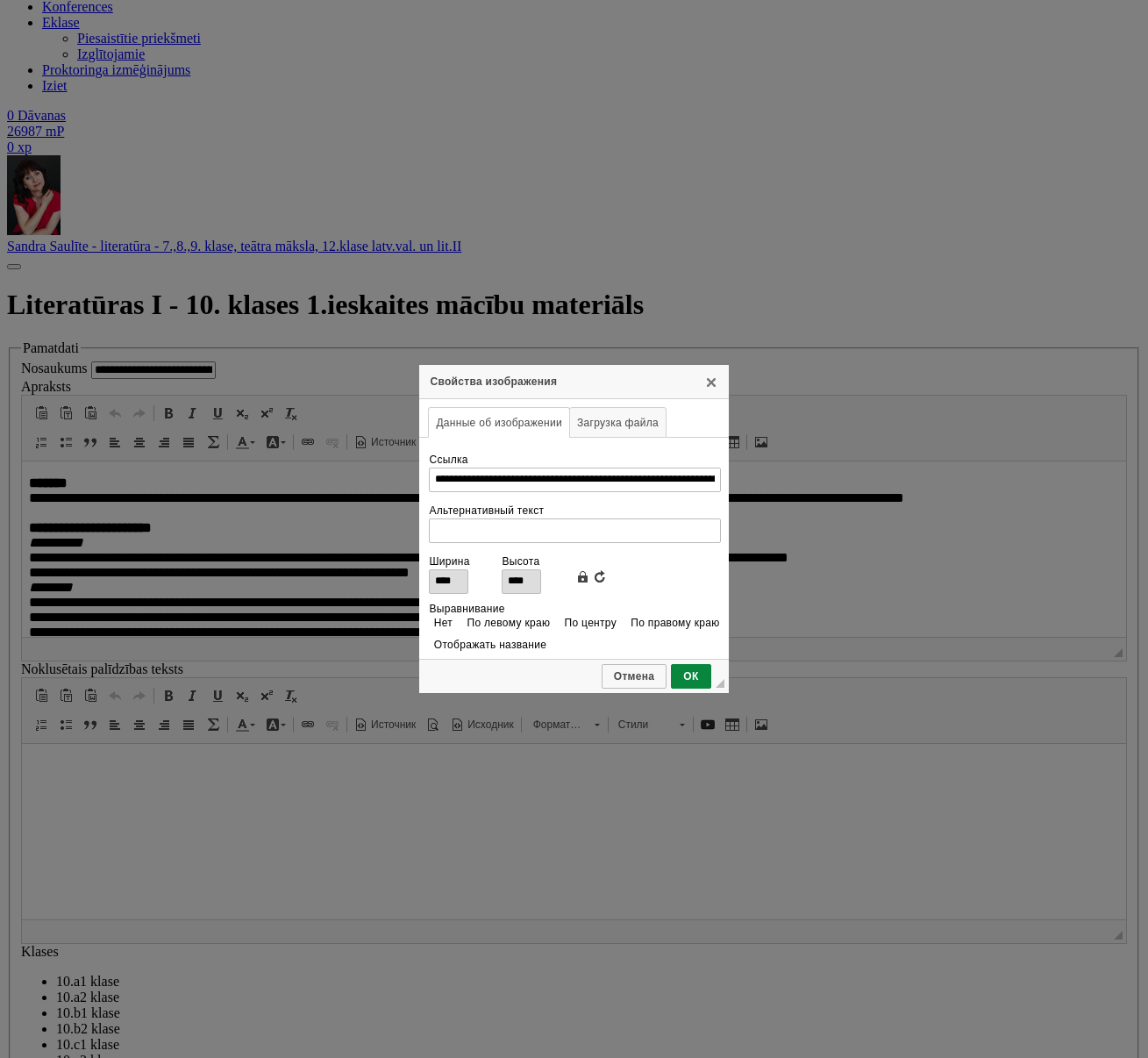 scroll, scrollTop: 0, scrollLeft: 0, axis: both 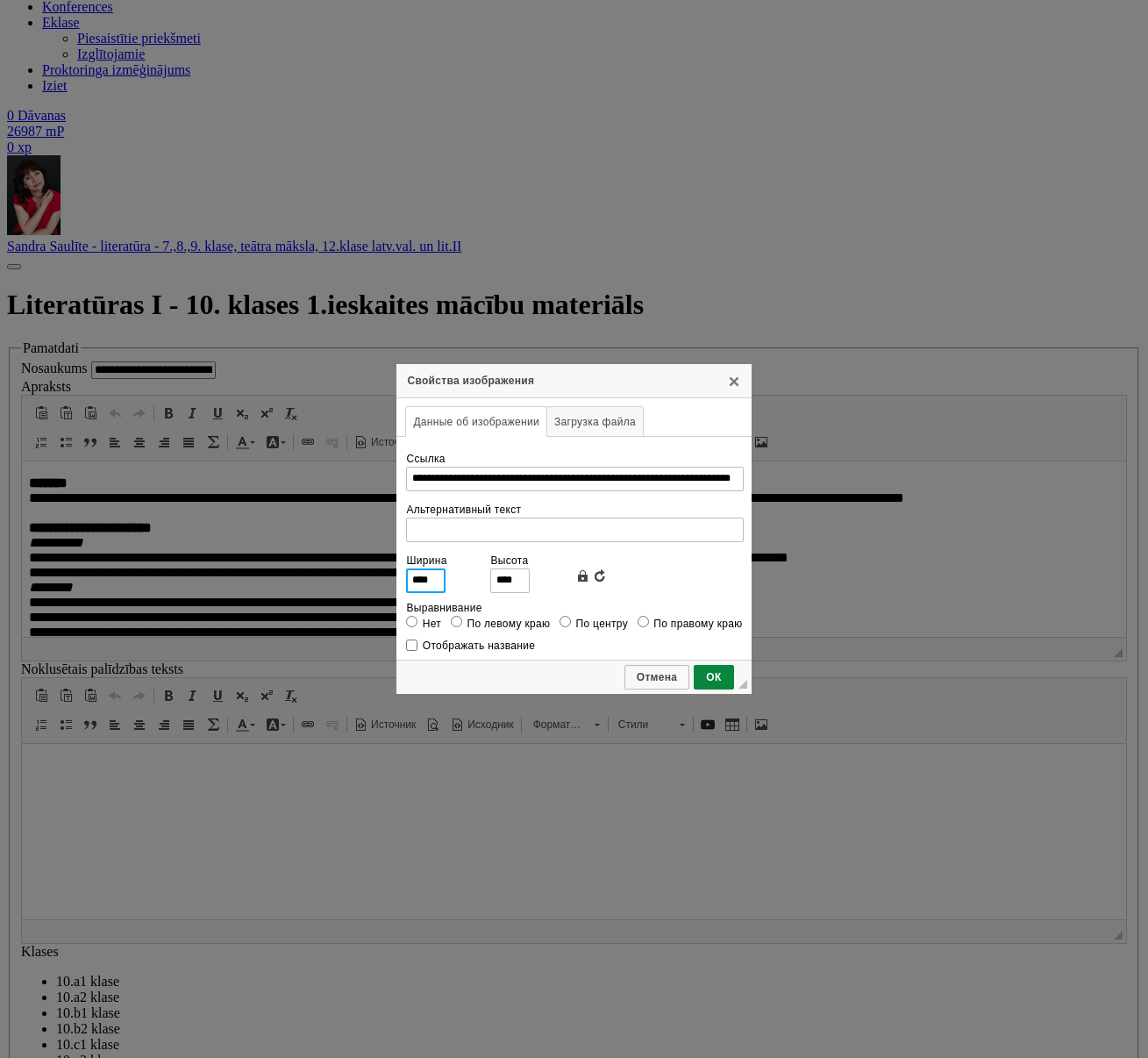 drag, startPoint x: 439, startPoint y: 583, endPoint x: 319, endPoint y: 569, distance: 120.81391 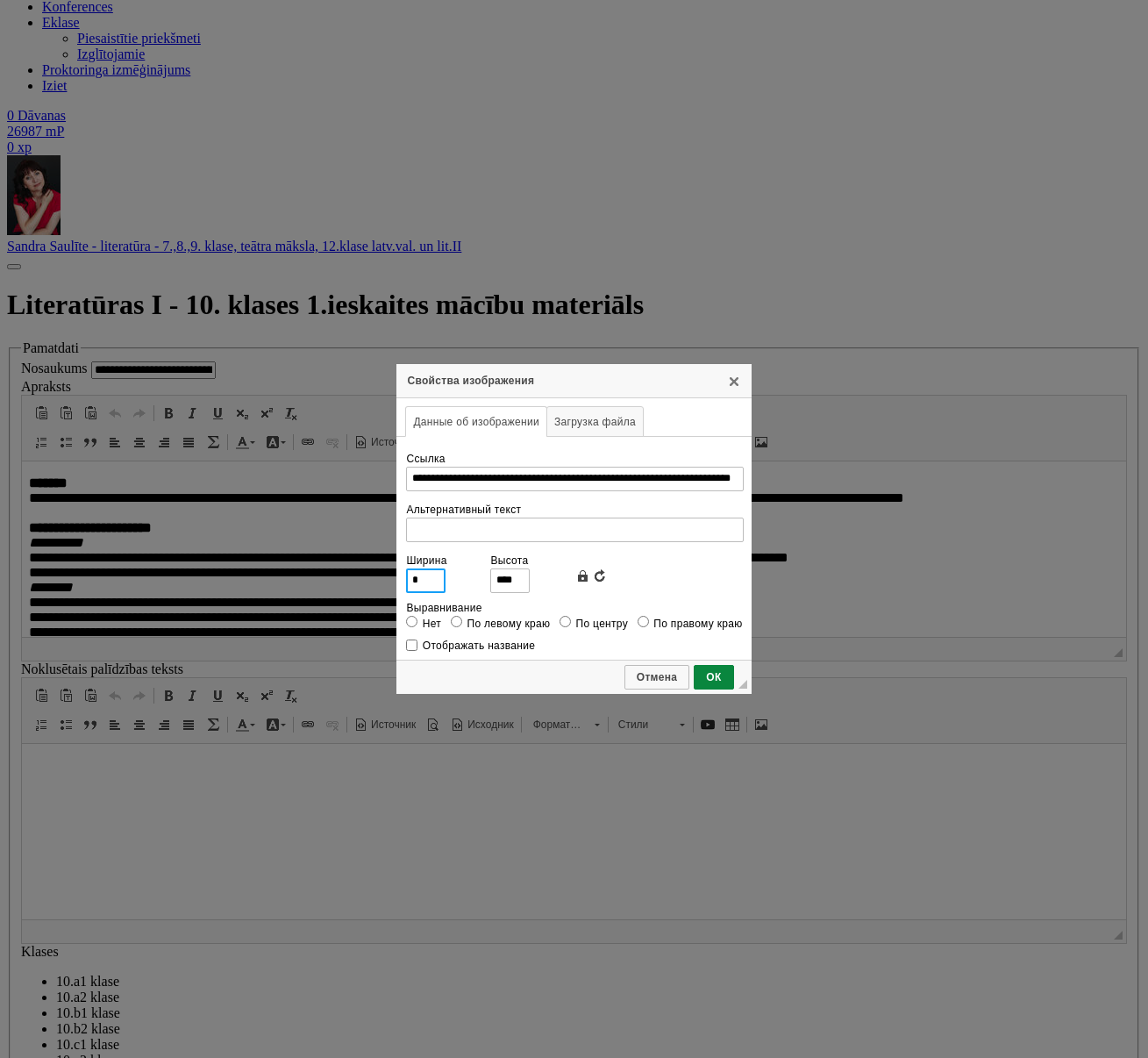 type on "*" 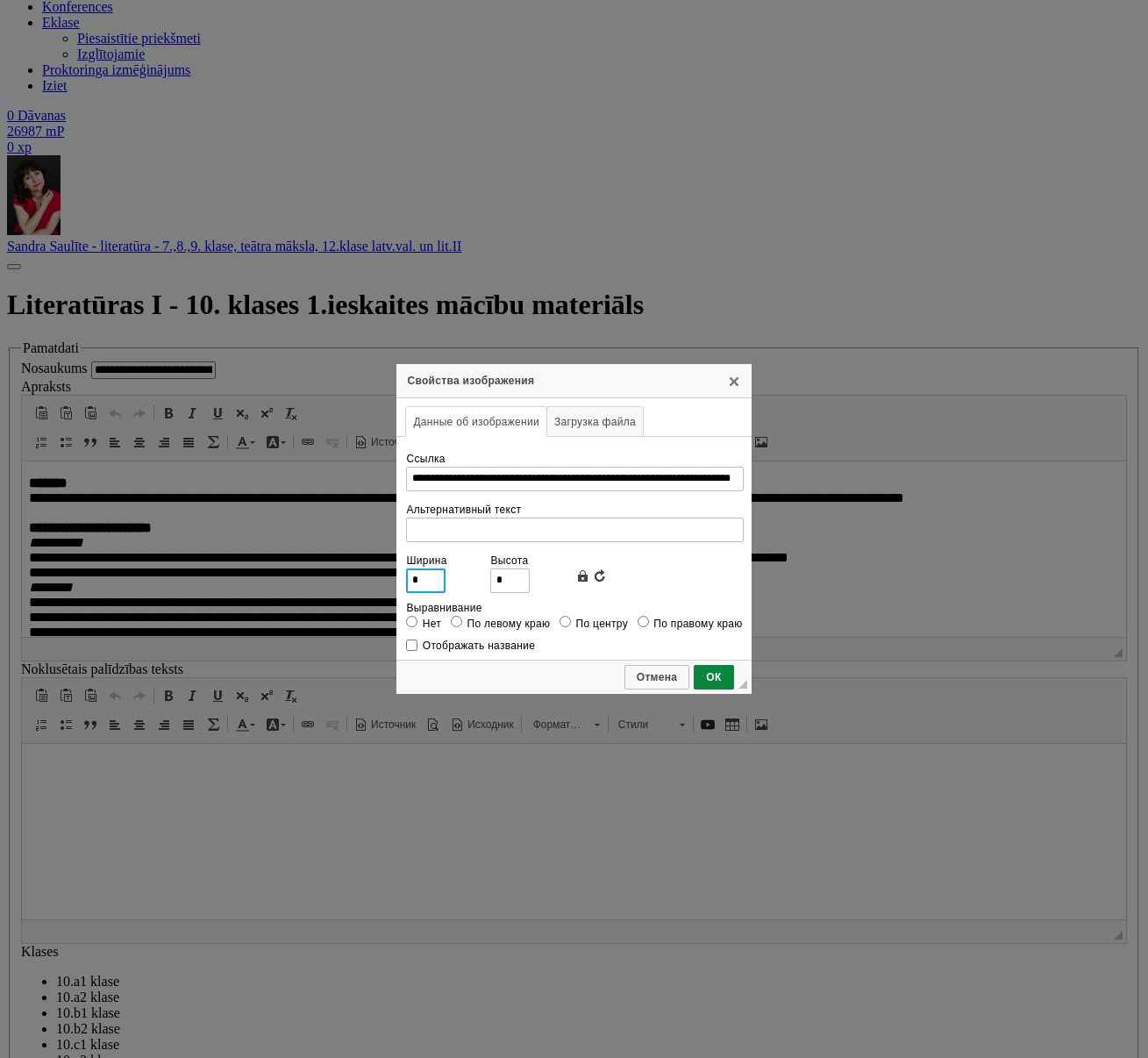 type on "**" 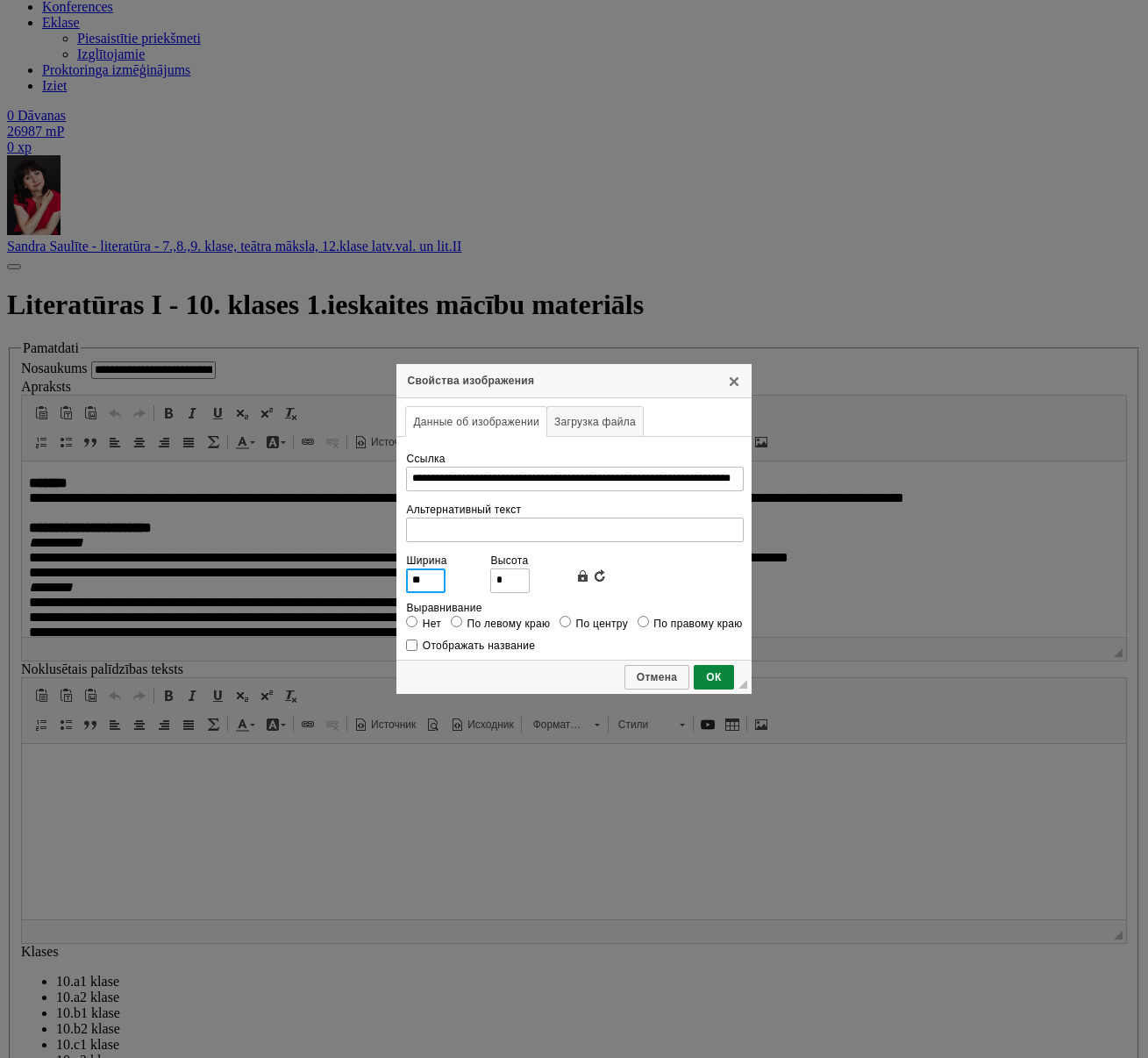 type on "**" 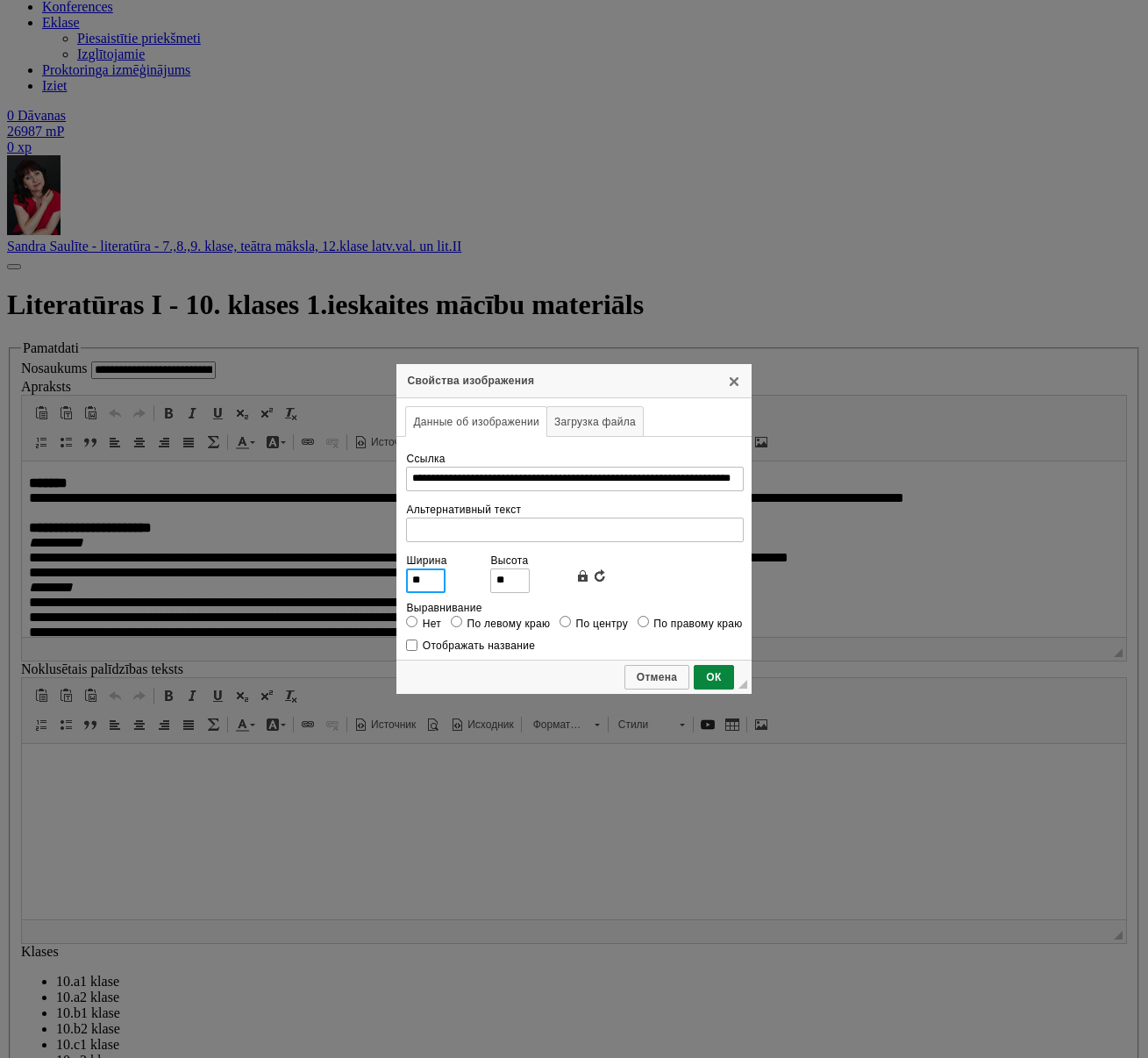 type on "***" 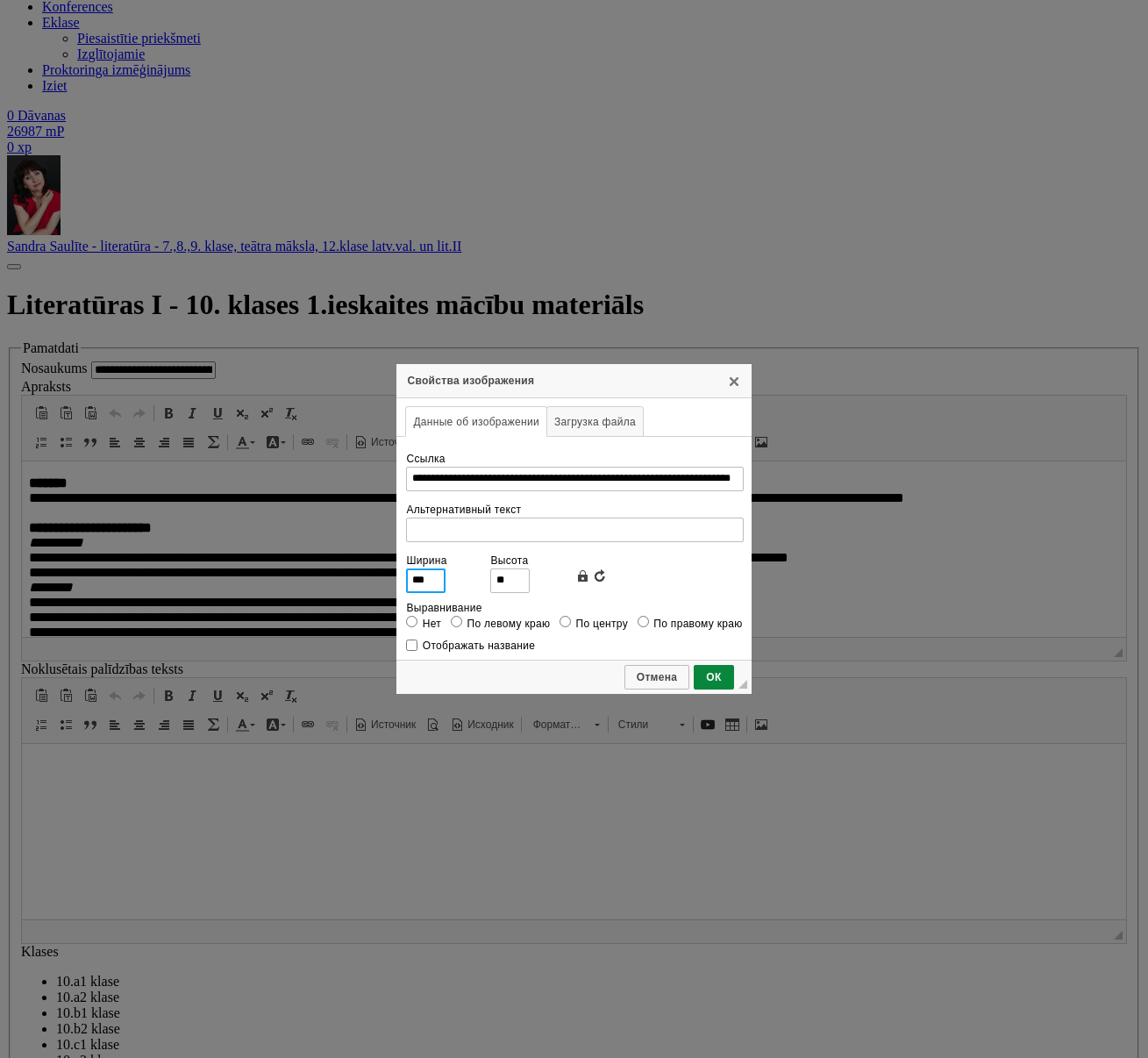 type on "***" 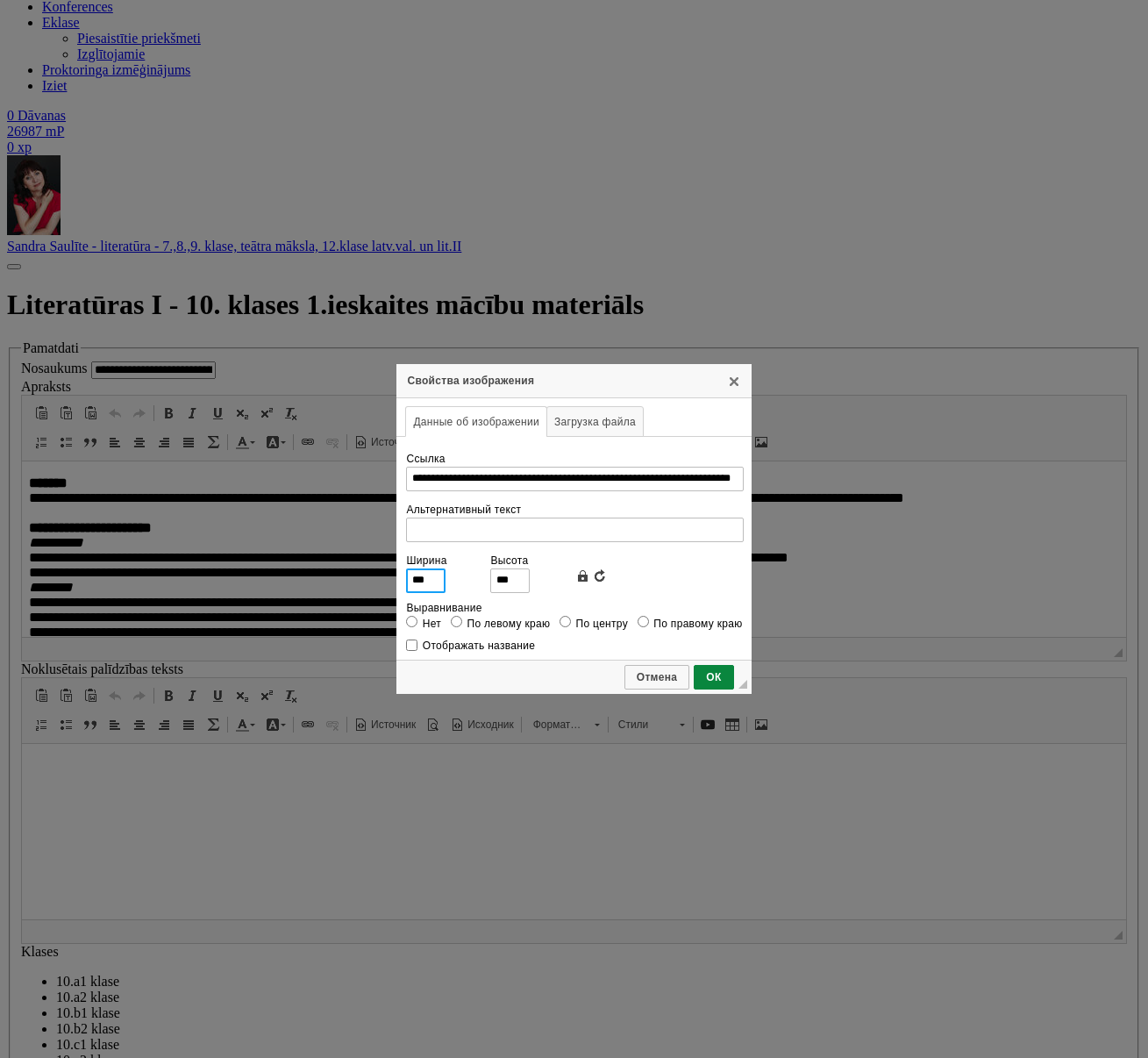 type on "***" 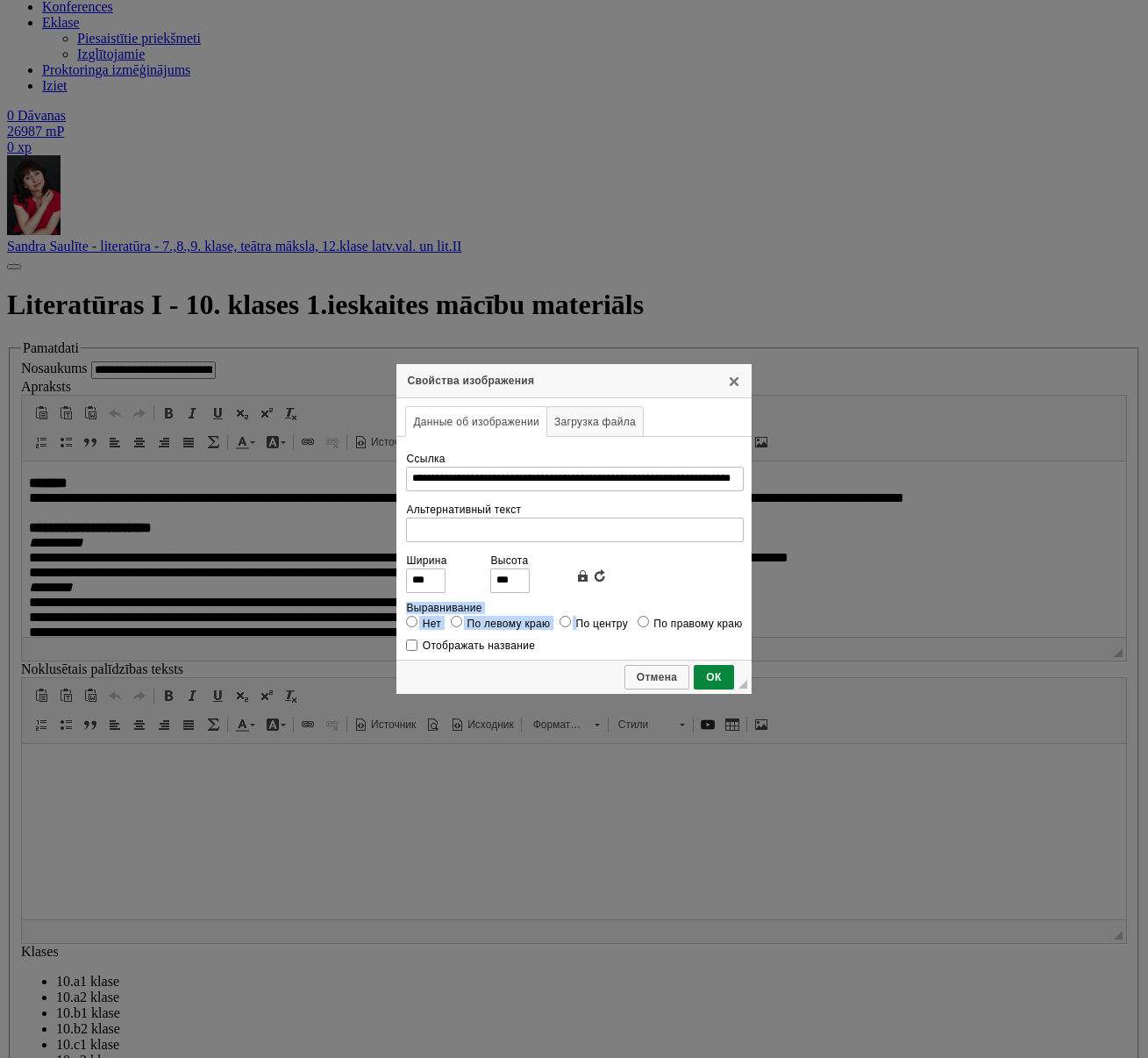 click on "Выравнивание   Нет   По левому краю   По центру   По правому краю" at bounding box center (574, 616) 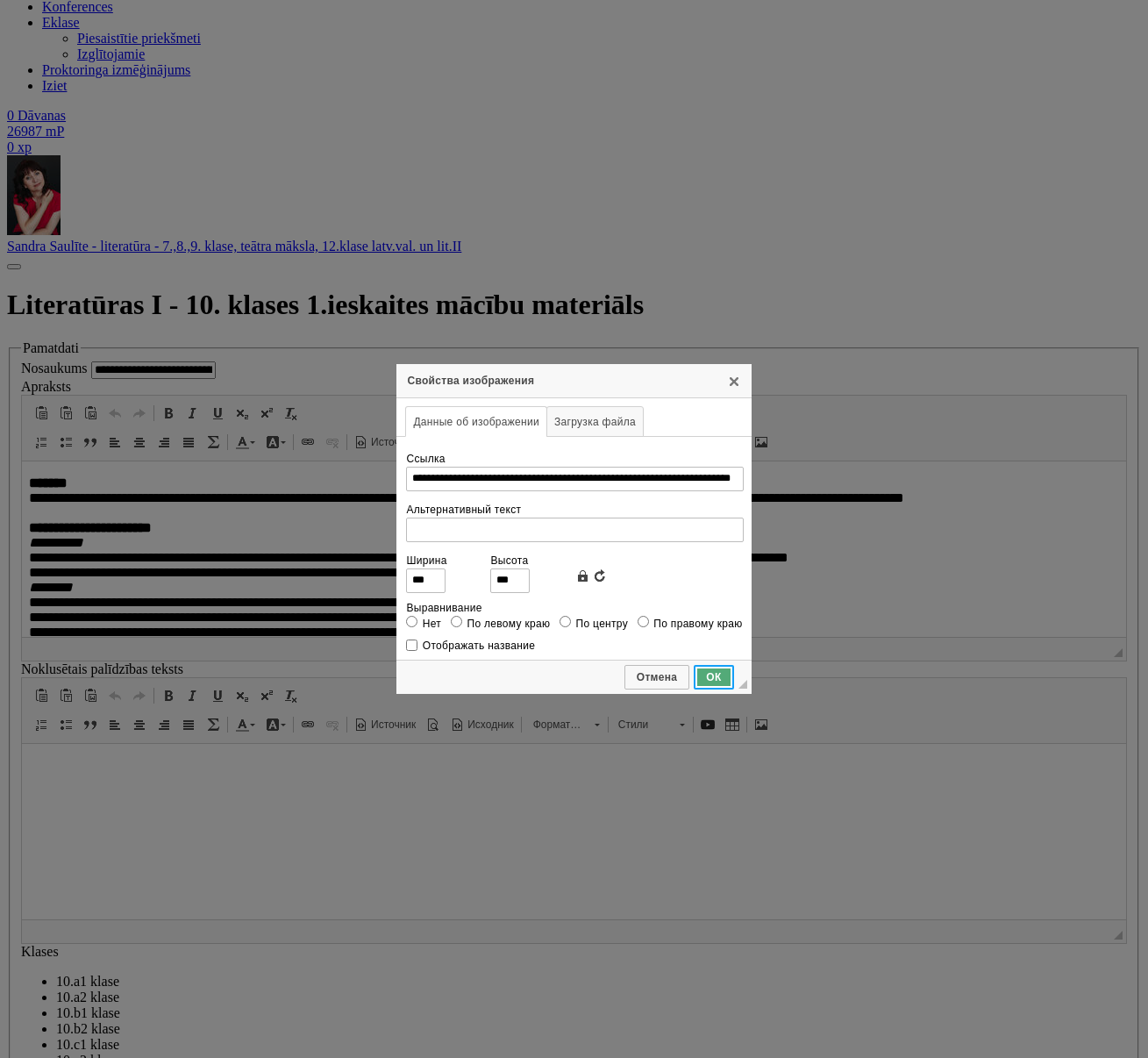 click on "ОК" at bounding box center [713, 677] 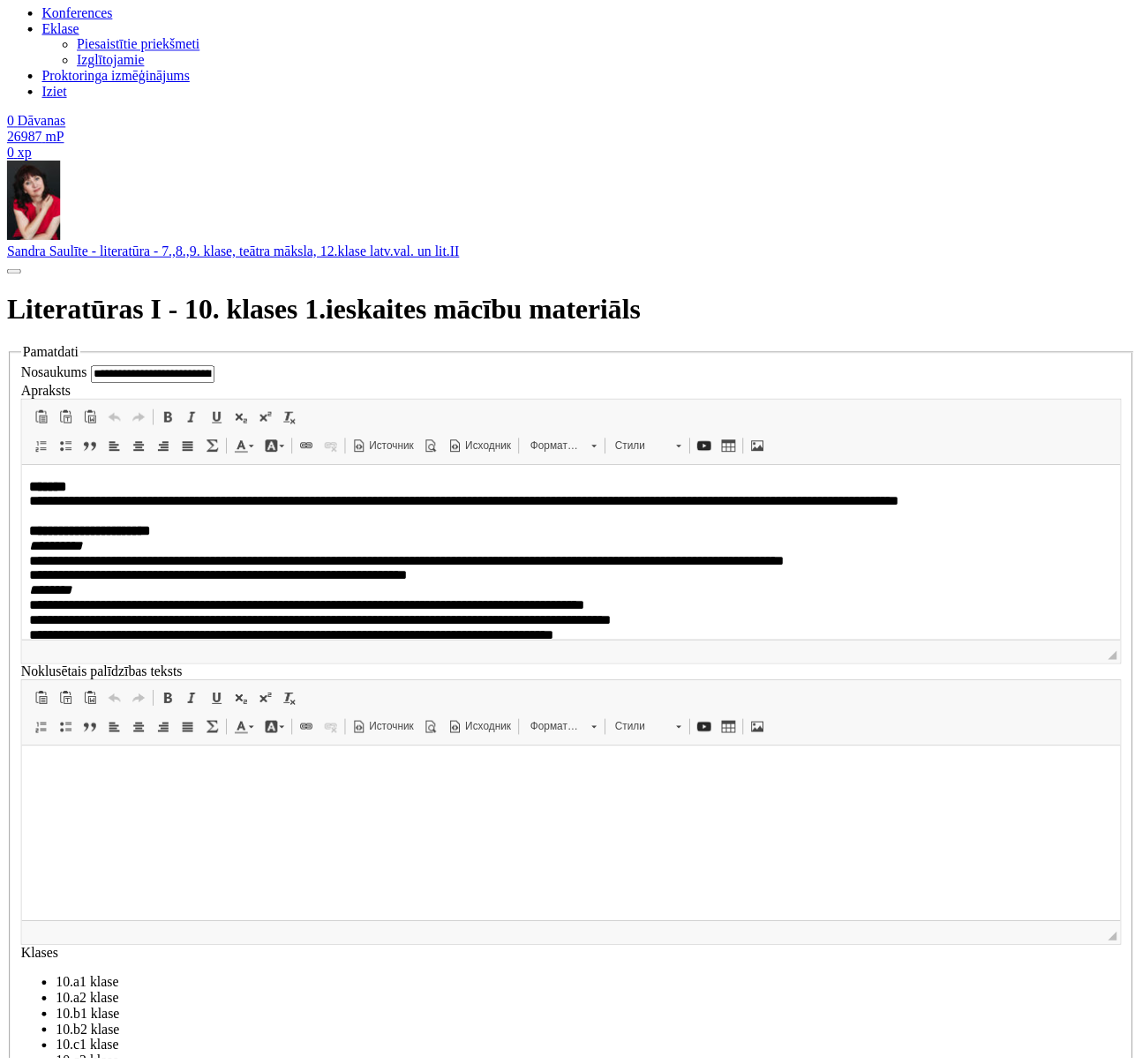 scroll, scrollTop: 1275, scrollLeft: 0, axis: vertical 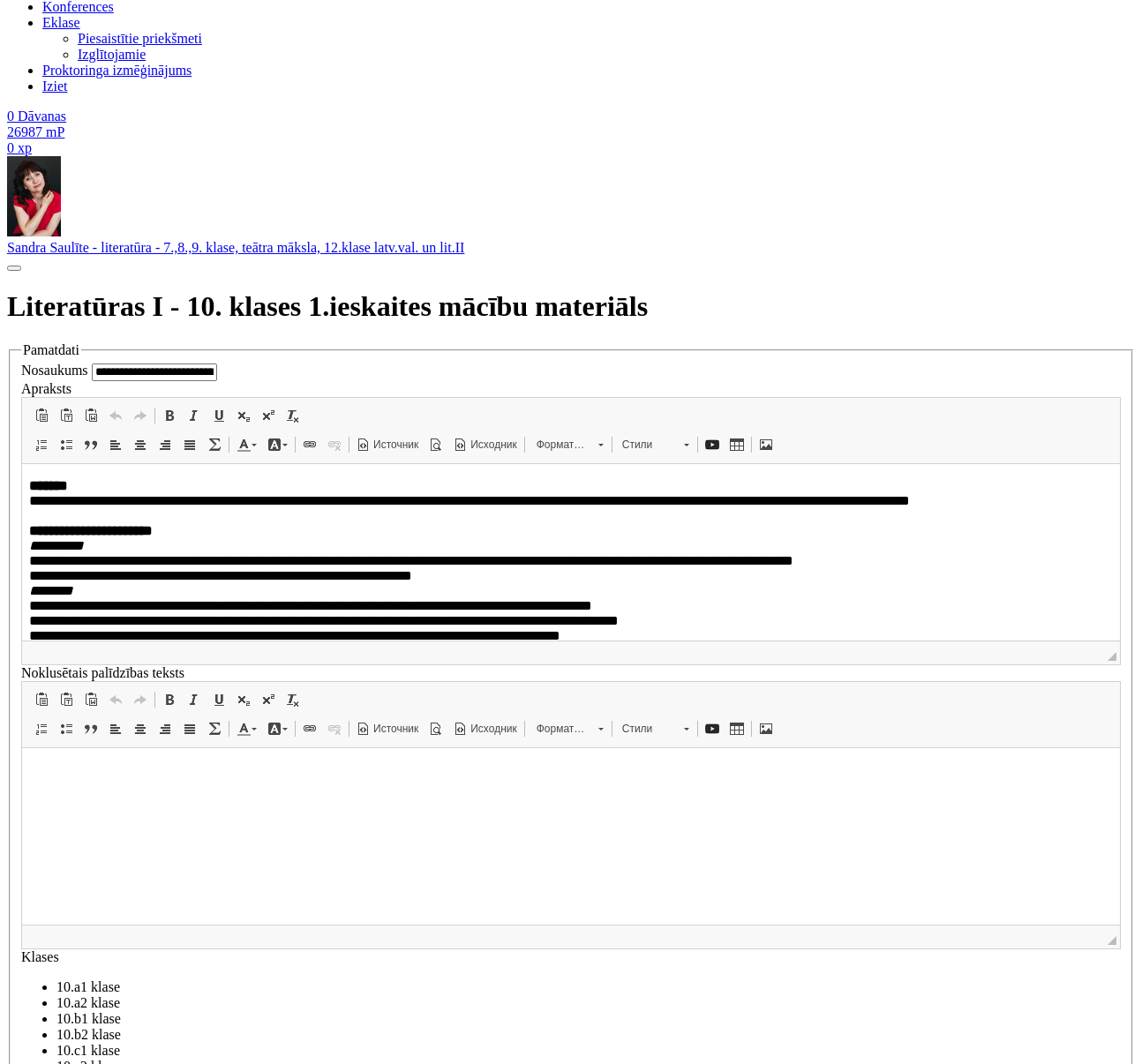 drag, startPoint x: 479, startPoint y: 8900, endPoint x: 132, endPoint y: 9161, distance: 434.2 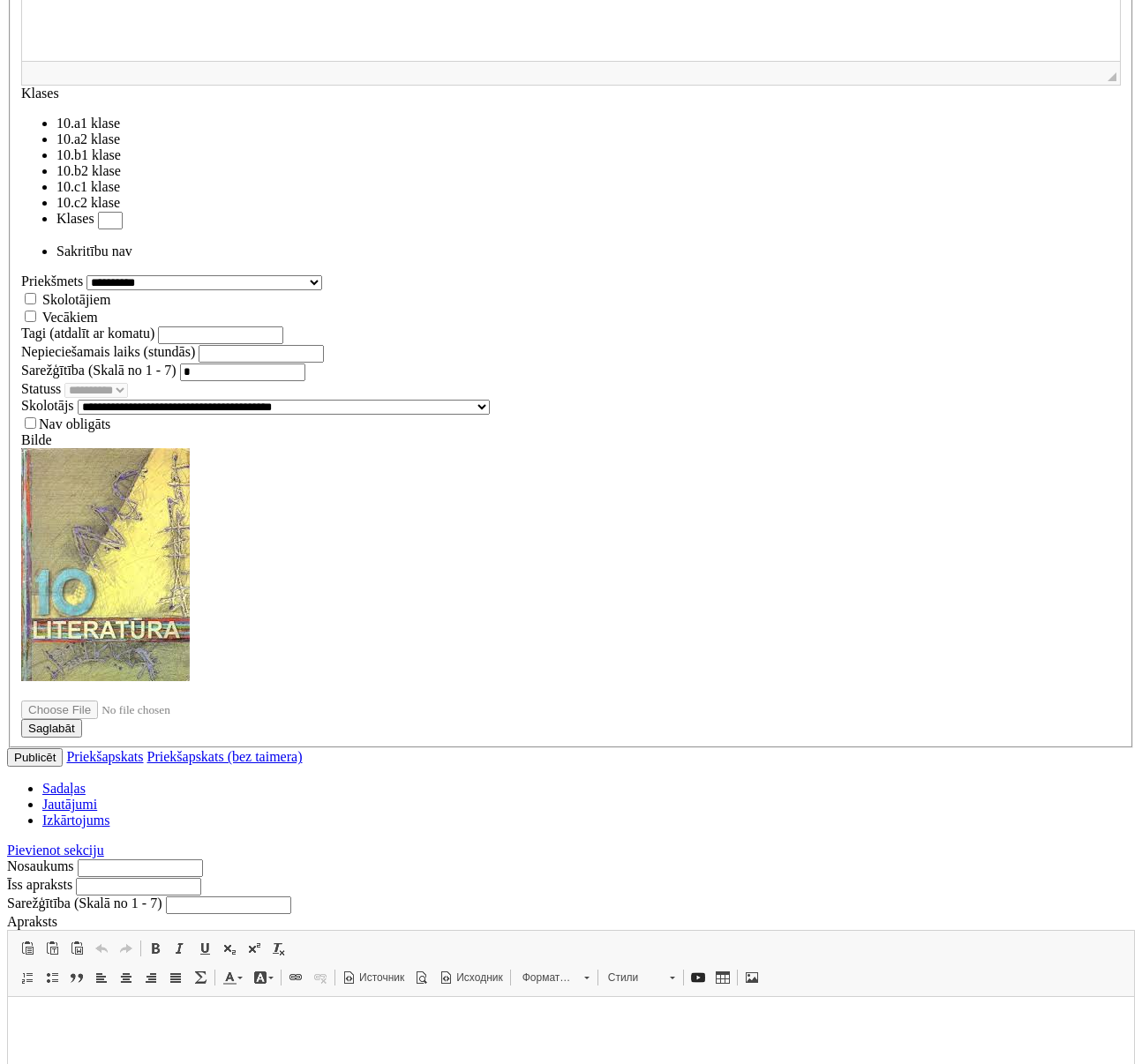 scroll, scrollTop: 1634, scrollLeft: 0, axis: vertical 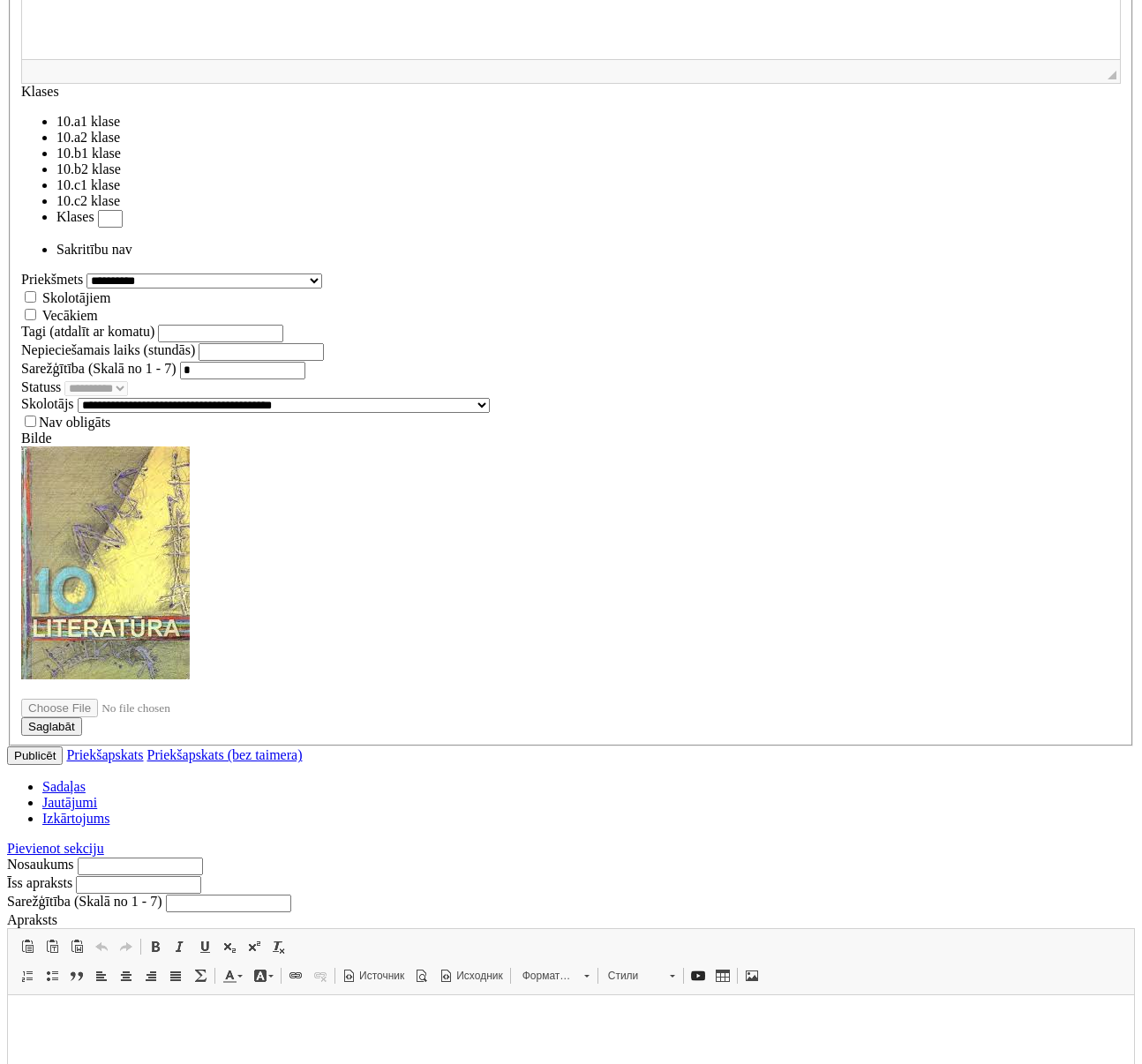 click on "********" at bounding box center (67, 8859) 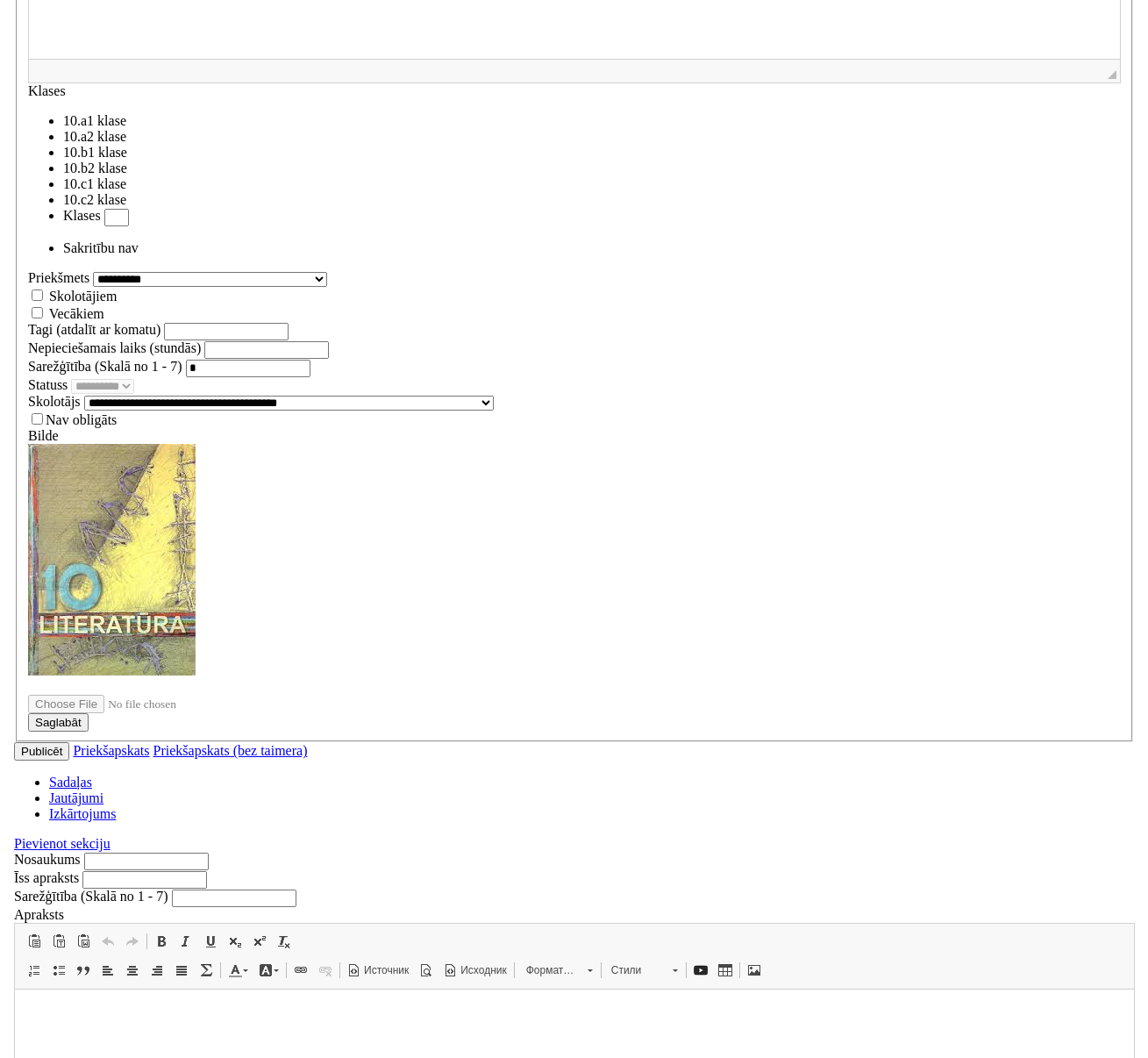 scroll, scrollTop: 0, scrollLeft: 0, axis: both 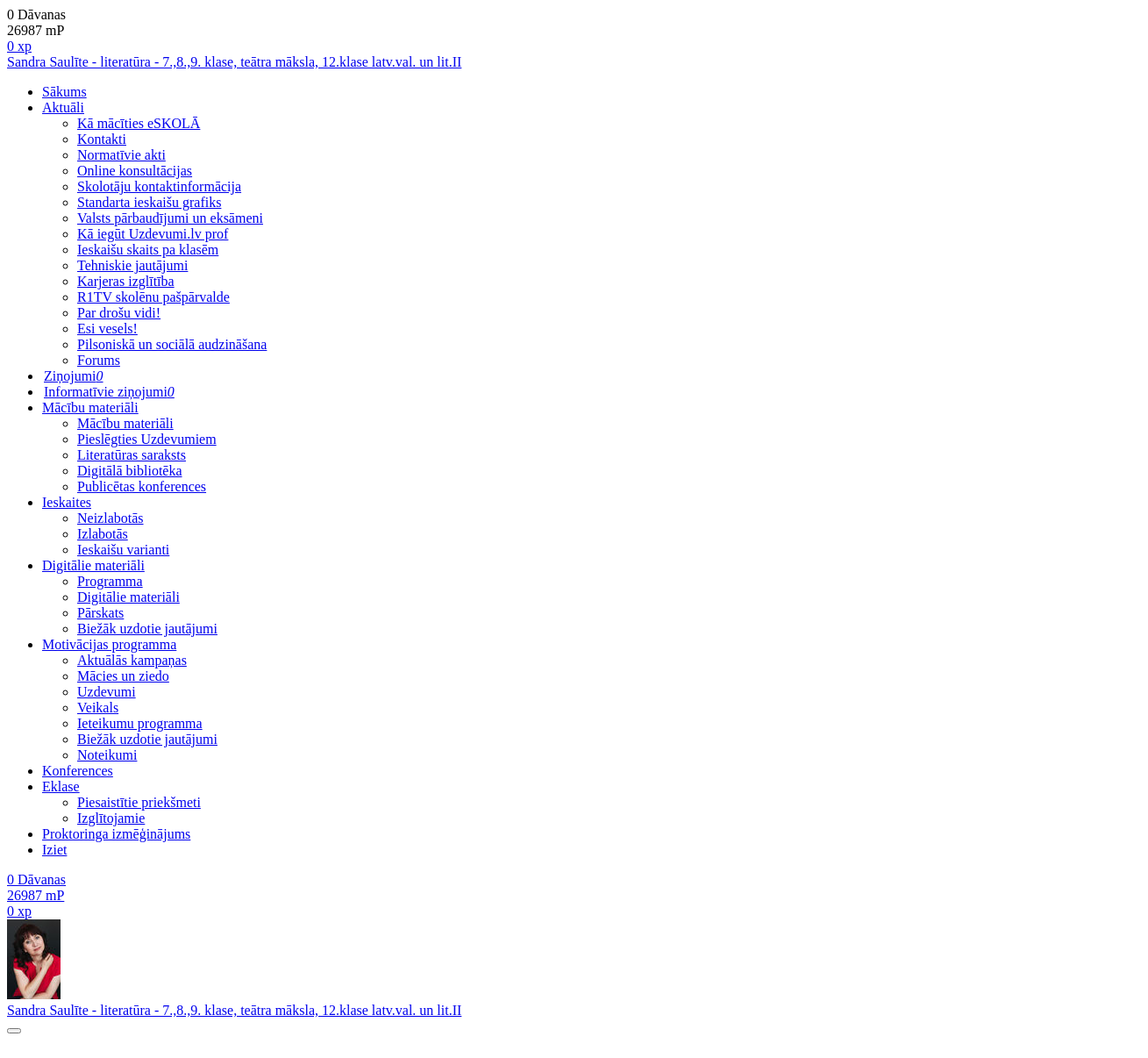 click on "Priekšapskats" at bounding box center (103, 2375) 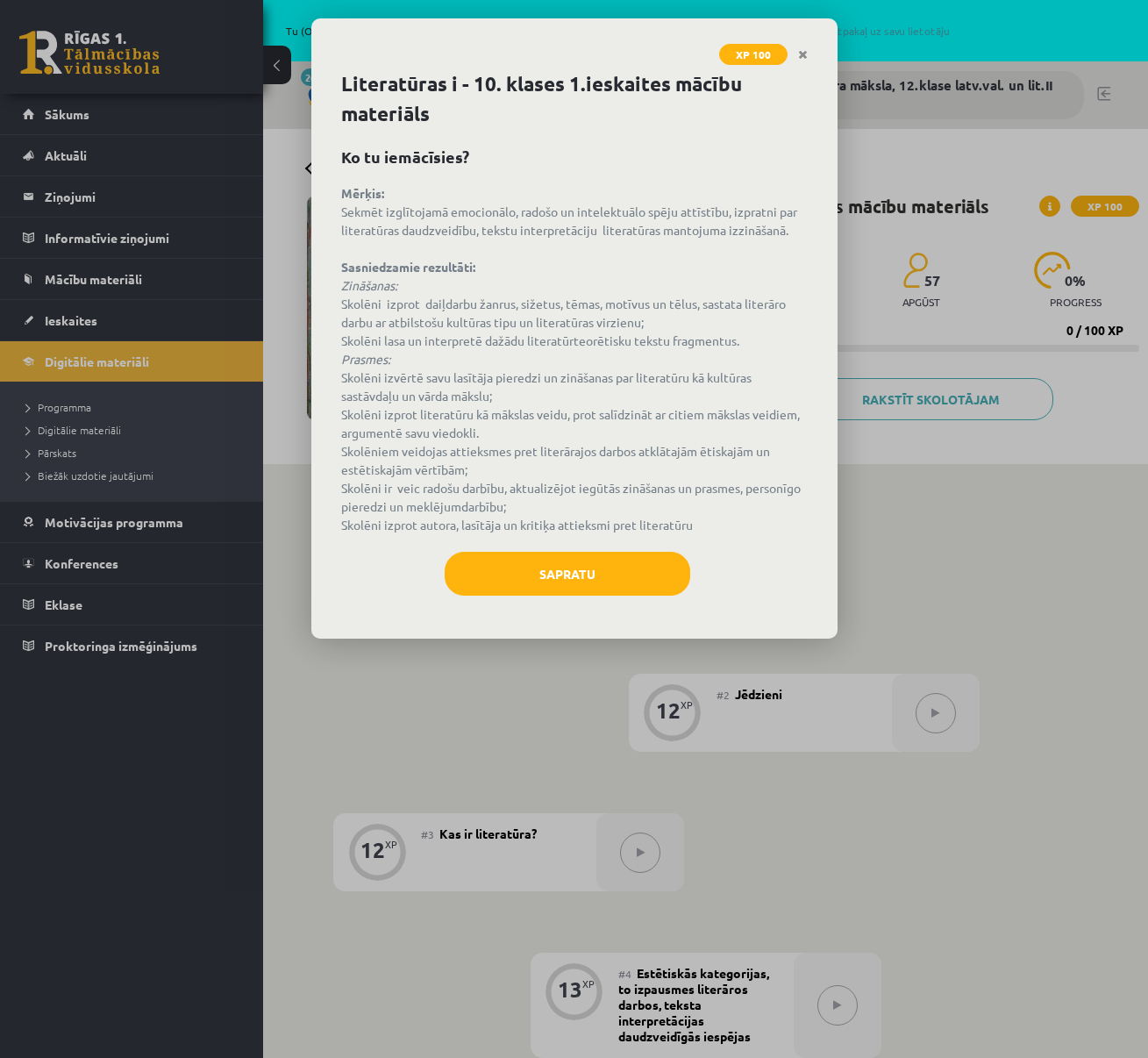 scroll, scrollTop: 0, scrollLeft: 0, axis: both 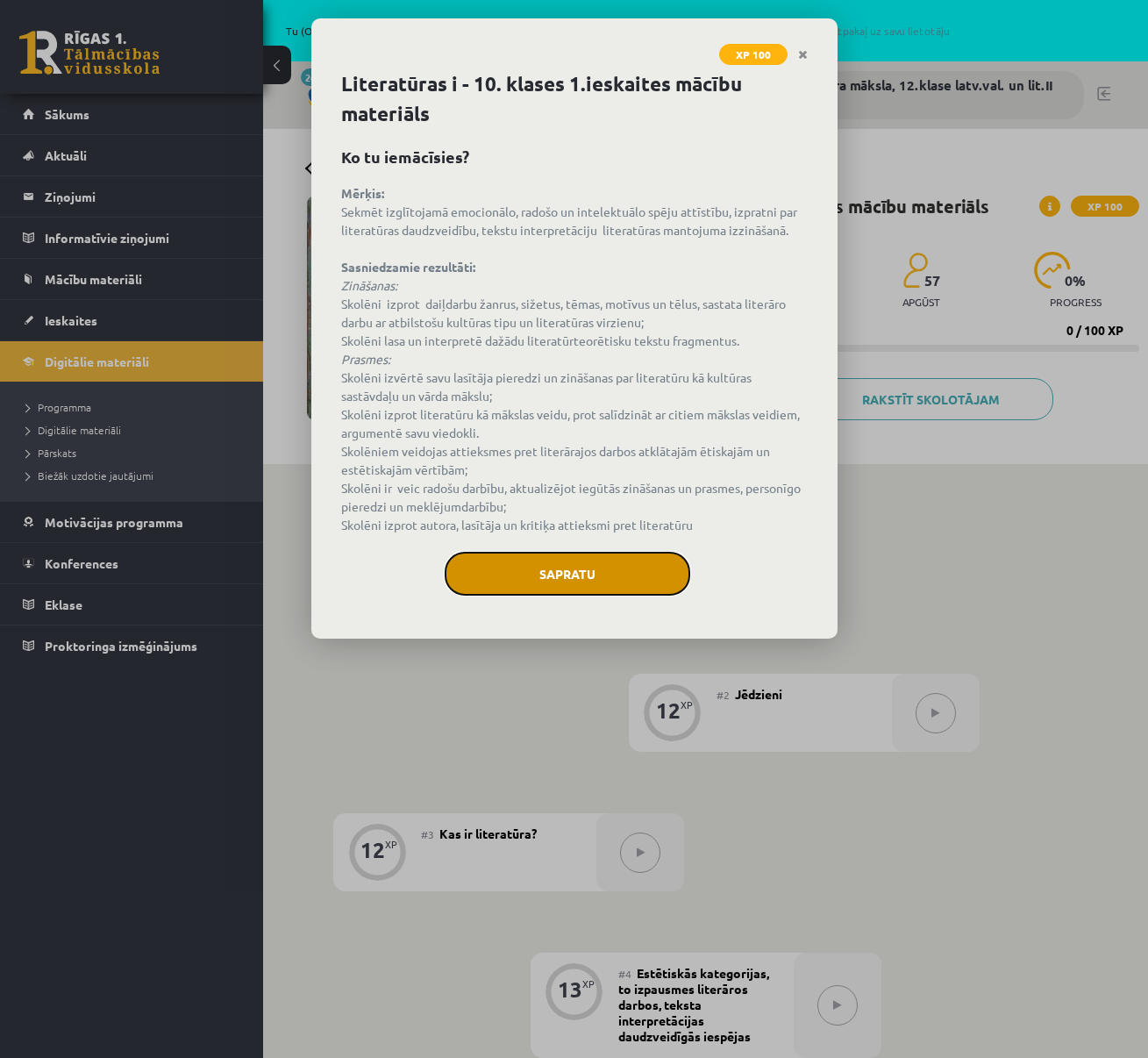 click on "Sapratu" 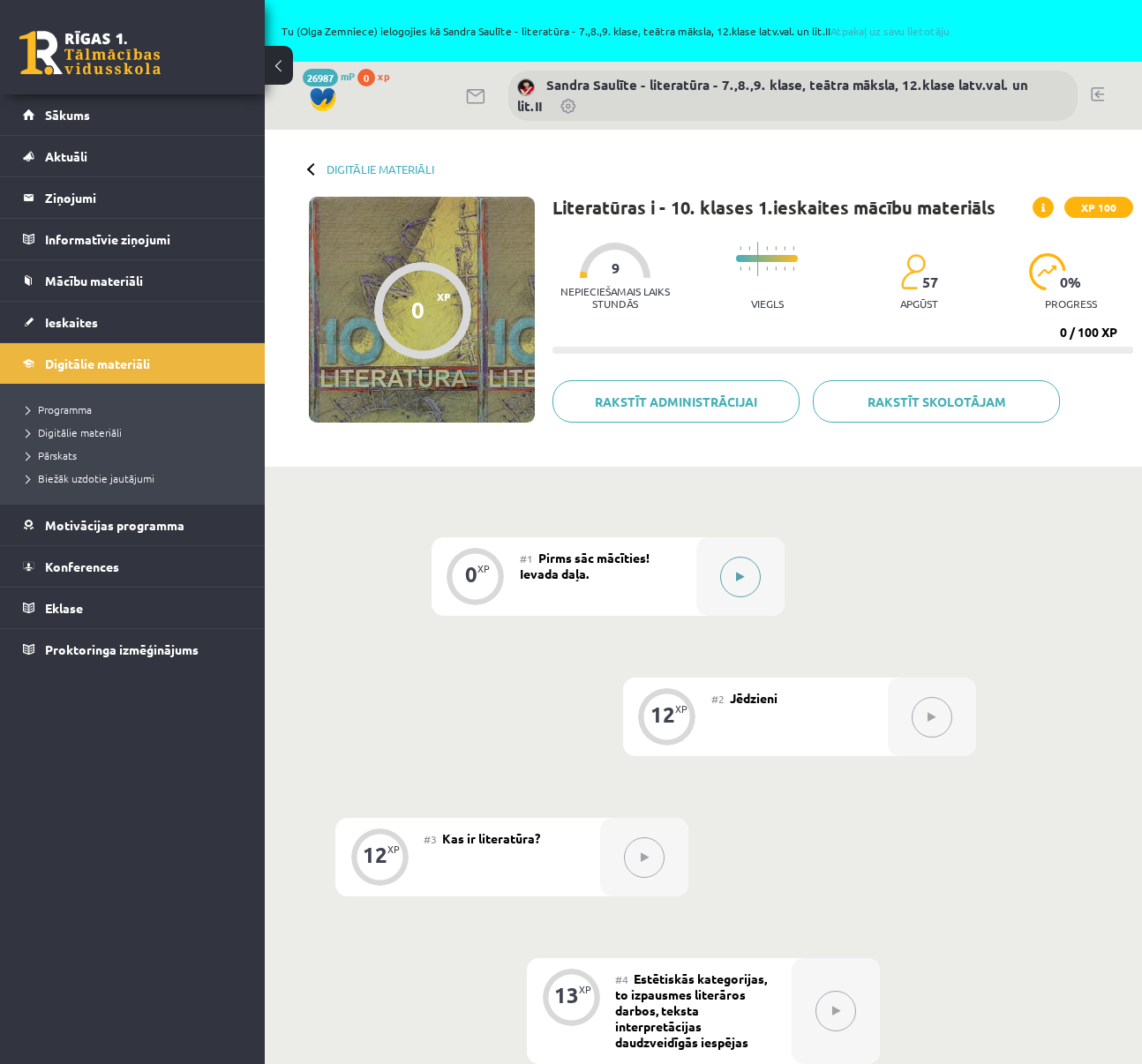 click 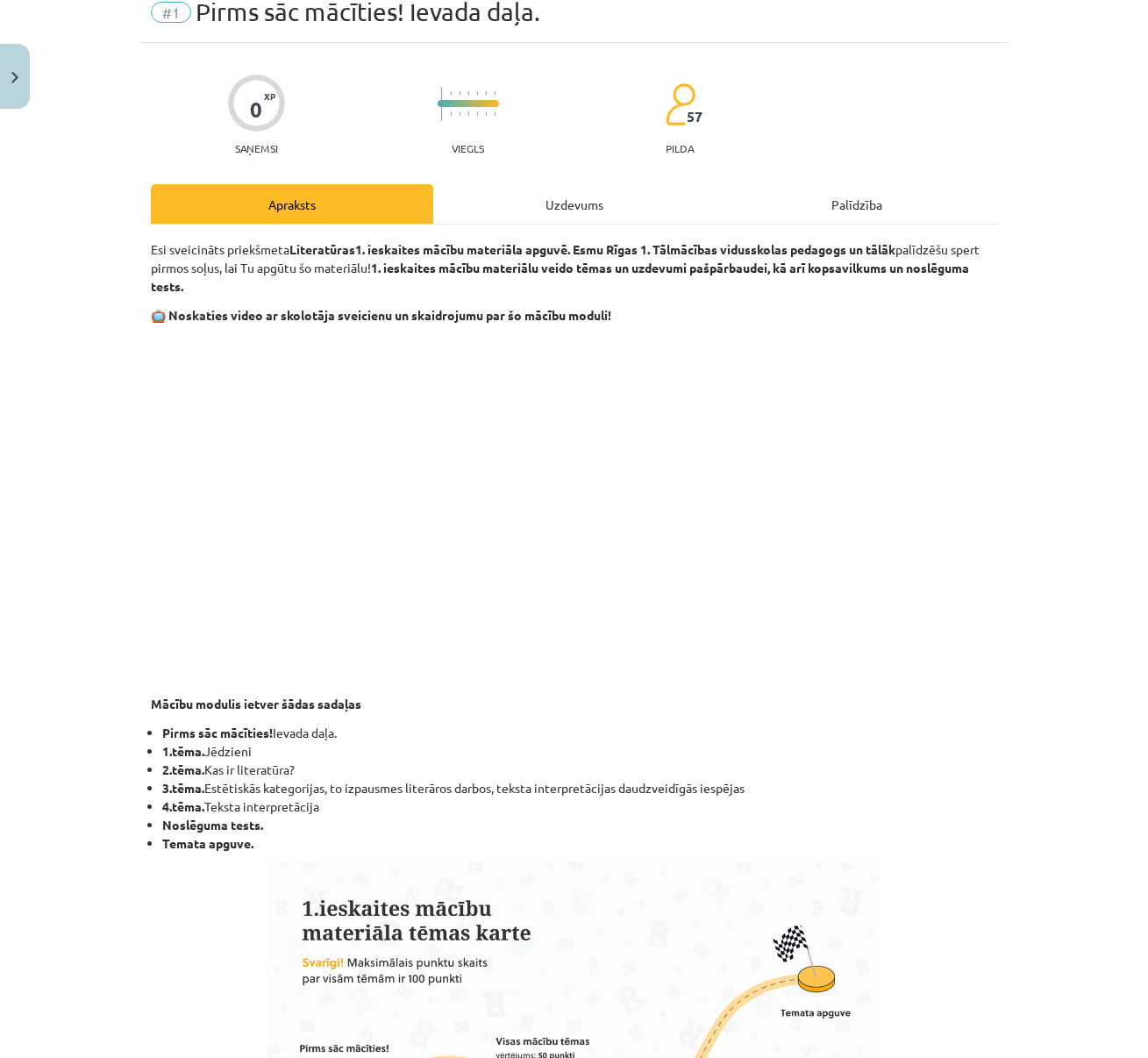 scroll, scrollTop: 2, scrollLeft: 0, axis: vertical 